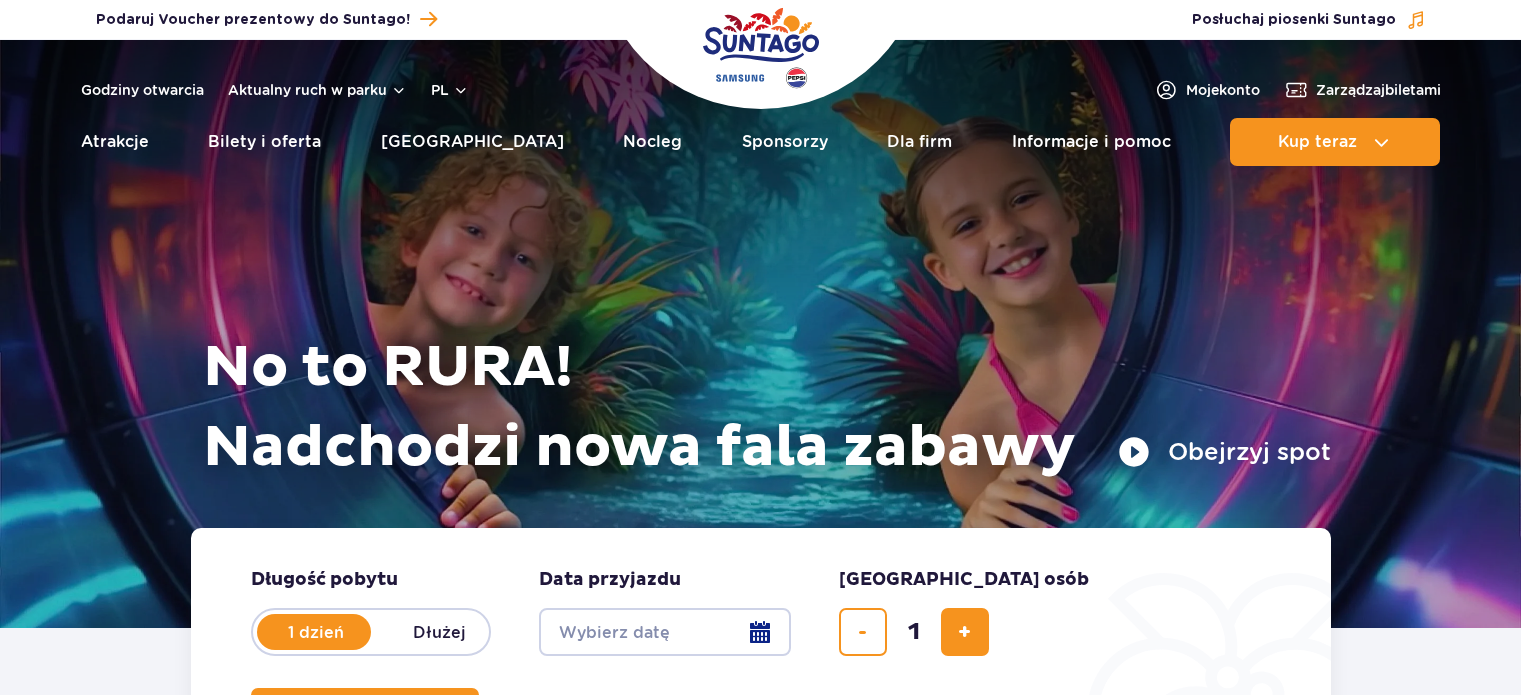 scroll, scrollTop: 0, scrollLeft: 0, axis: both 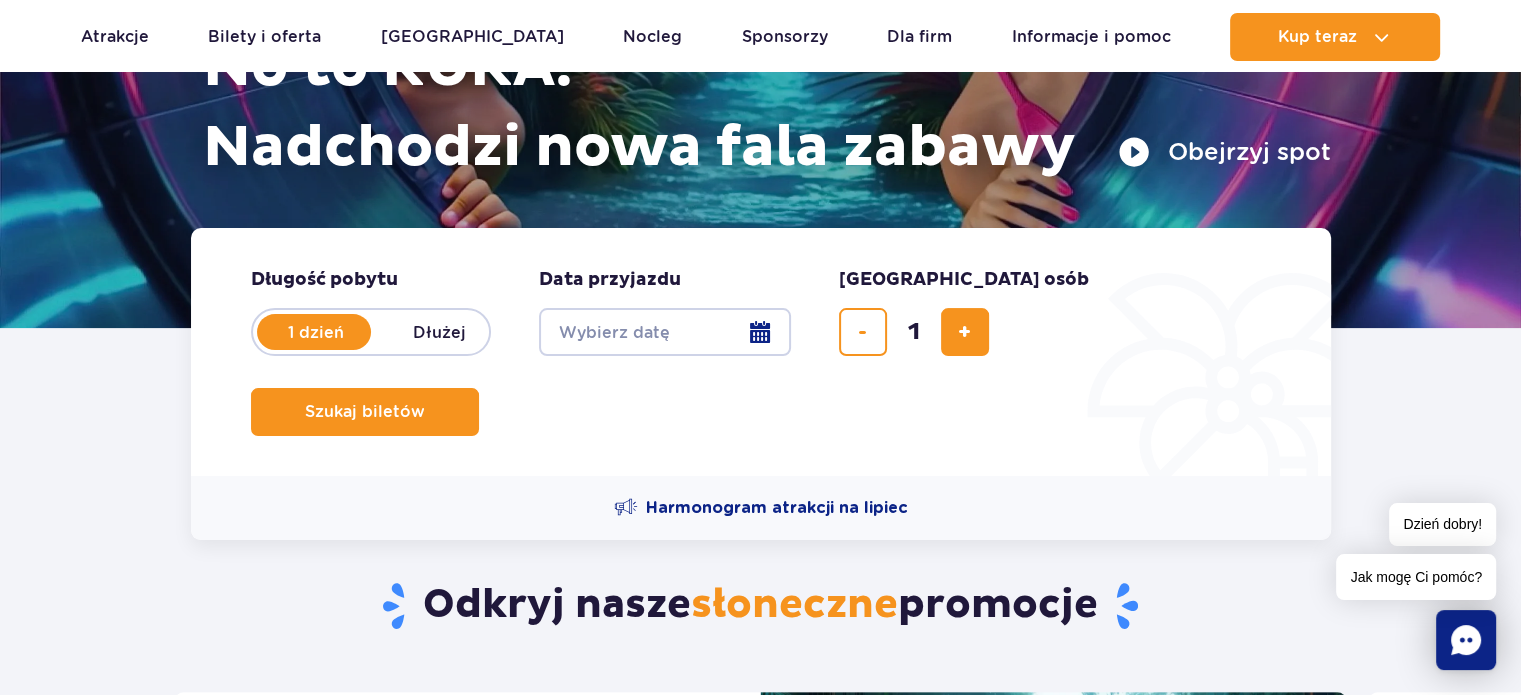 click on "Date from" at bounding box center (665, 332) 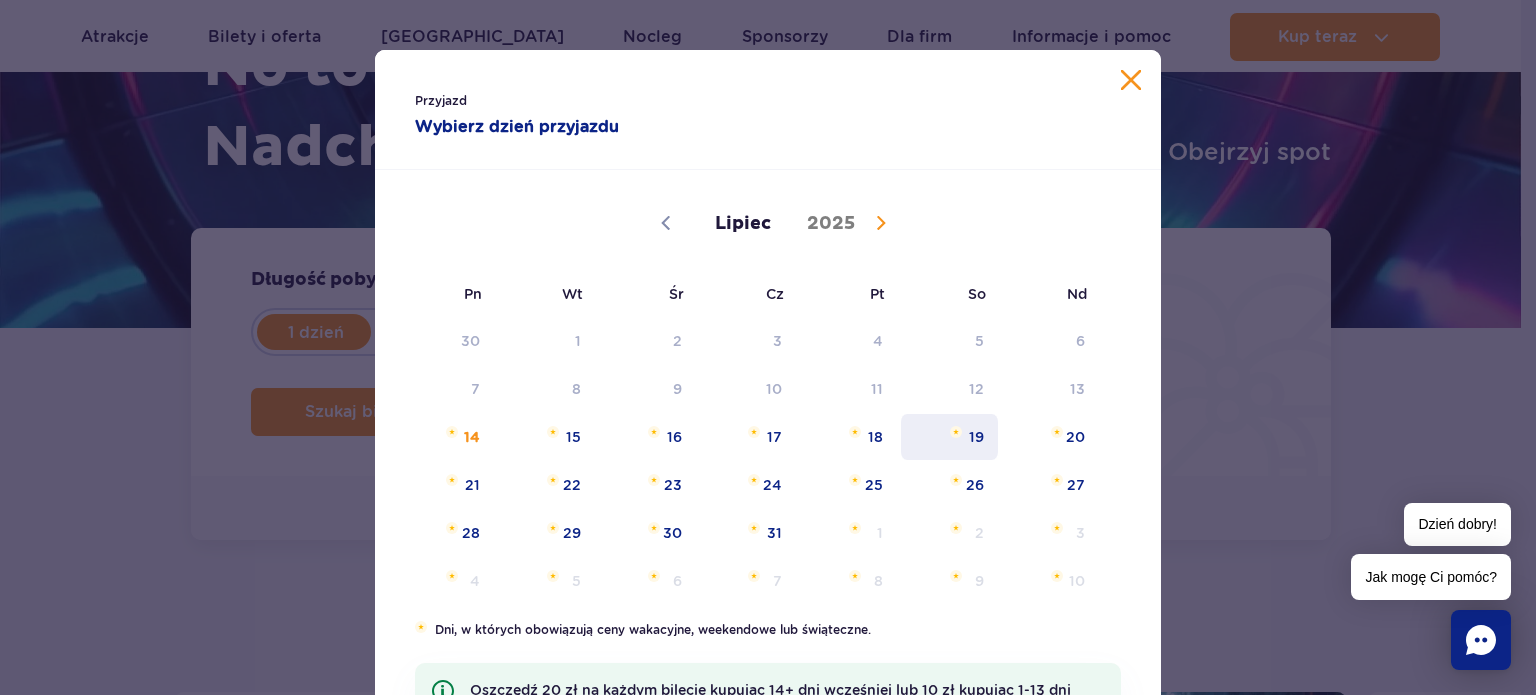 click at bounding box center [956, 432] 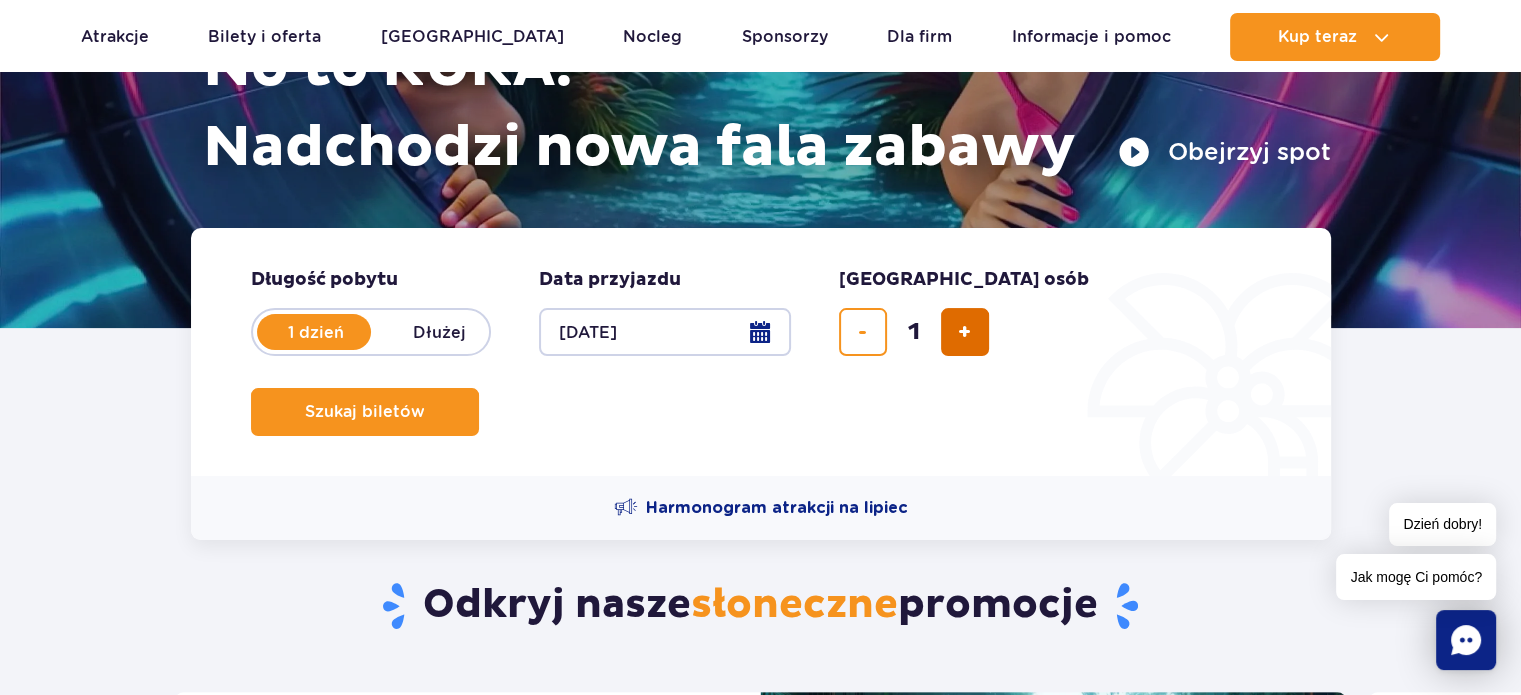 click at bounding box center [964, 332] 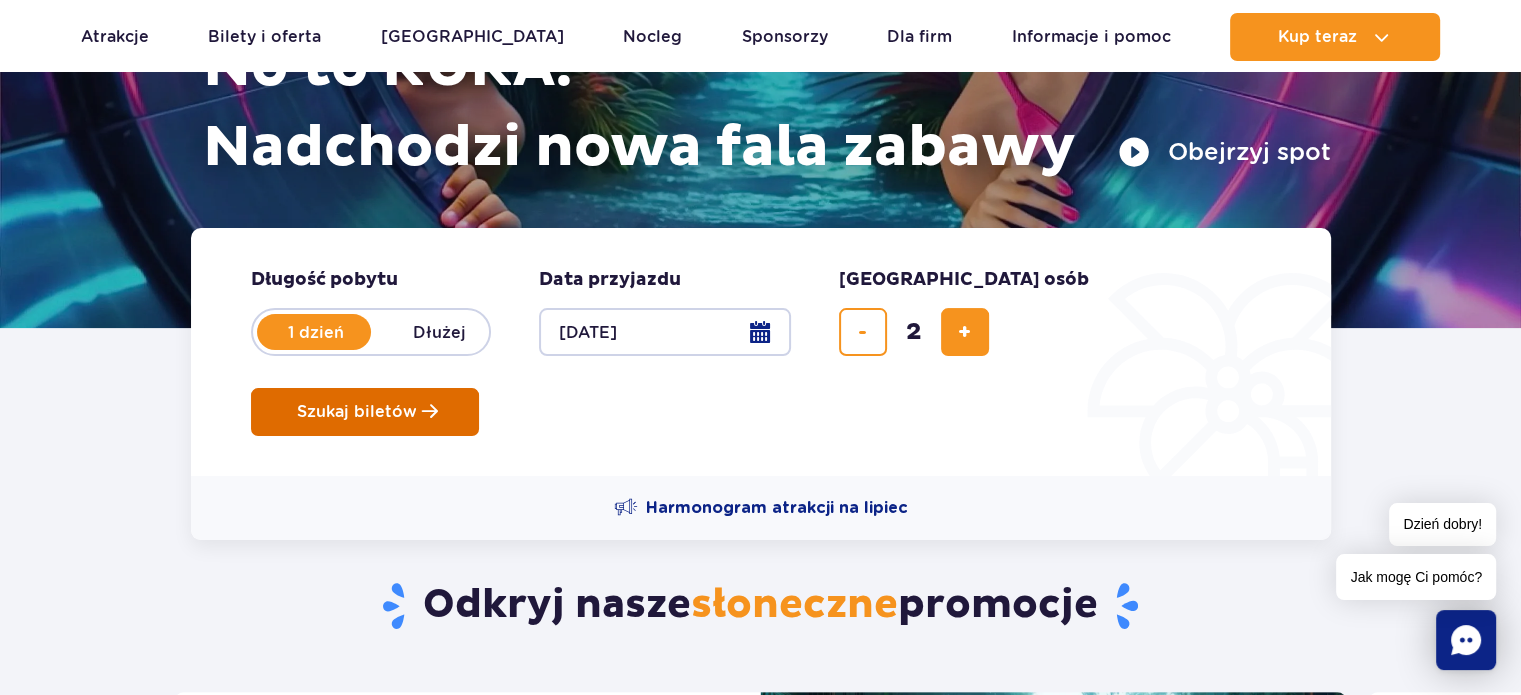 click on "Szukaj biletów" at bounding box center [357, 412] 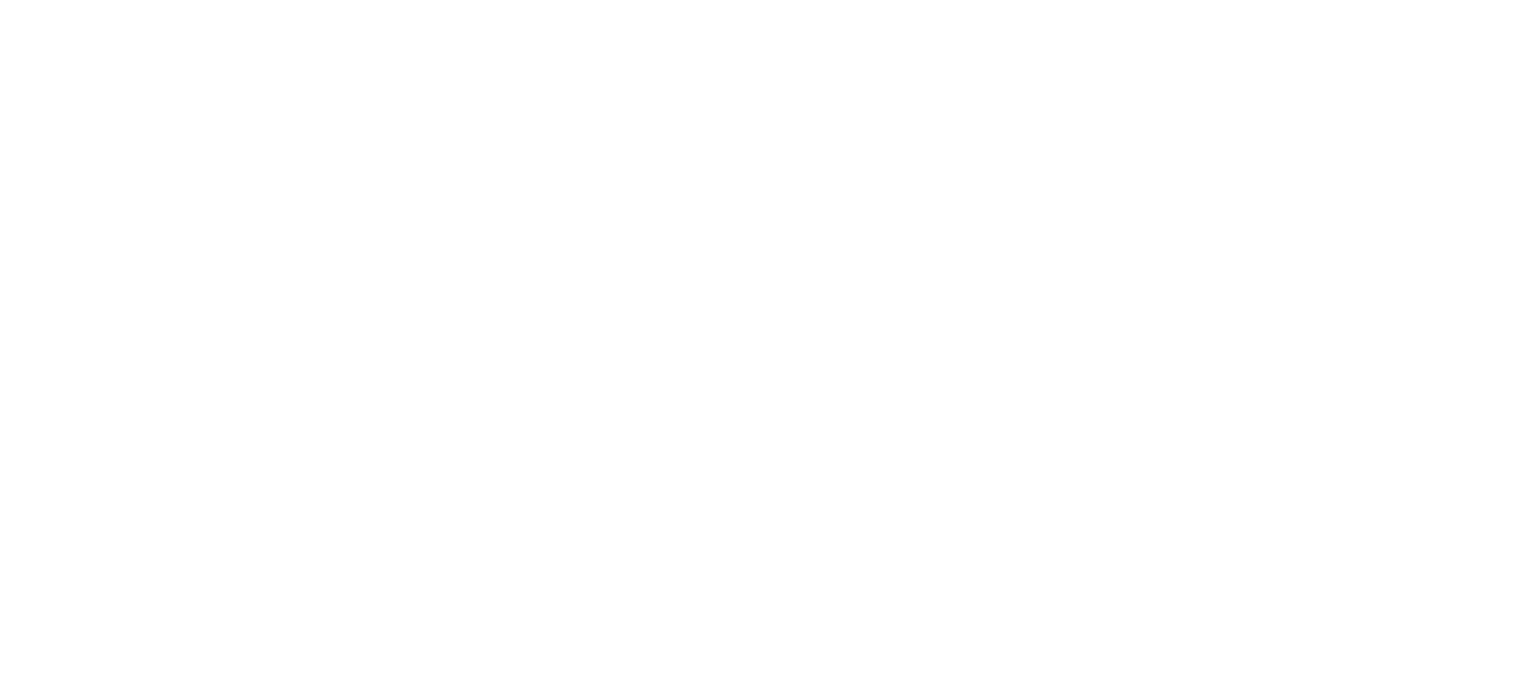 scroll, scrollTop: 0, scrollLeft: 0, axis: both 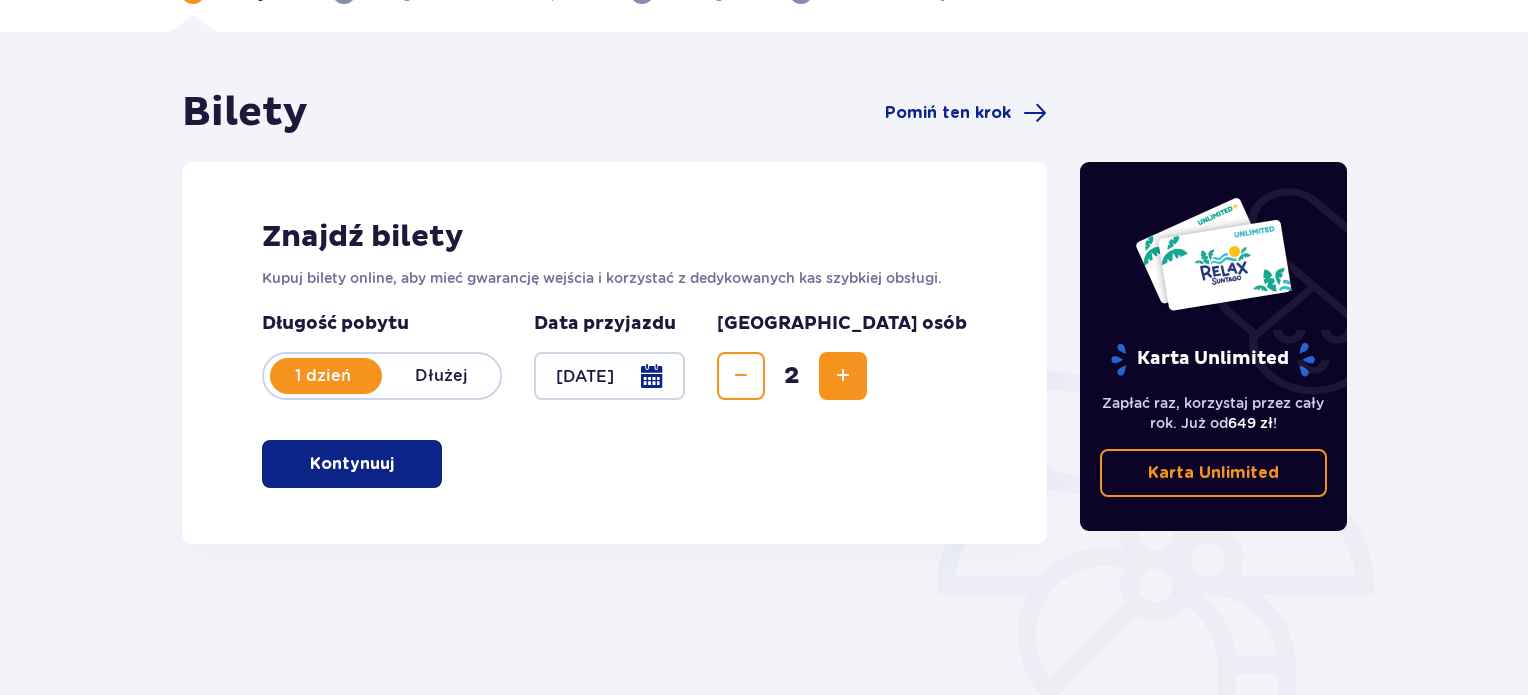 click on "Kontynuuj" at bounding box center (352, 464) 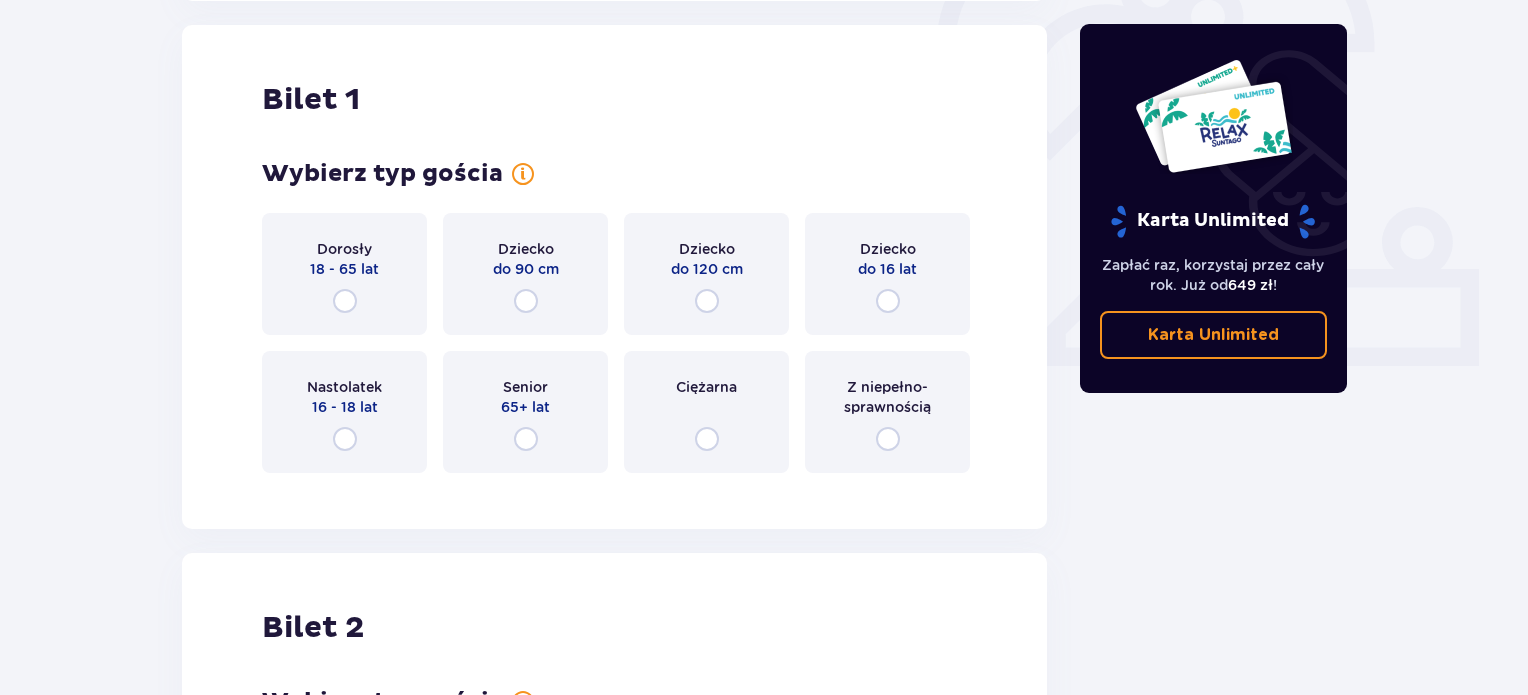 scroll, scrollTop: 668, scrollLeft: 0, axis: vertical 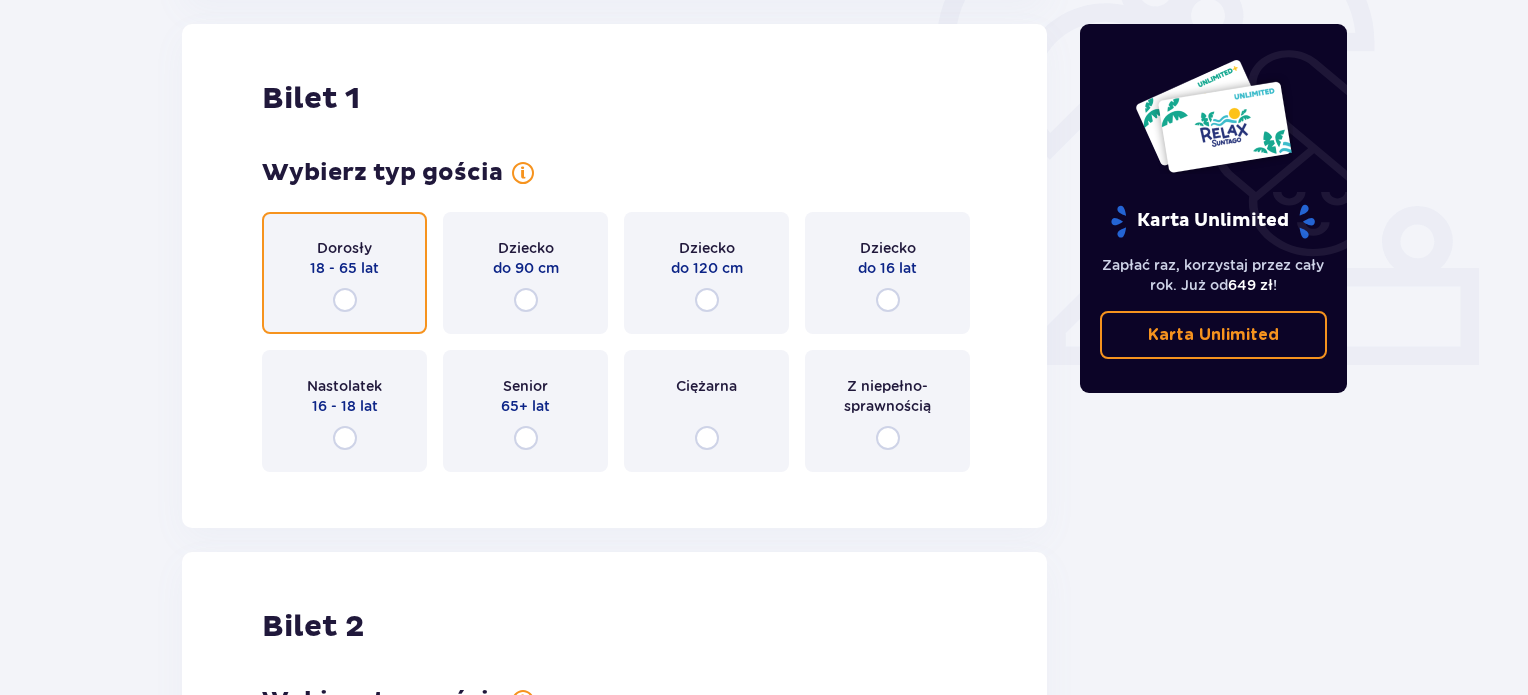 click at bounding box center (345, 300) 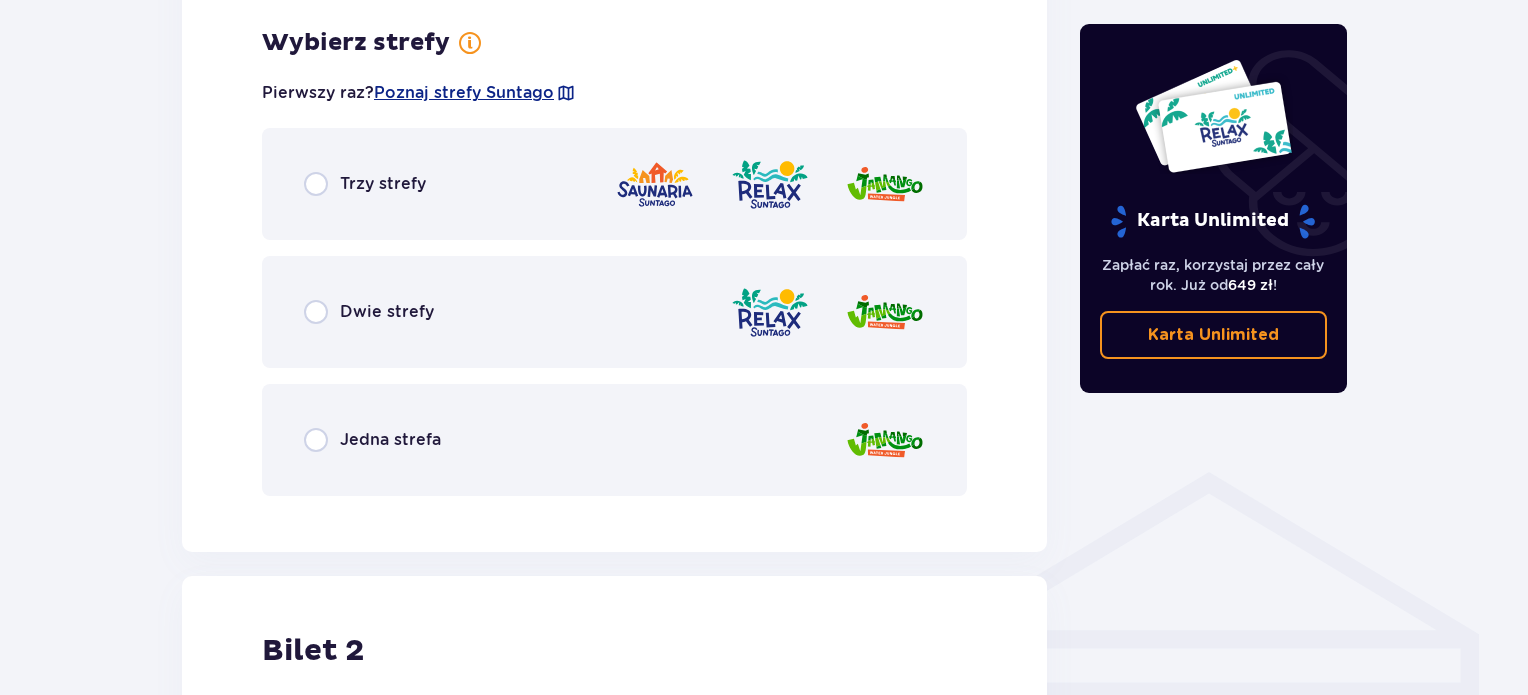 scroll, scrollTop: 1156, scrollLeft: 0, axis: vertical 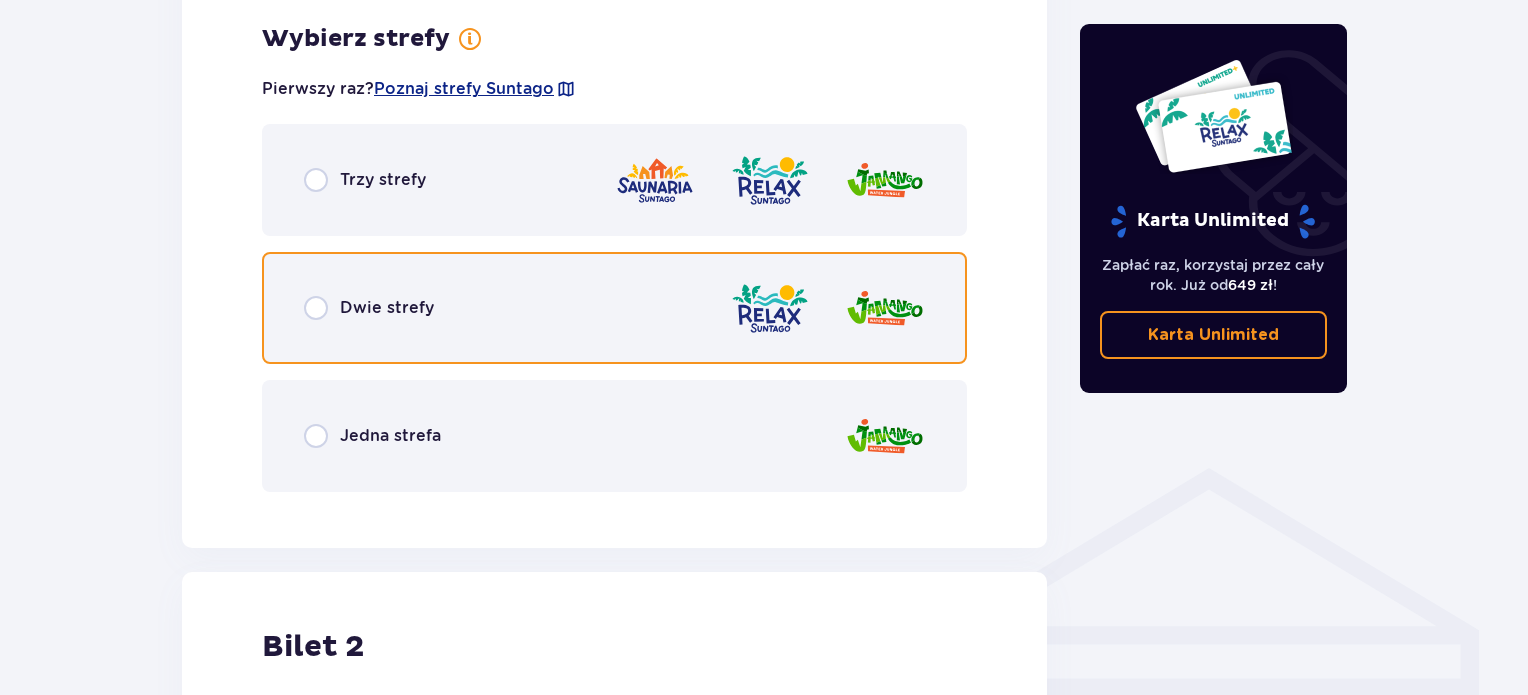 click at bounding box center [316, 308] 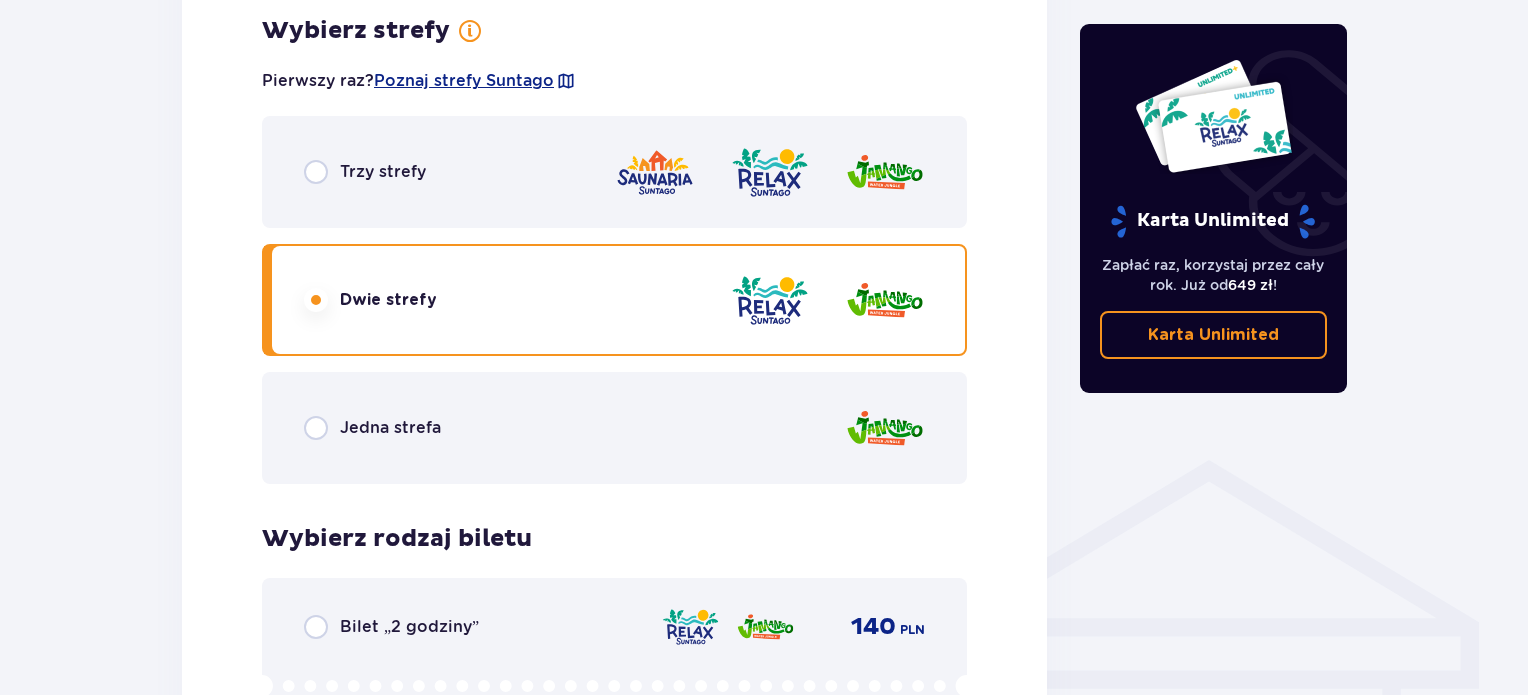 scroll, scrollTop: 1164, scrollLeft: 0, axis: vertical 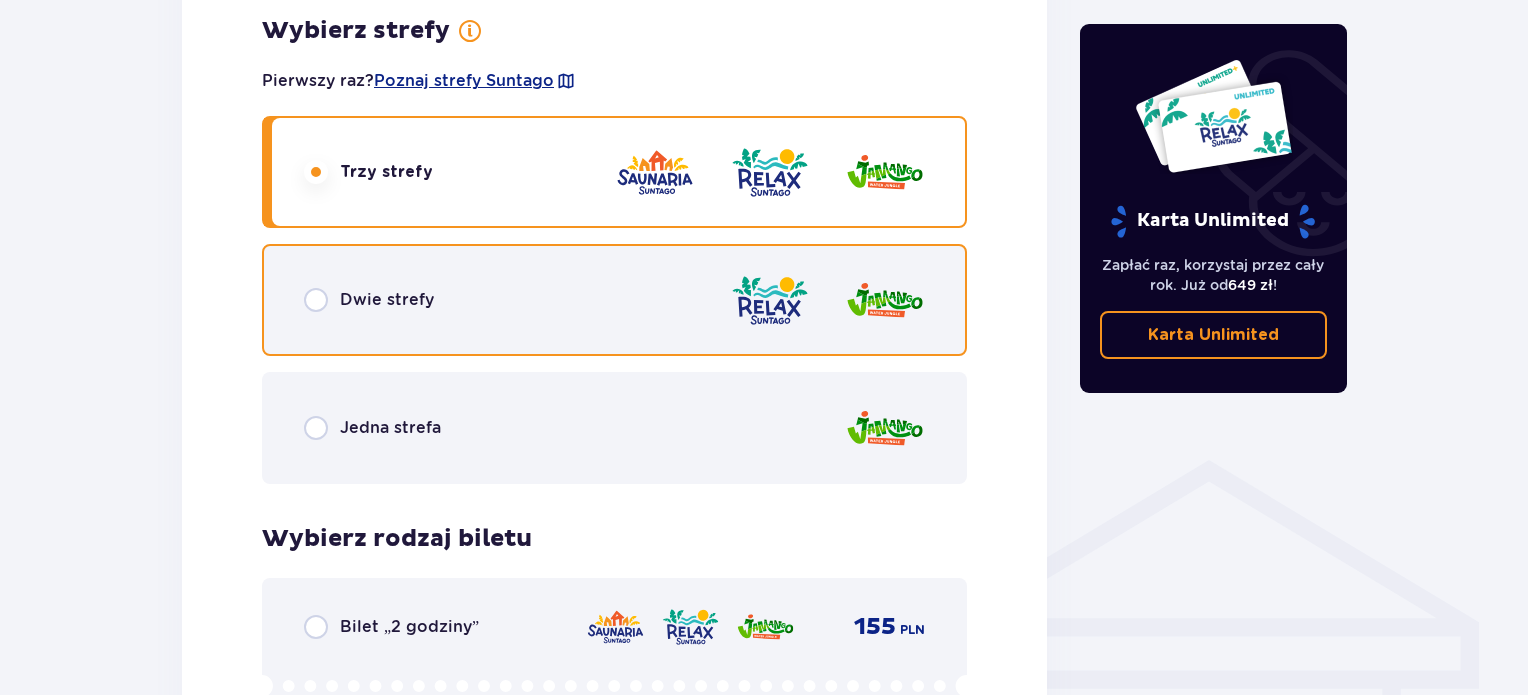 click at bounding box center [316, 300] 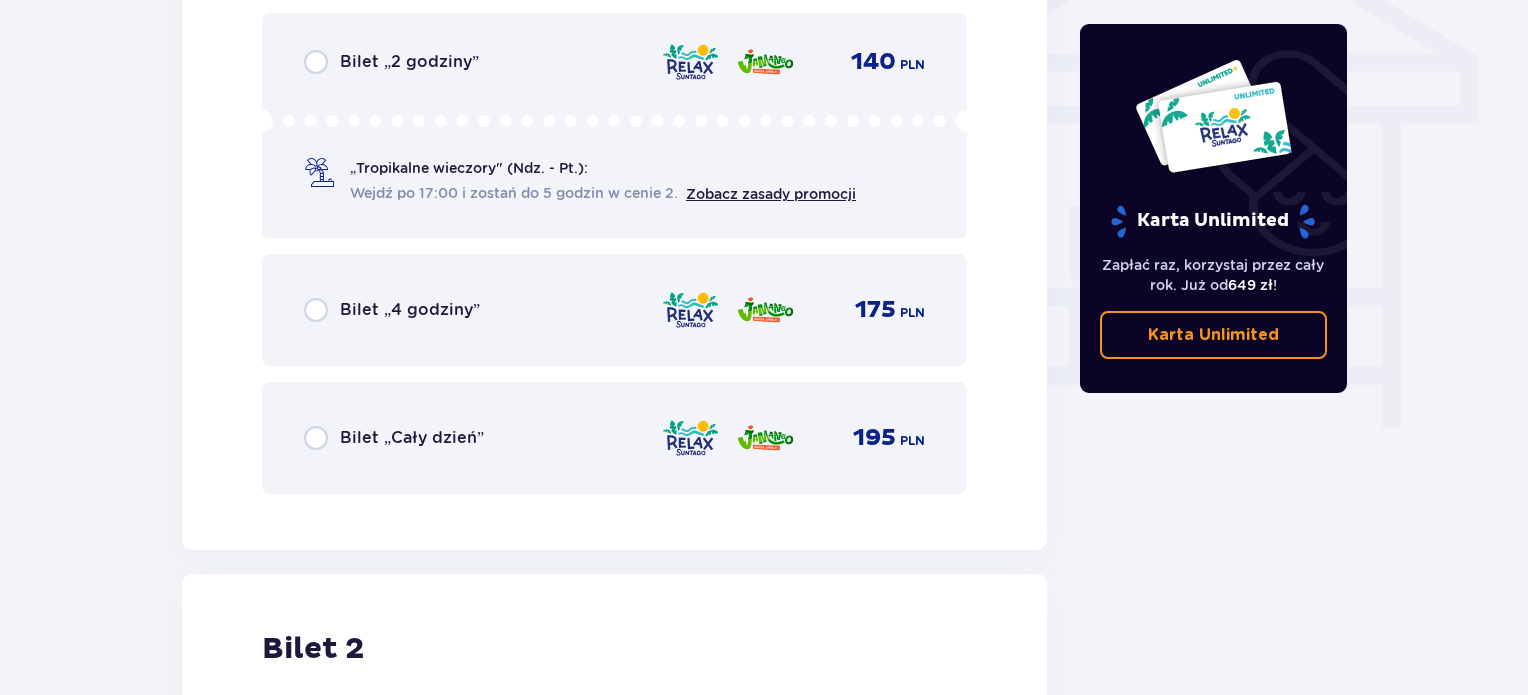 scroll, scrollTop: 1727, scrollLeft: 0, axis: vertical 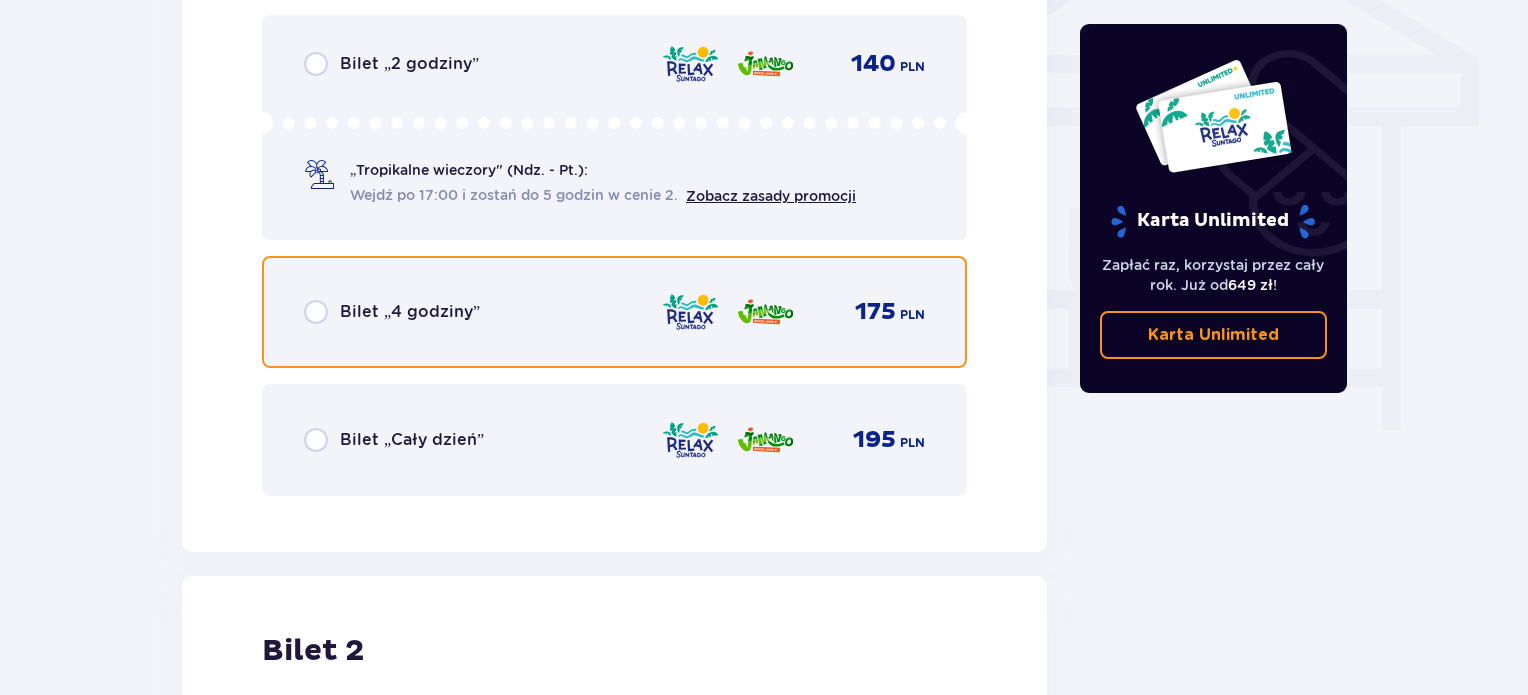 click at bounding box center [316, 312] 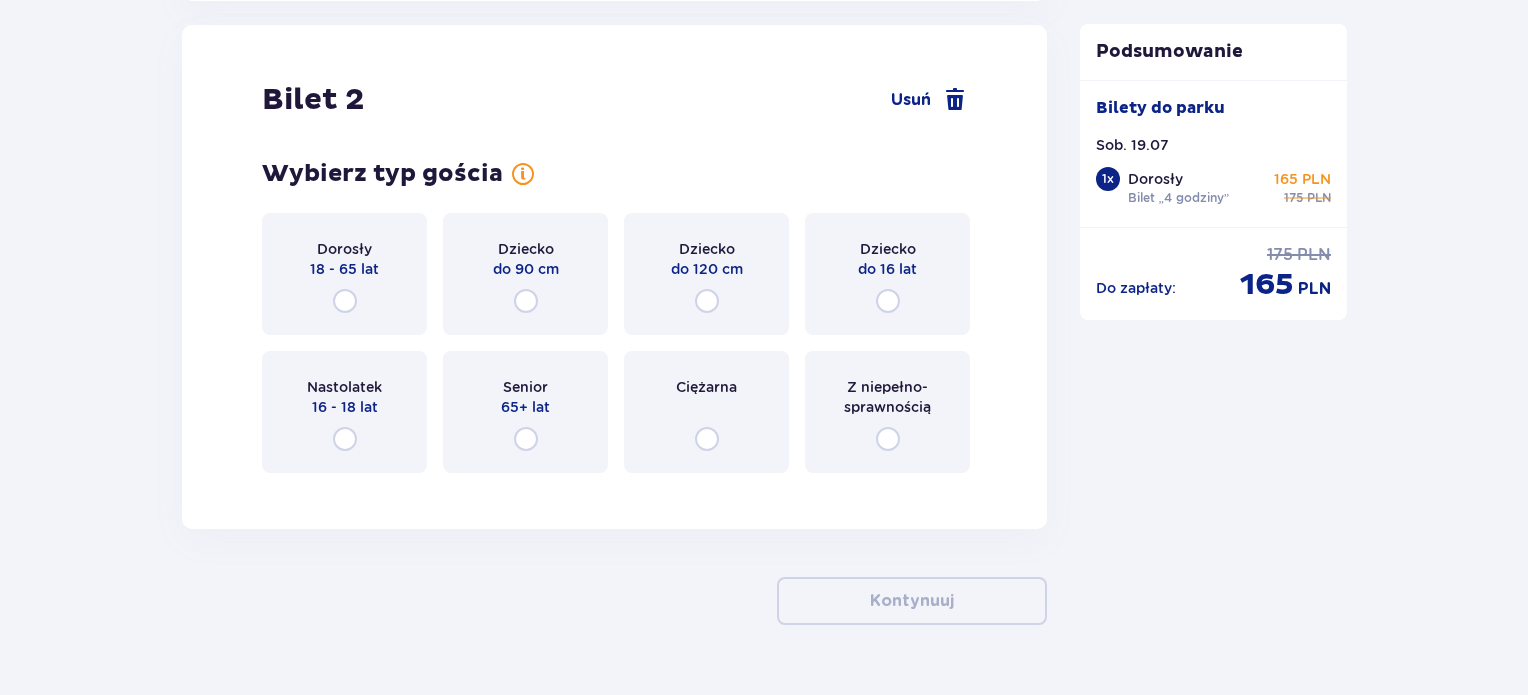 scroll, scrollTop: 2327, scrollLeft: 0, axis: vertical 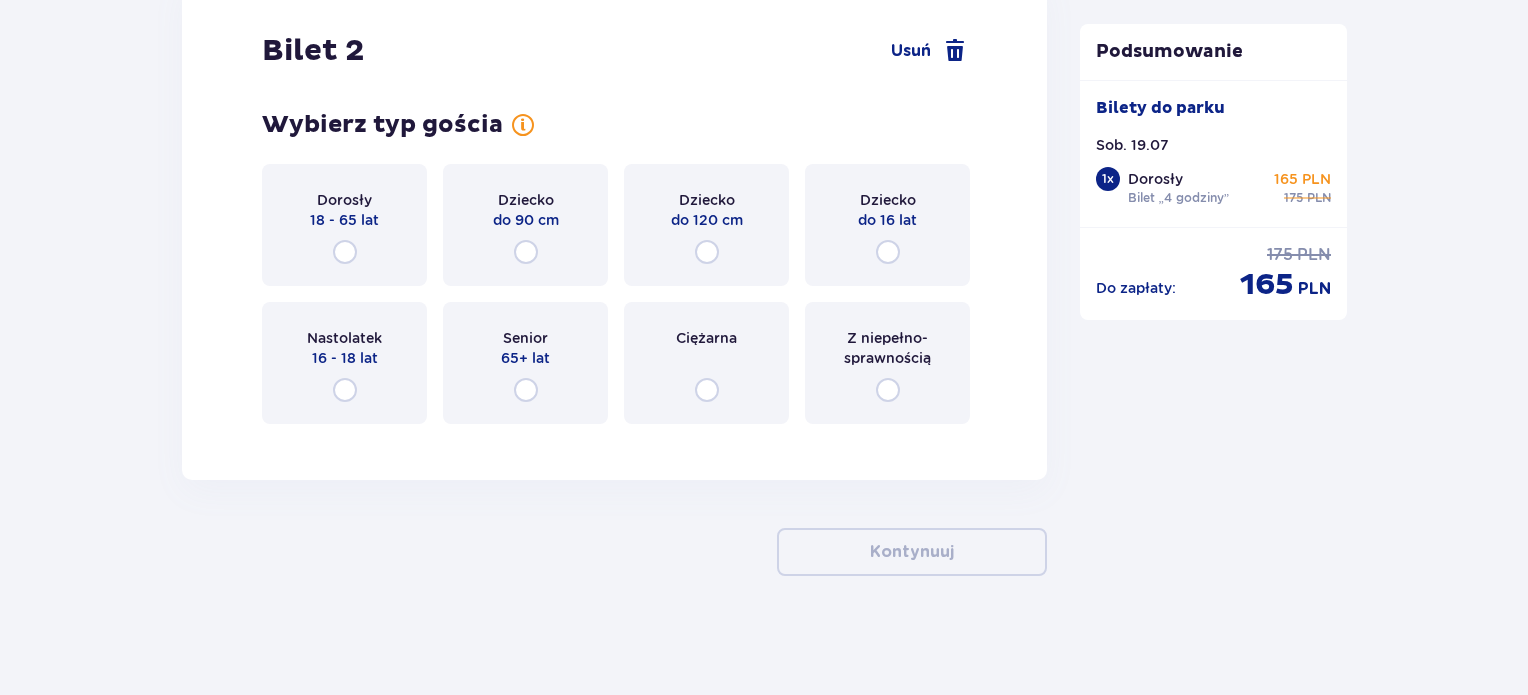 click on "Dorosły 18 - 65 lat" at bounding box center (344, 225) 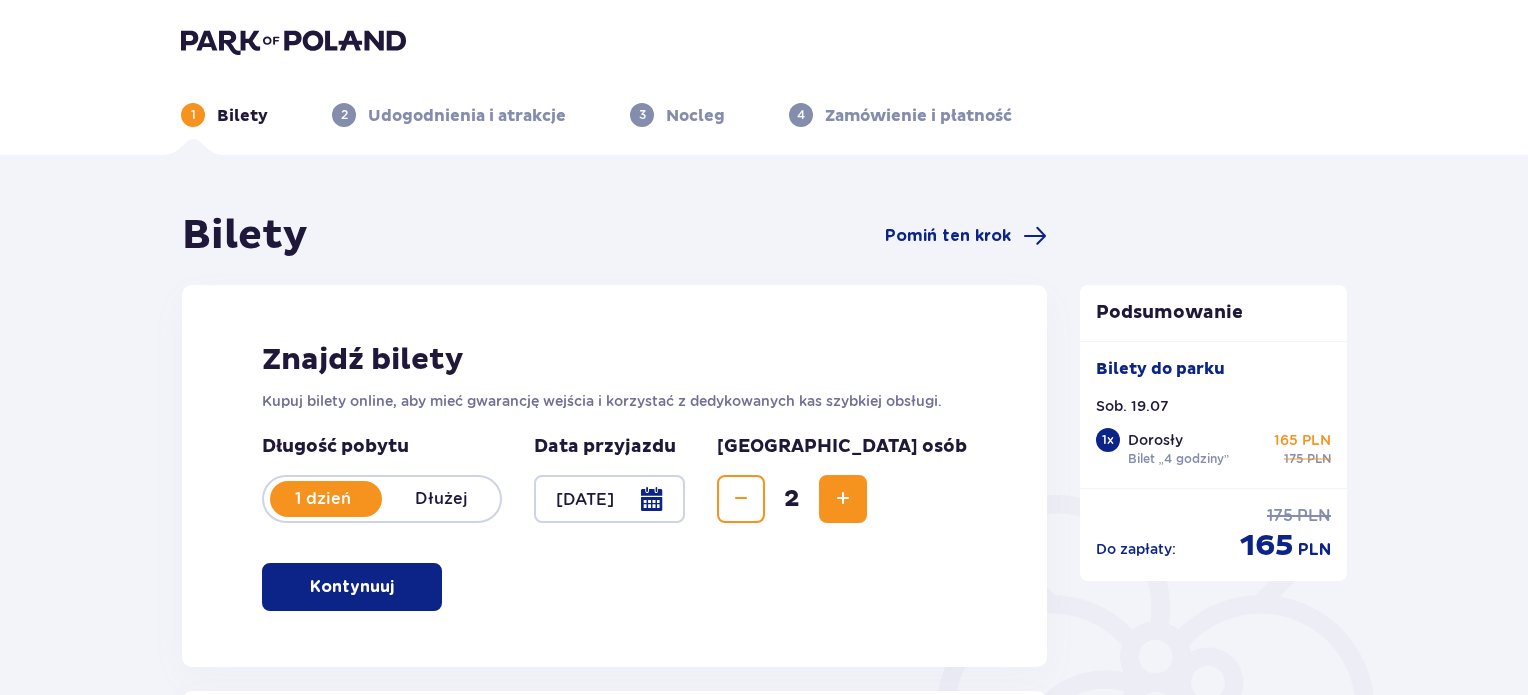 scroll, scrollTop: 0, scrollLeft: 0, axis: both 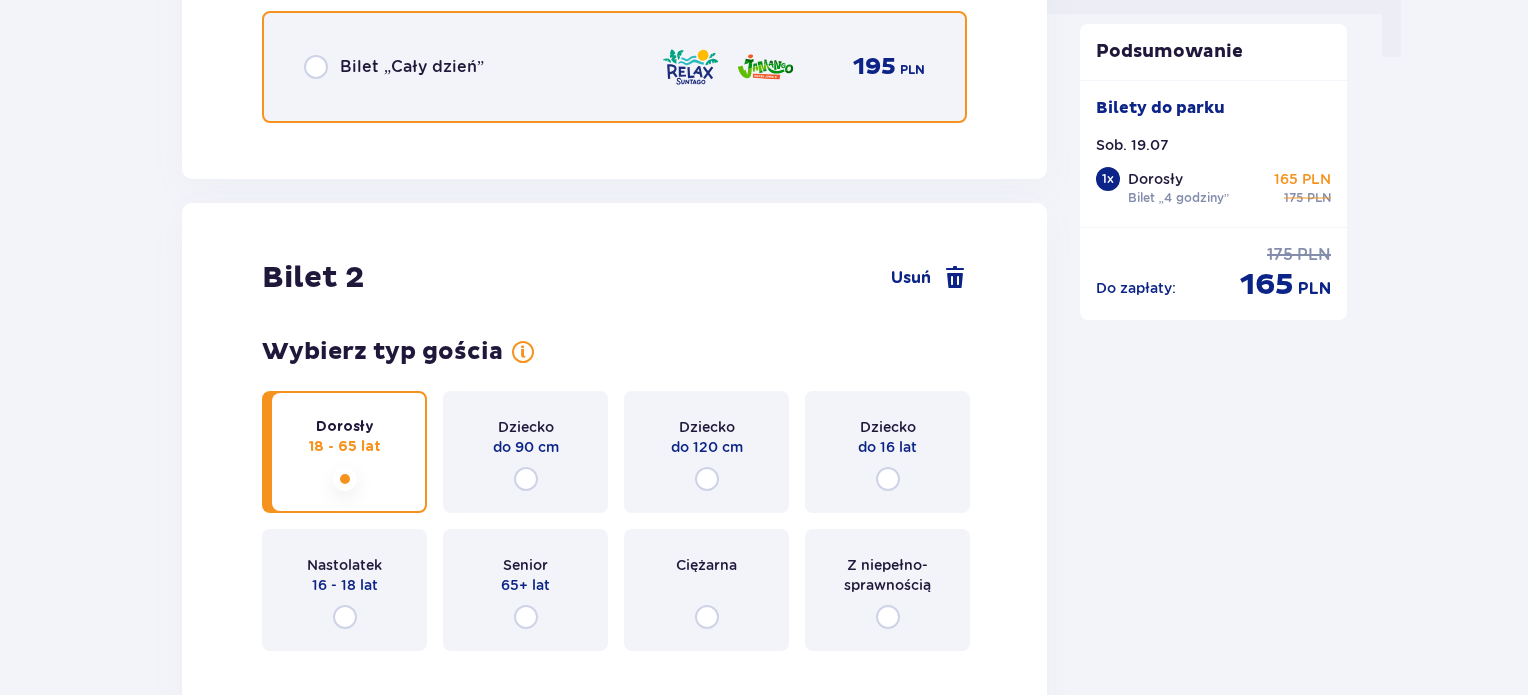 click at bounding box center (316, 67) 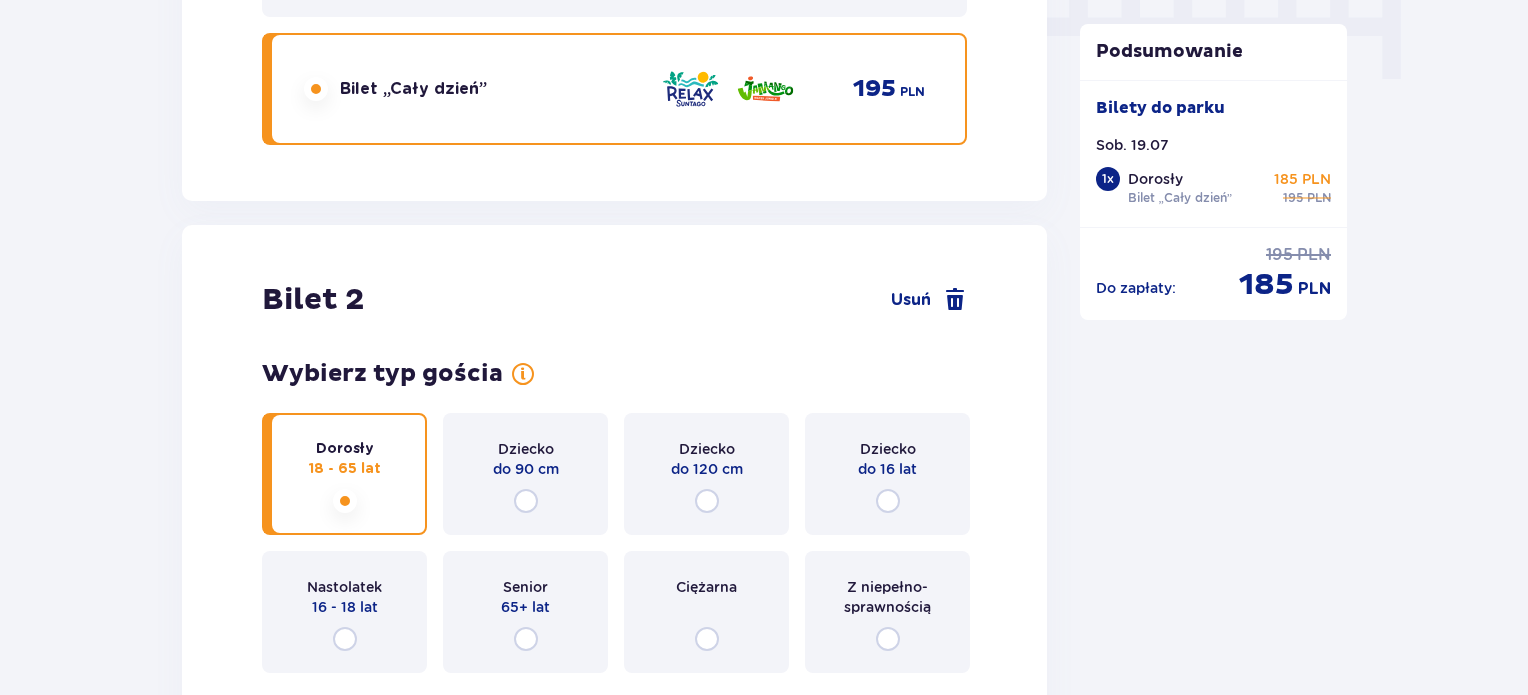 scroll, scrollTop: 2578, scrollLeft: 0, axis: vertical 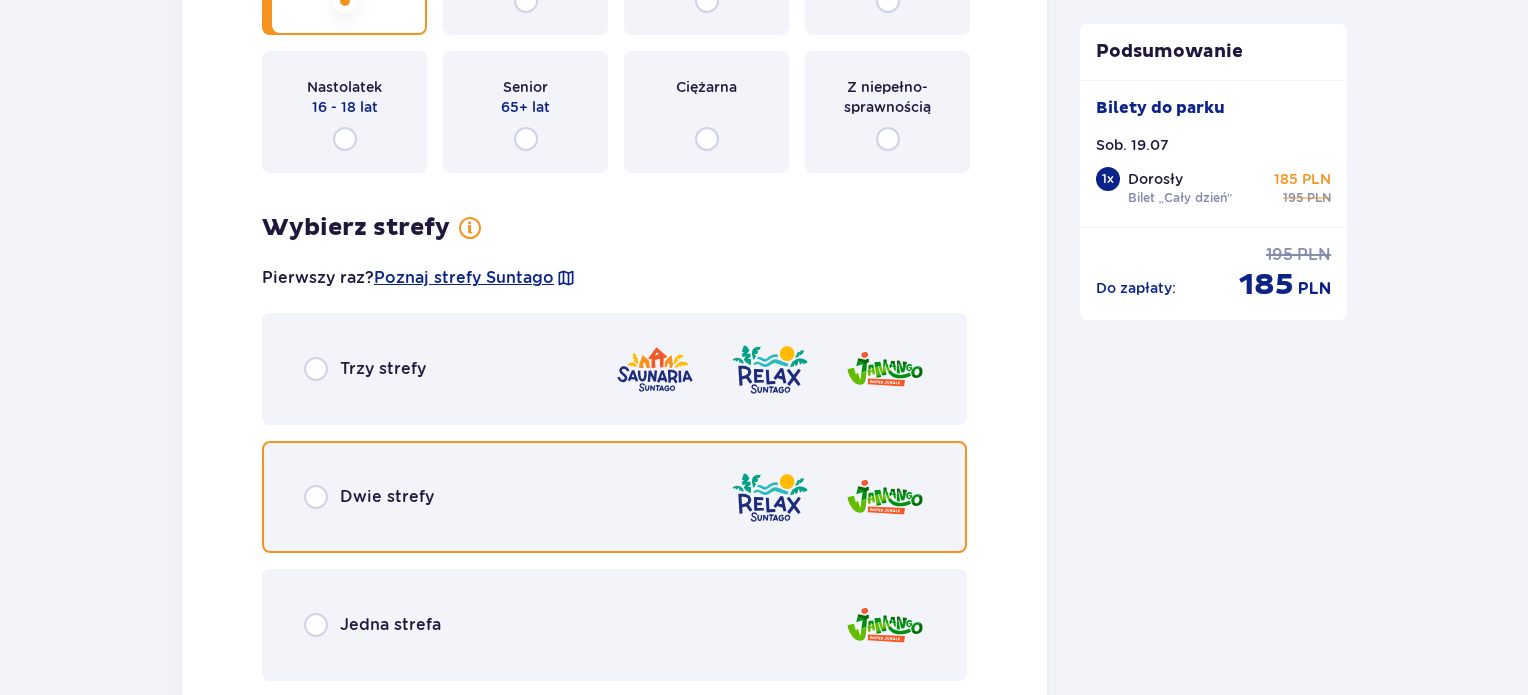 click at bounding box center (316, 497) 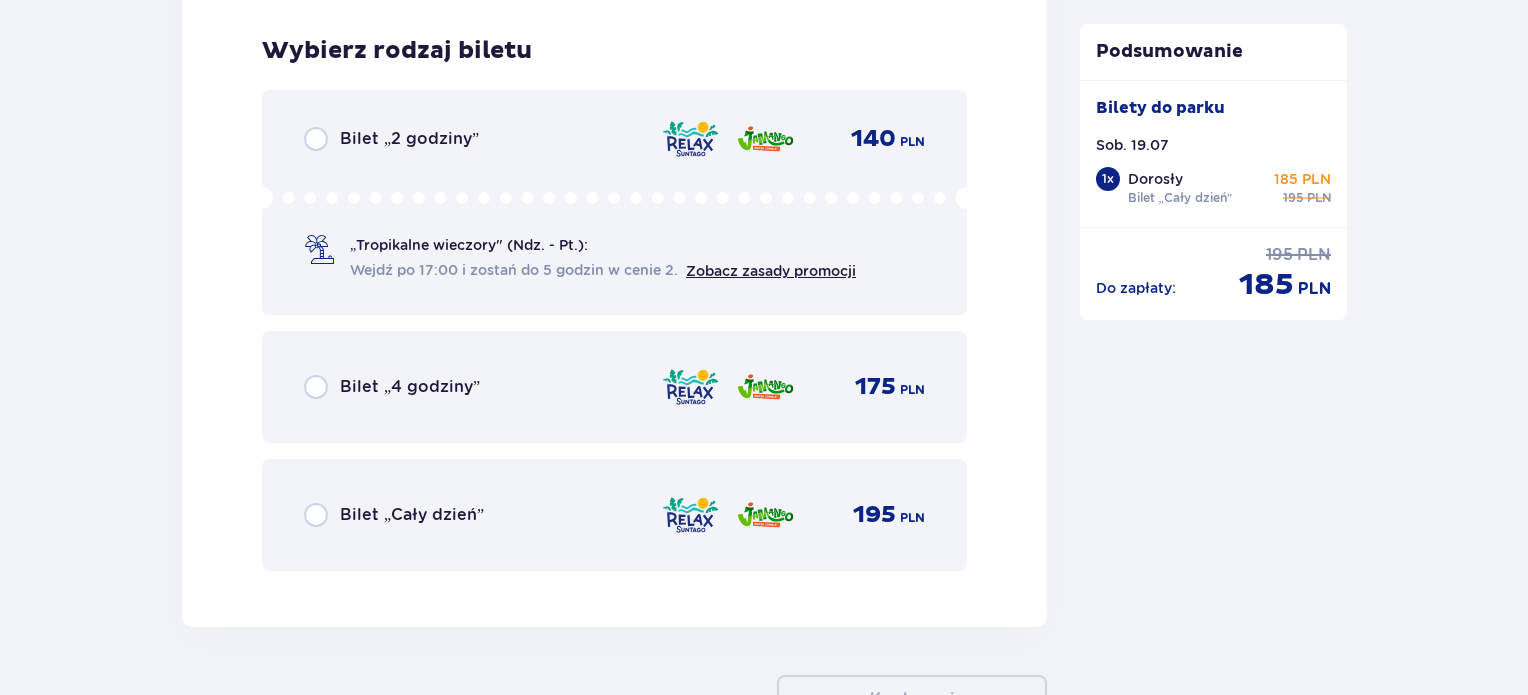 scroll, scrollTop: 3274, scrollLeft: 0, axis: vertical 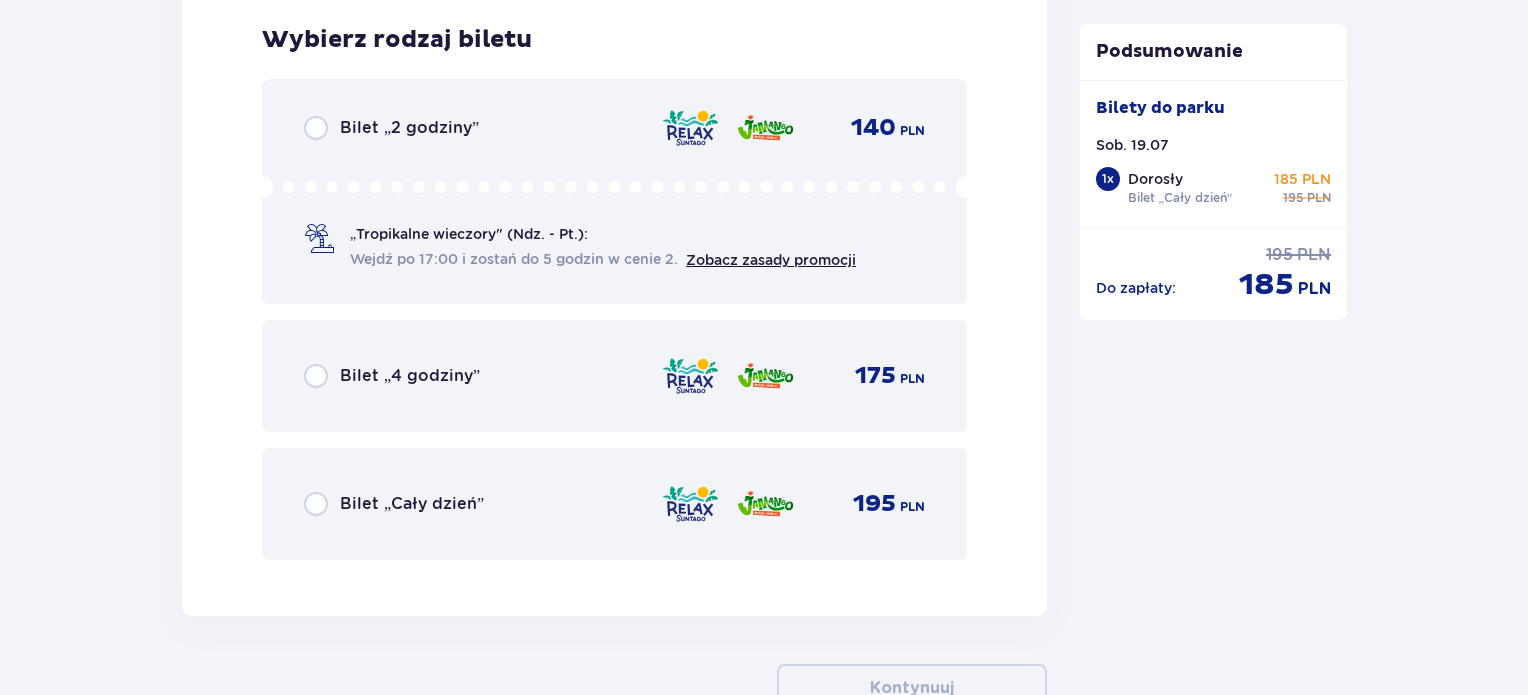 click on "Bilet „Cały dzień”" at bounding box center [412, 504] 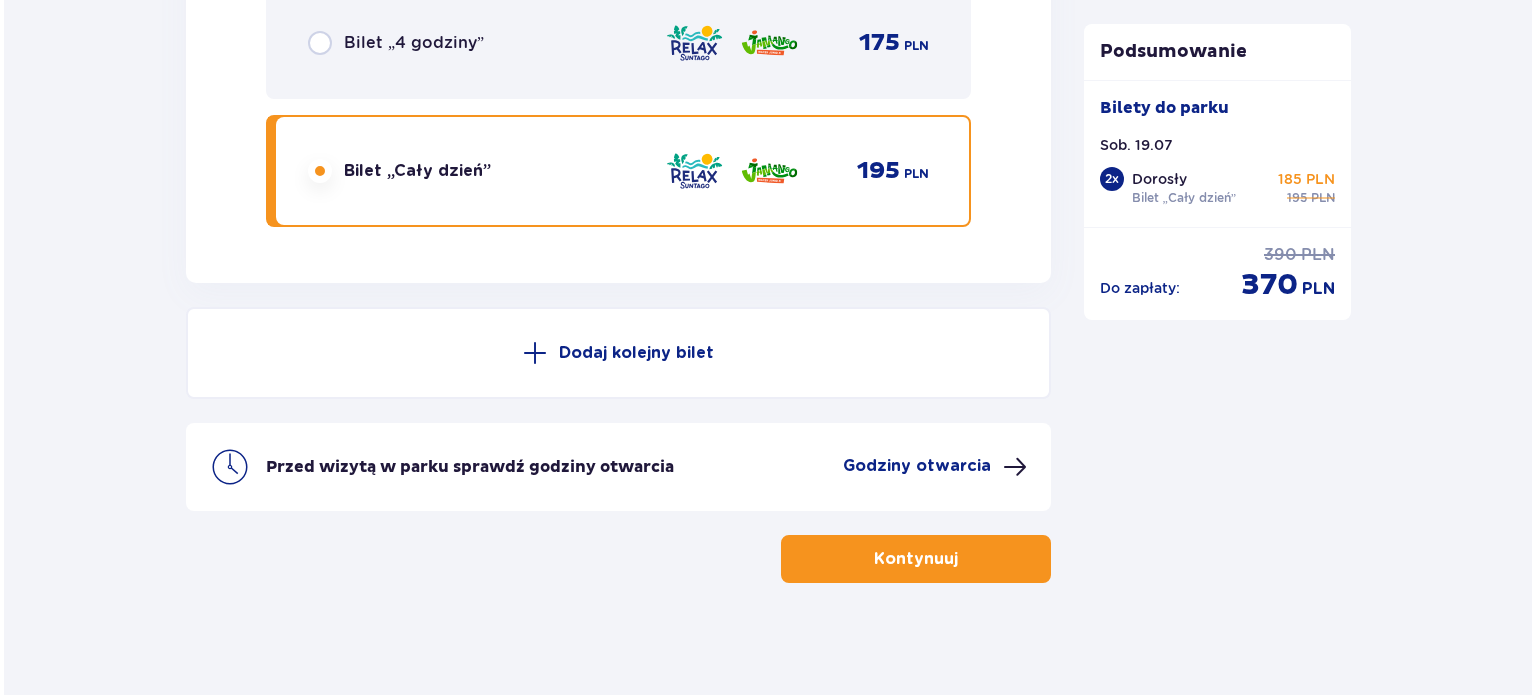 scroll, scrollTop: 3612, scrollLeft: 0, axis: vertical 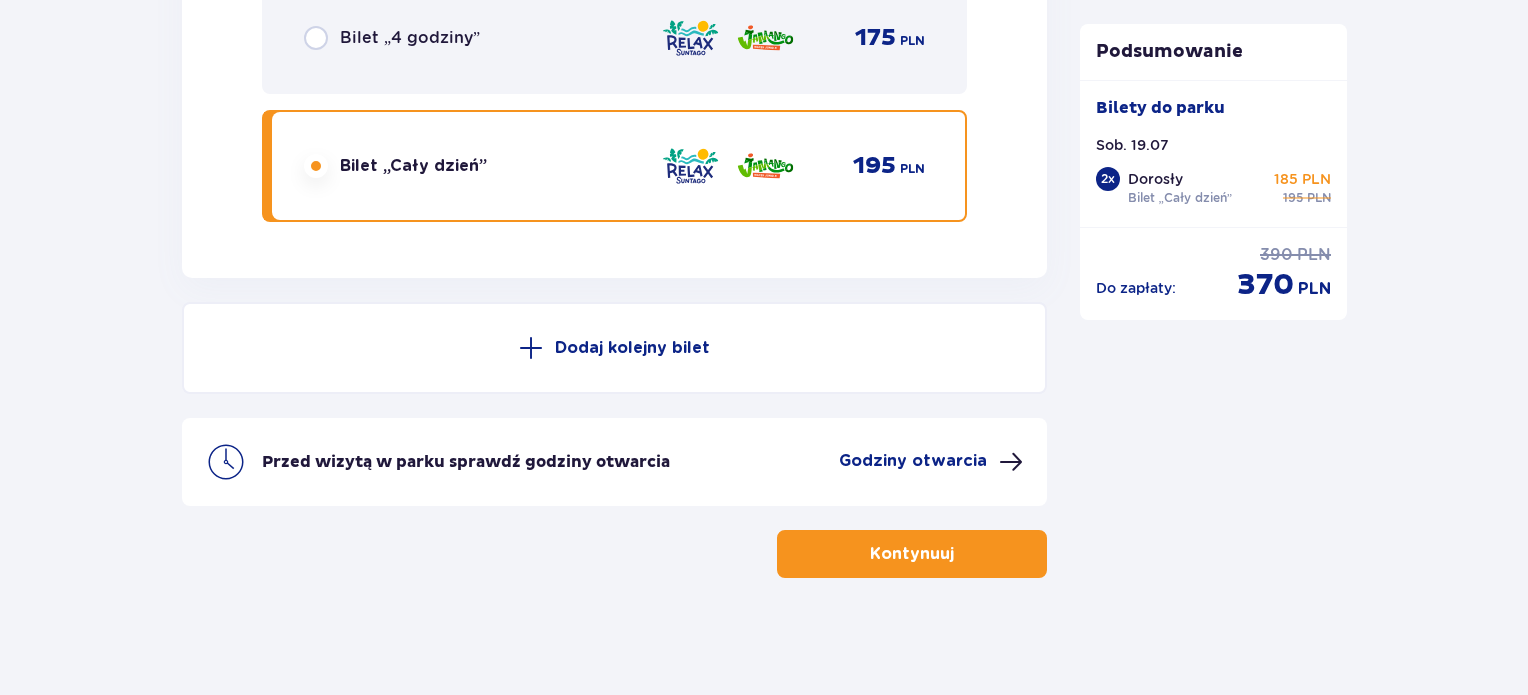 click on "Godziny otwarcia" at bounding box center [913, 461] 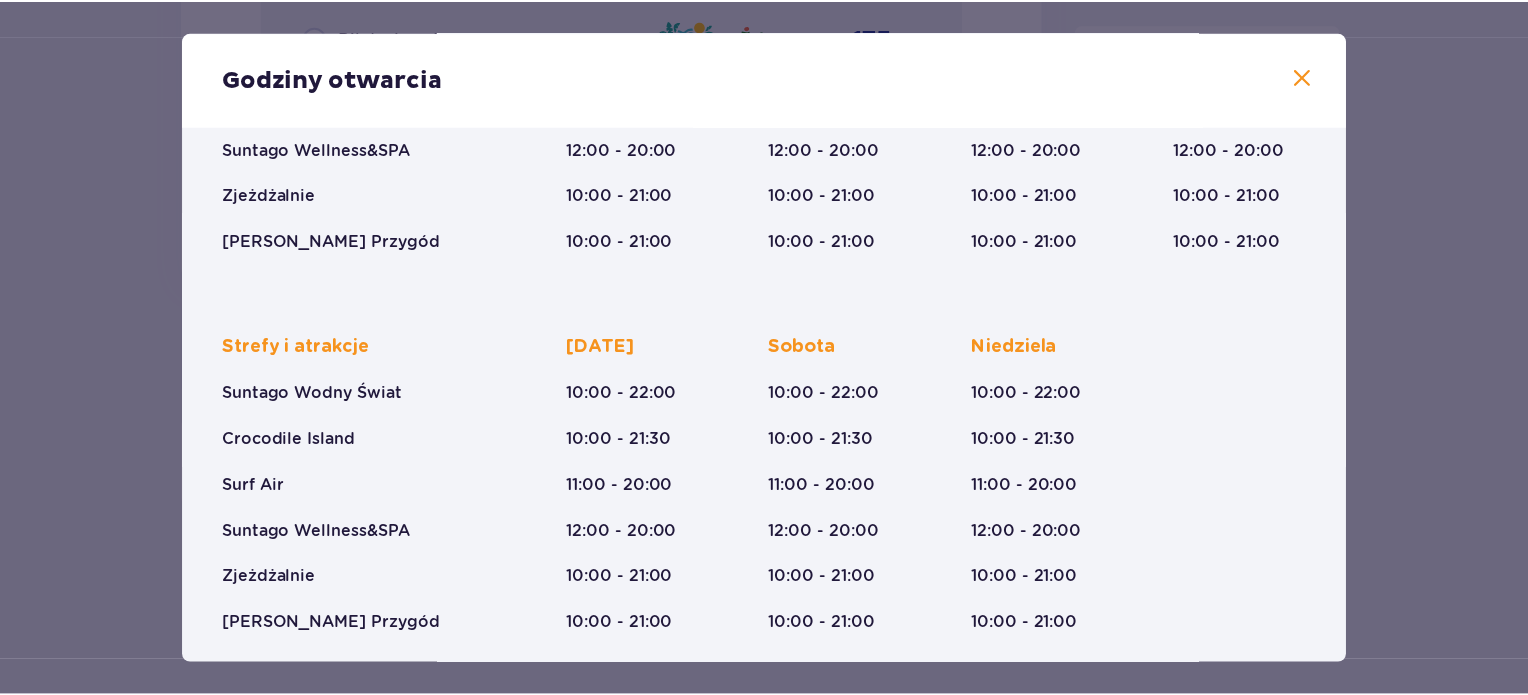 scroll, scrollTop: 343, scrollLeft: 0, axis: vertical 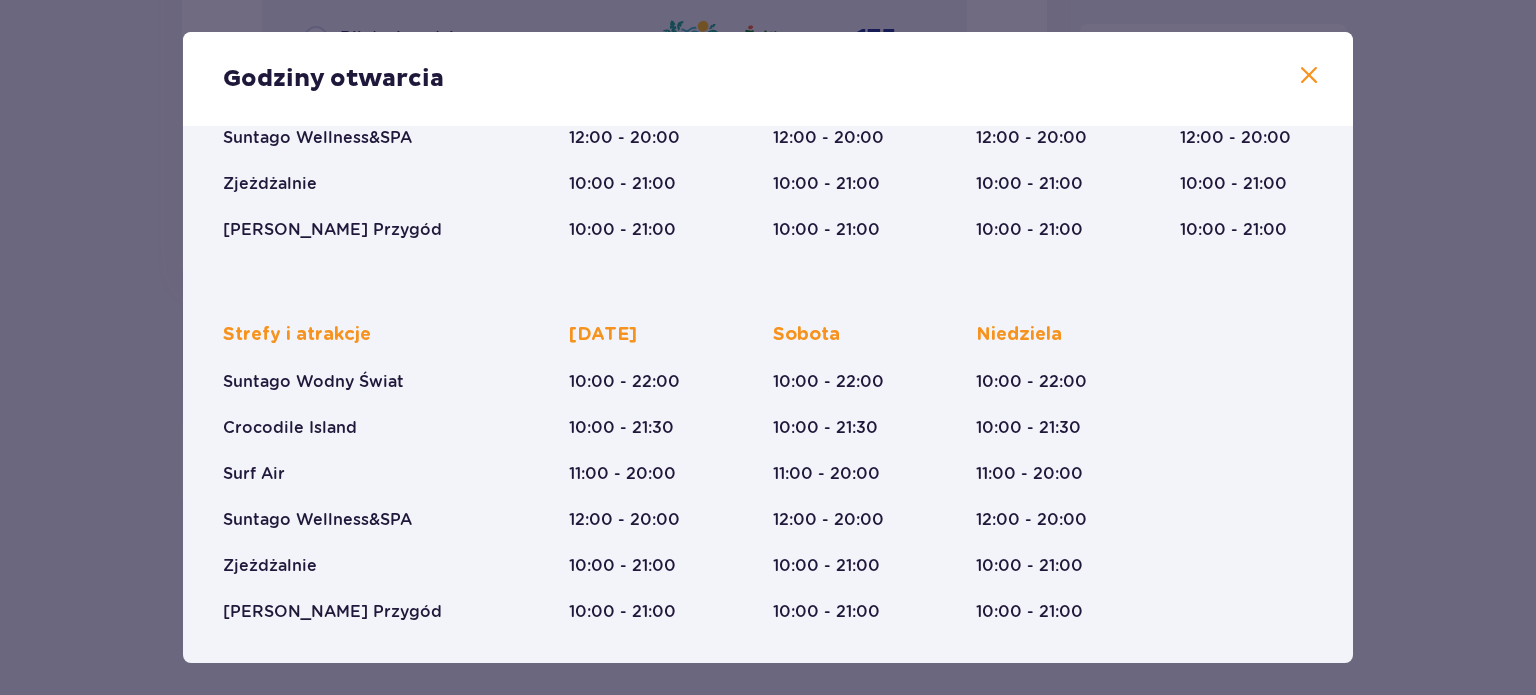 click at bounding box center (1309, 76) 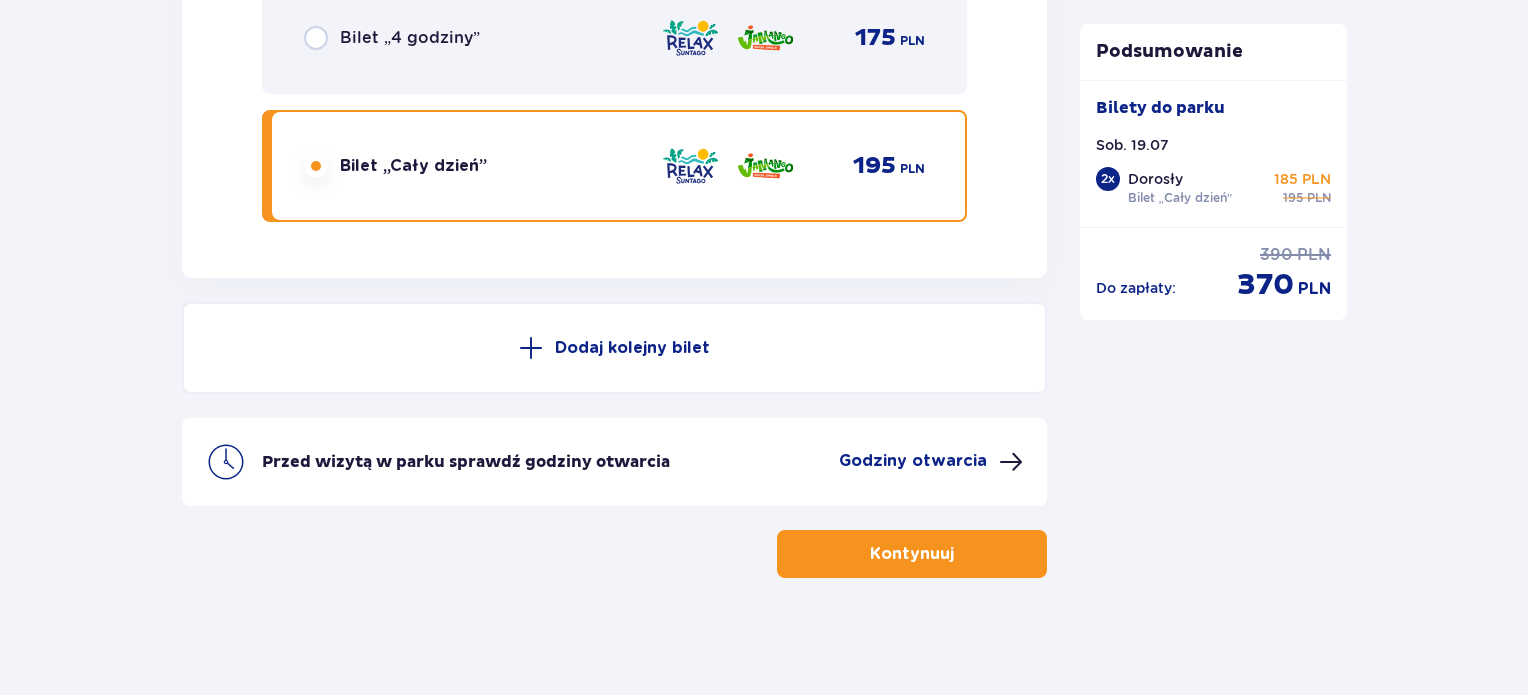 click on "Kontynuuj" at bounding box center [912, 554] 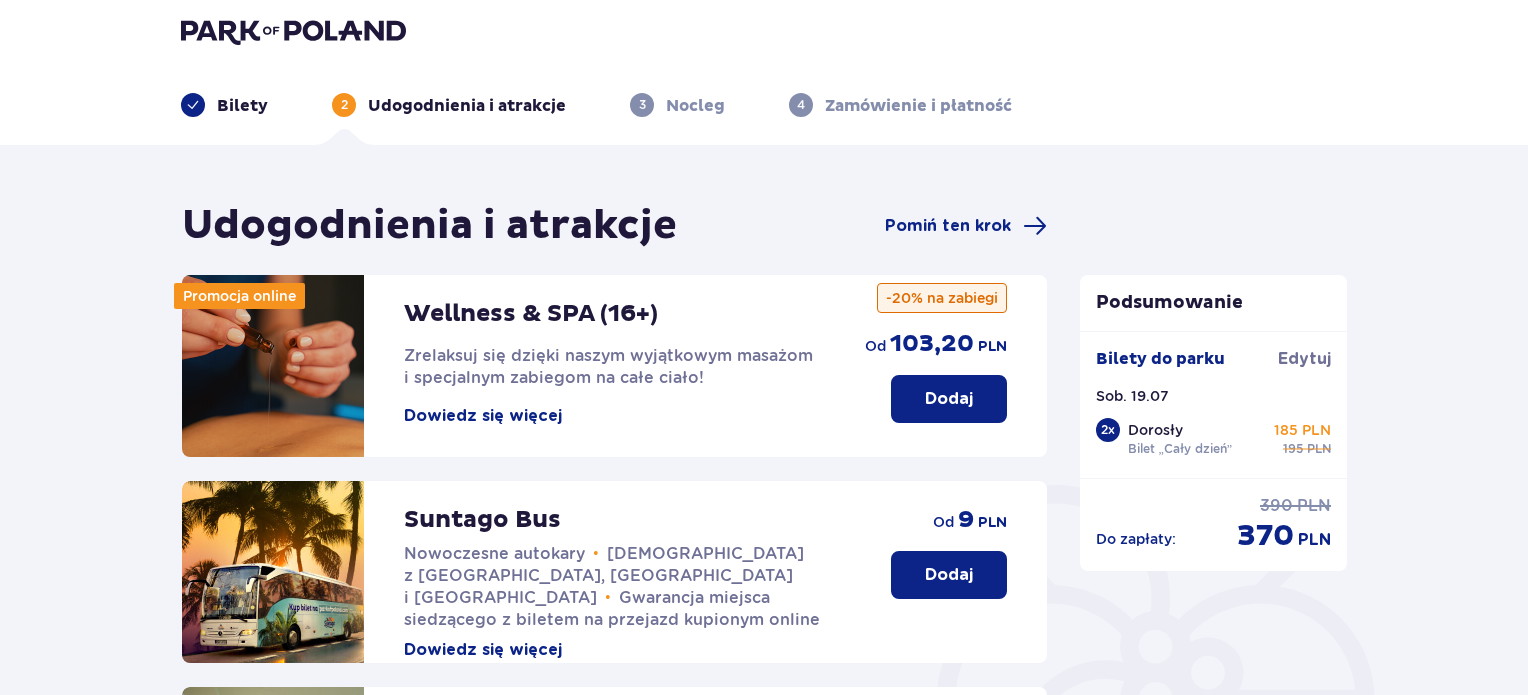 scroll, scrollTop: 0, scrollLeft: 0, axis: both 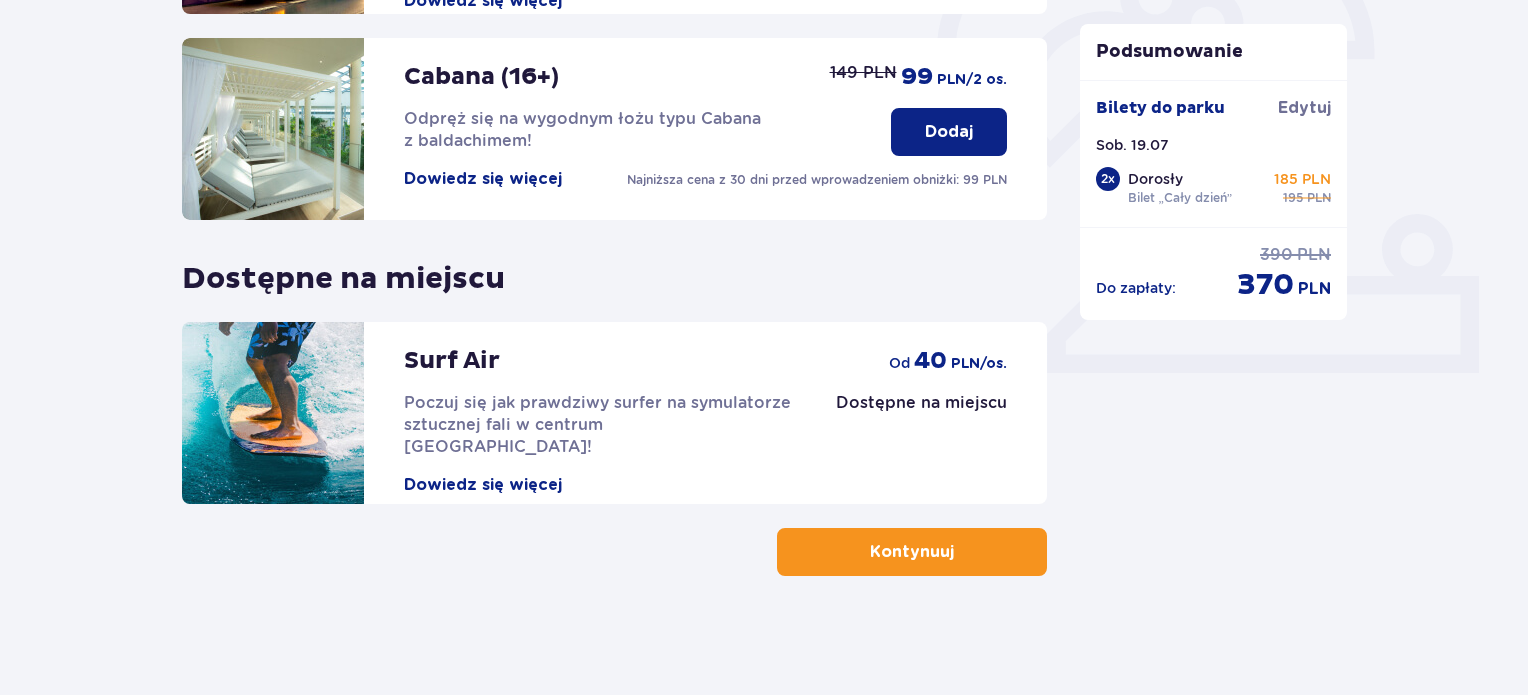 click on "Kontynuuj" at bounding box center [912, 552] 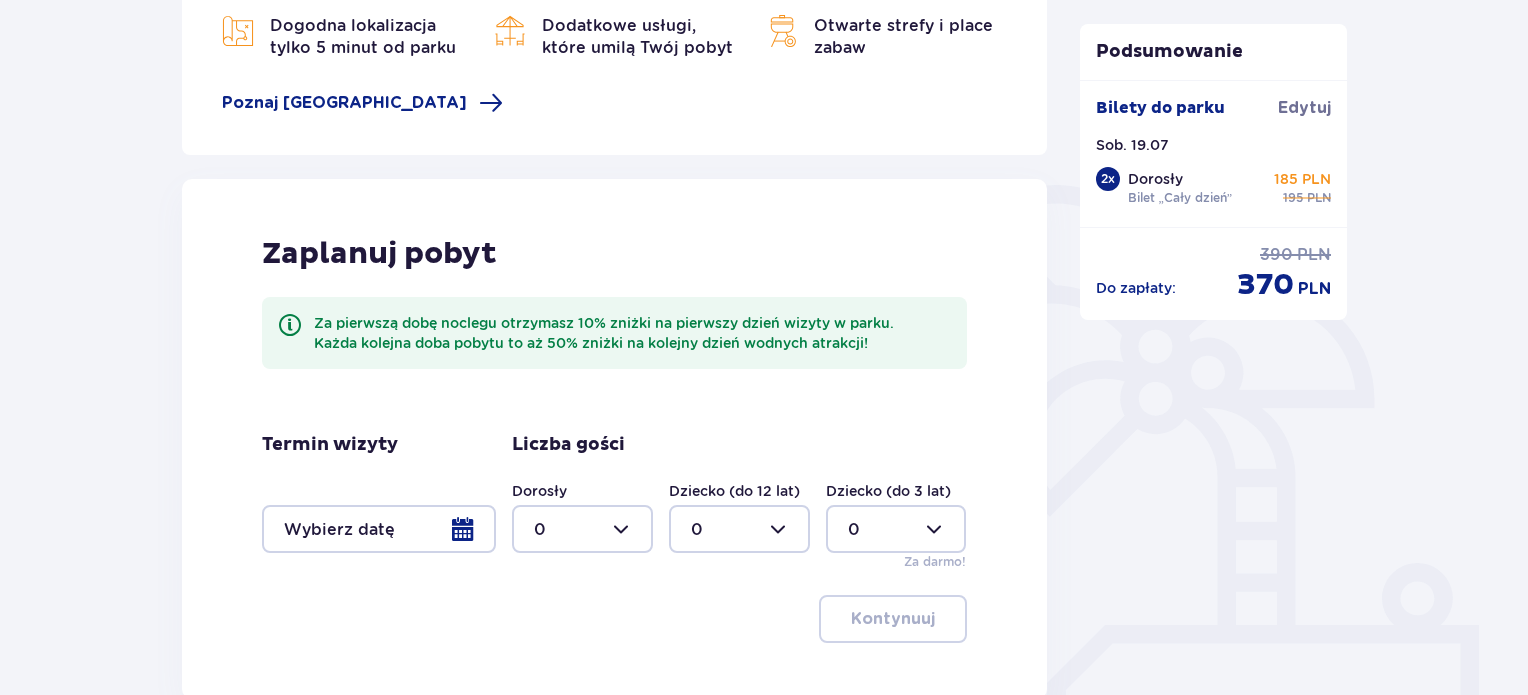 scroll, scrollTop: 0, scrollLeft: 0, axis: both 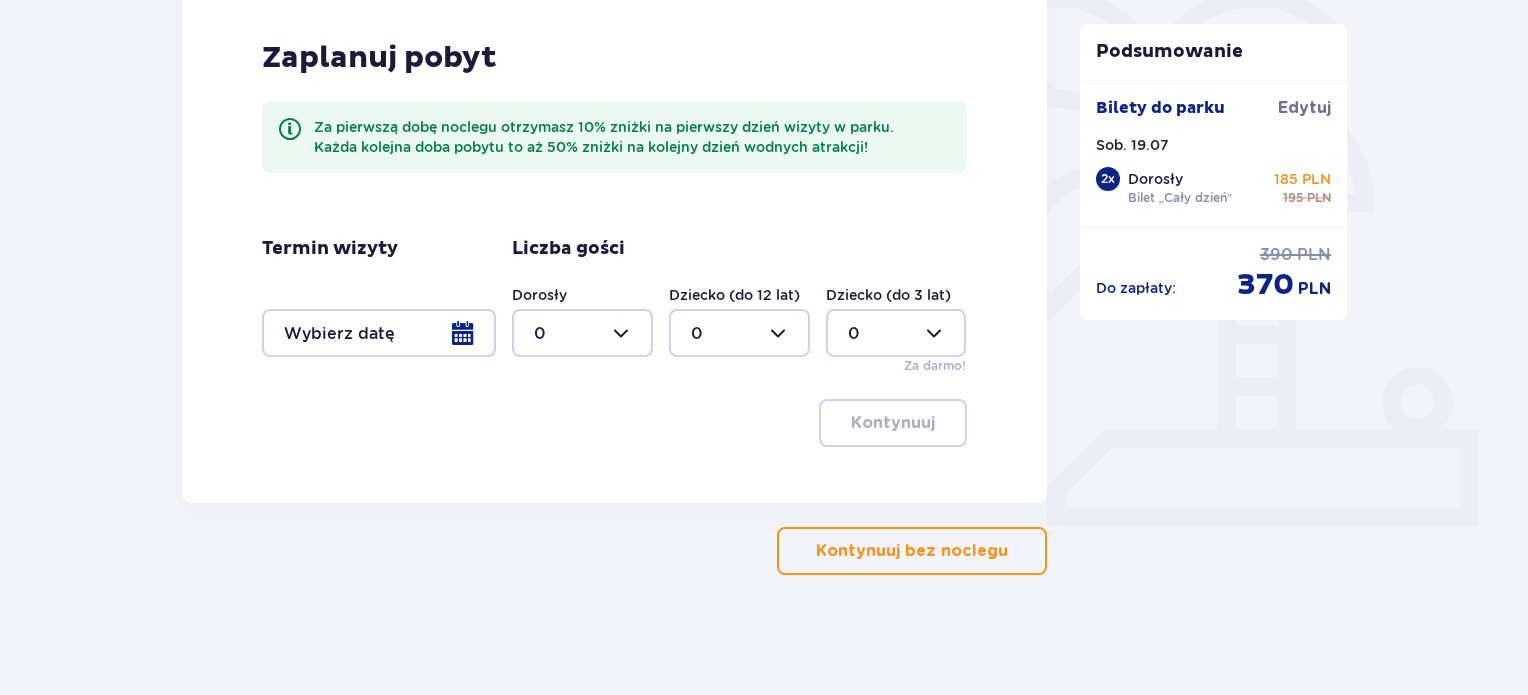 click on "Kontynuuj bez noclegu" at bounding box center [912, 551] 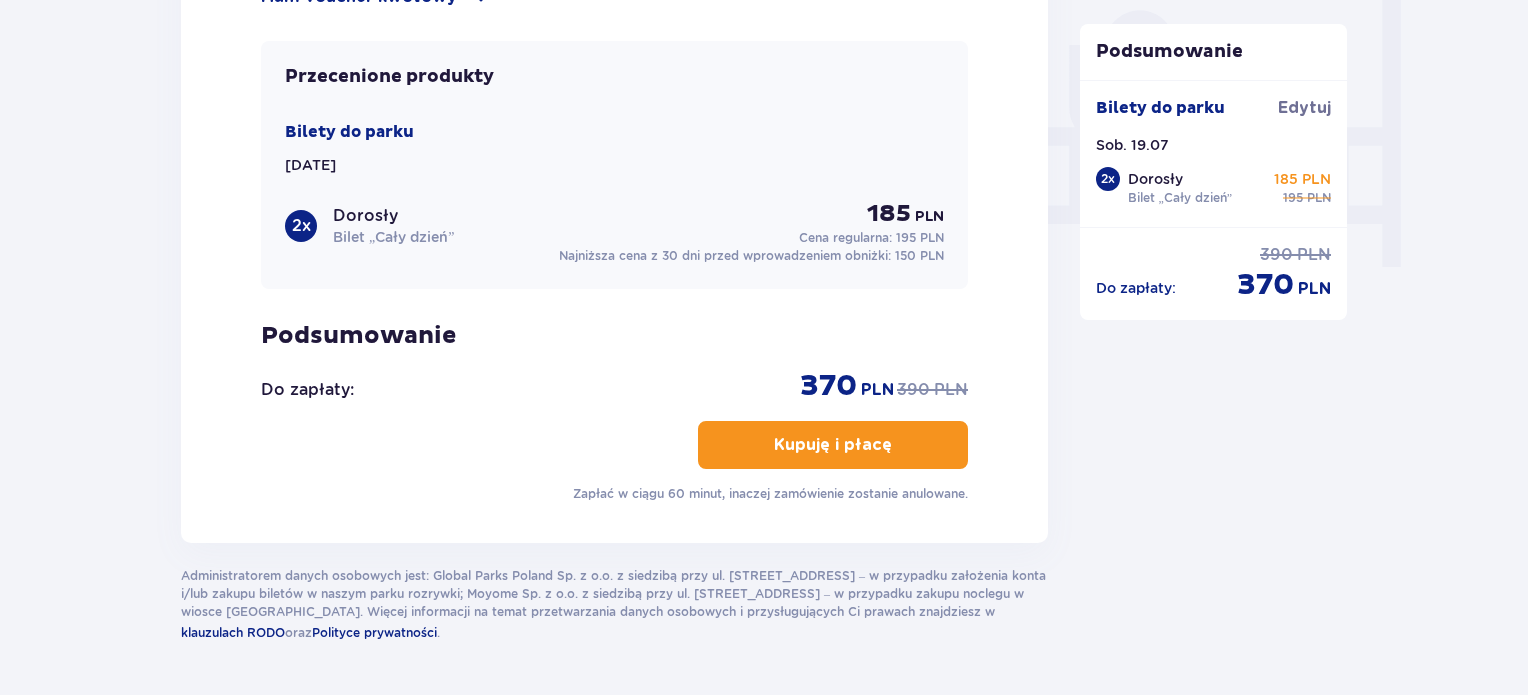scroll, scrollTop: 1900, scrollLeft: 0, axis: vertical 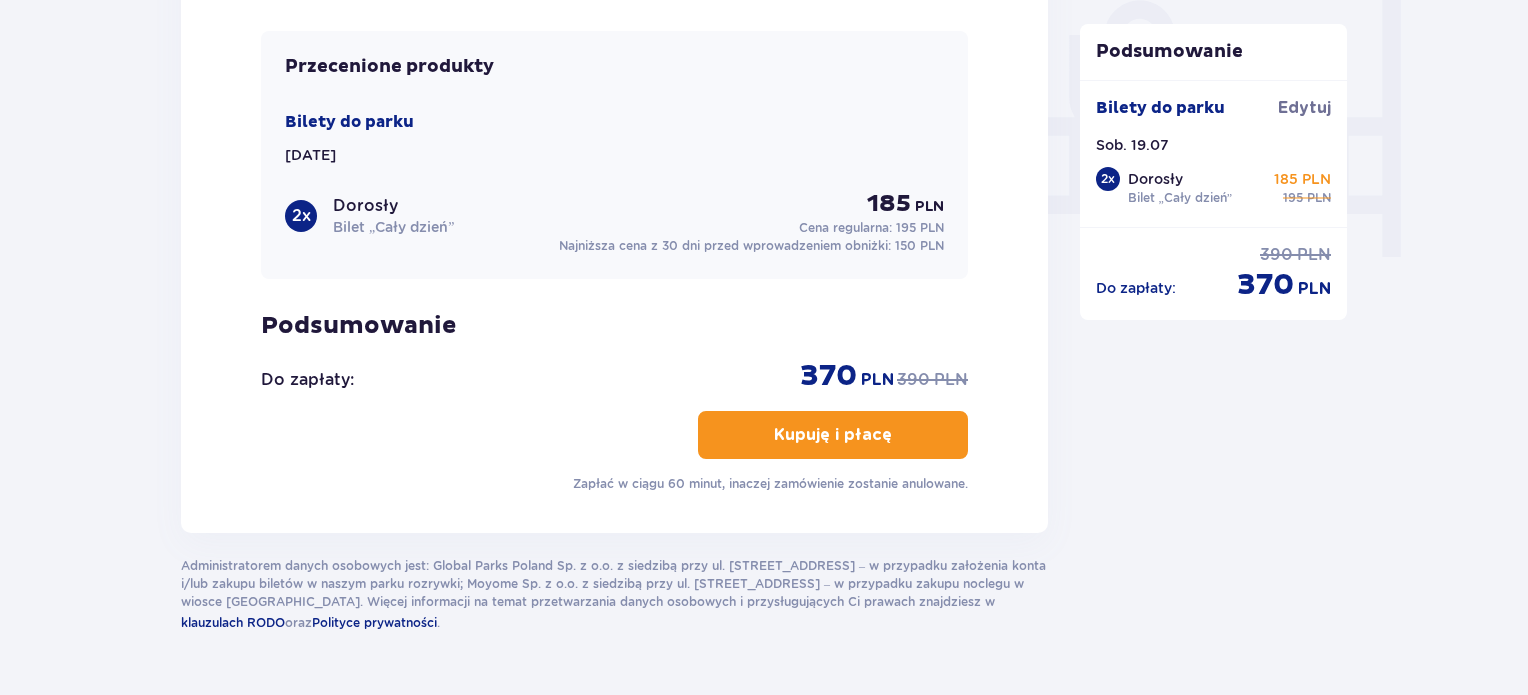 click on "Kupuję i płacę" at bounding box center (833, 435) 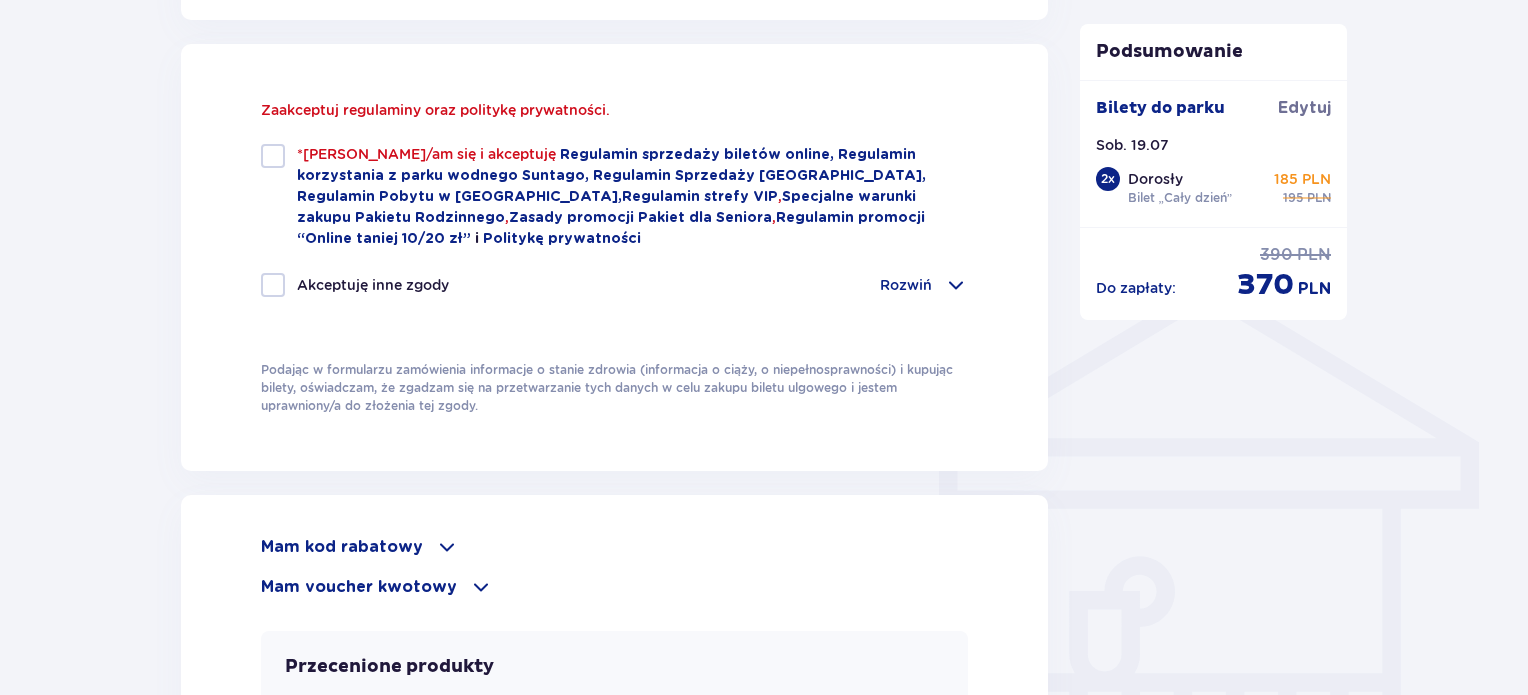 click at bounding box center [273, 156] 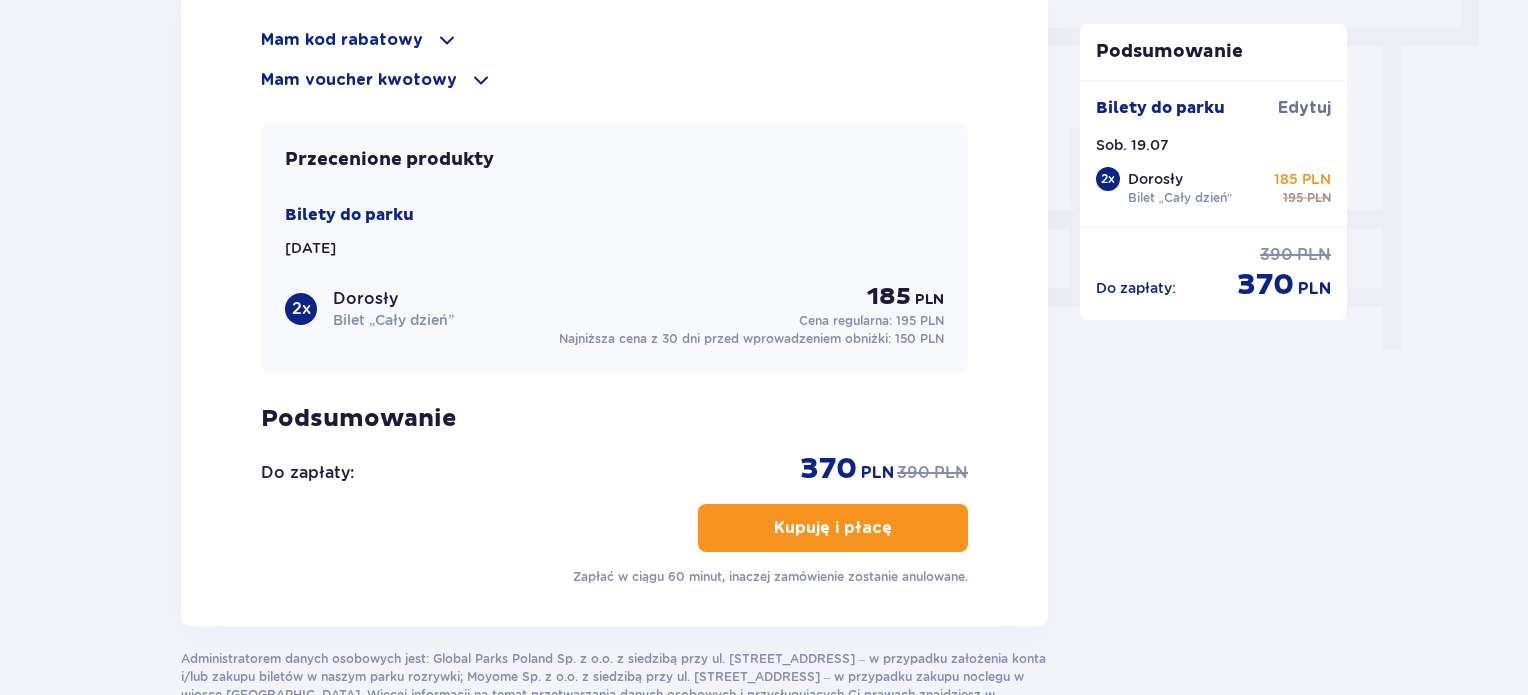 scroll, scrollTop: 1844, scrollLeft: 0, axis: vertical 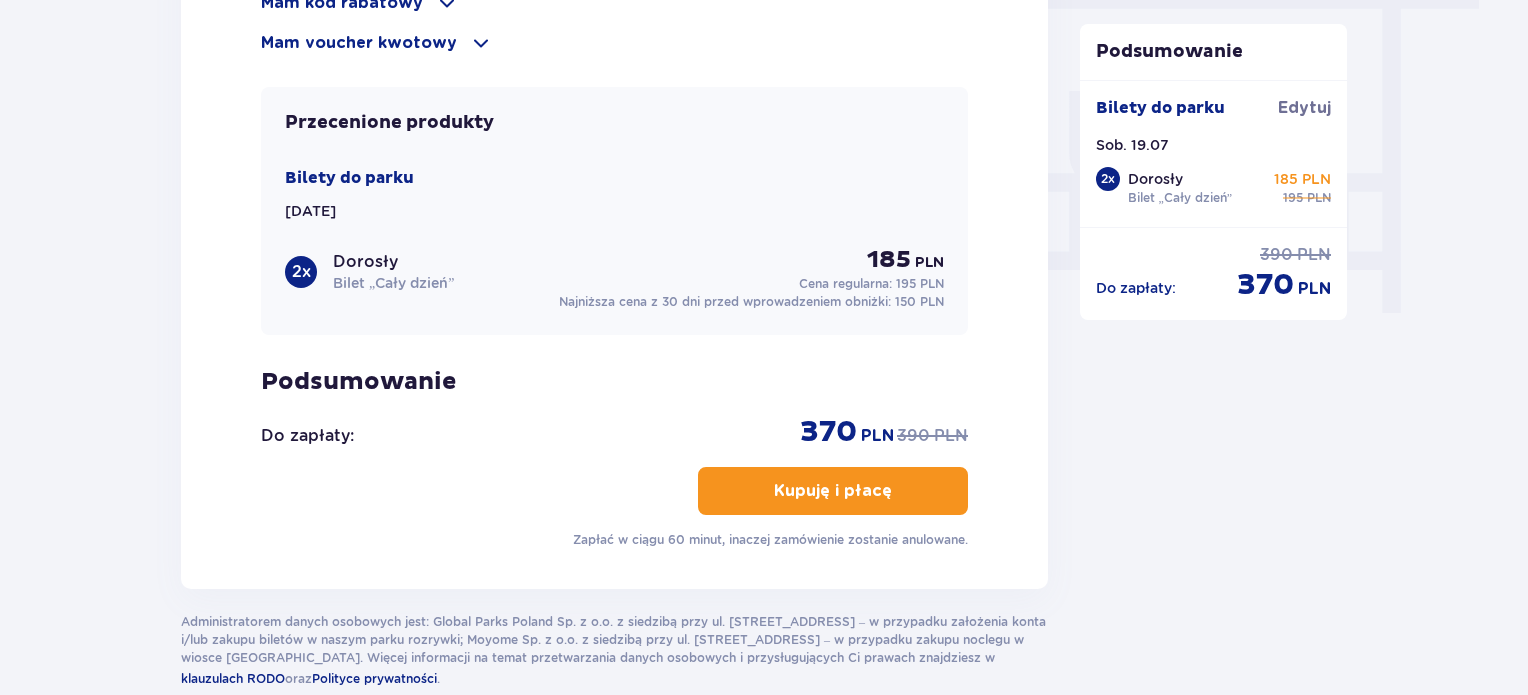 click on "Kupuję i płacę" at bounding box center [833, 491] 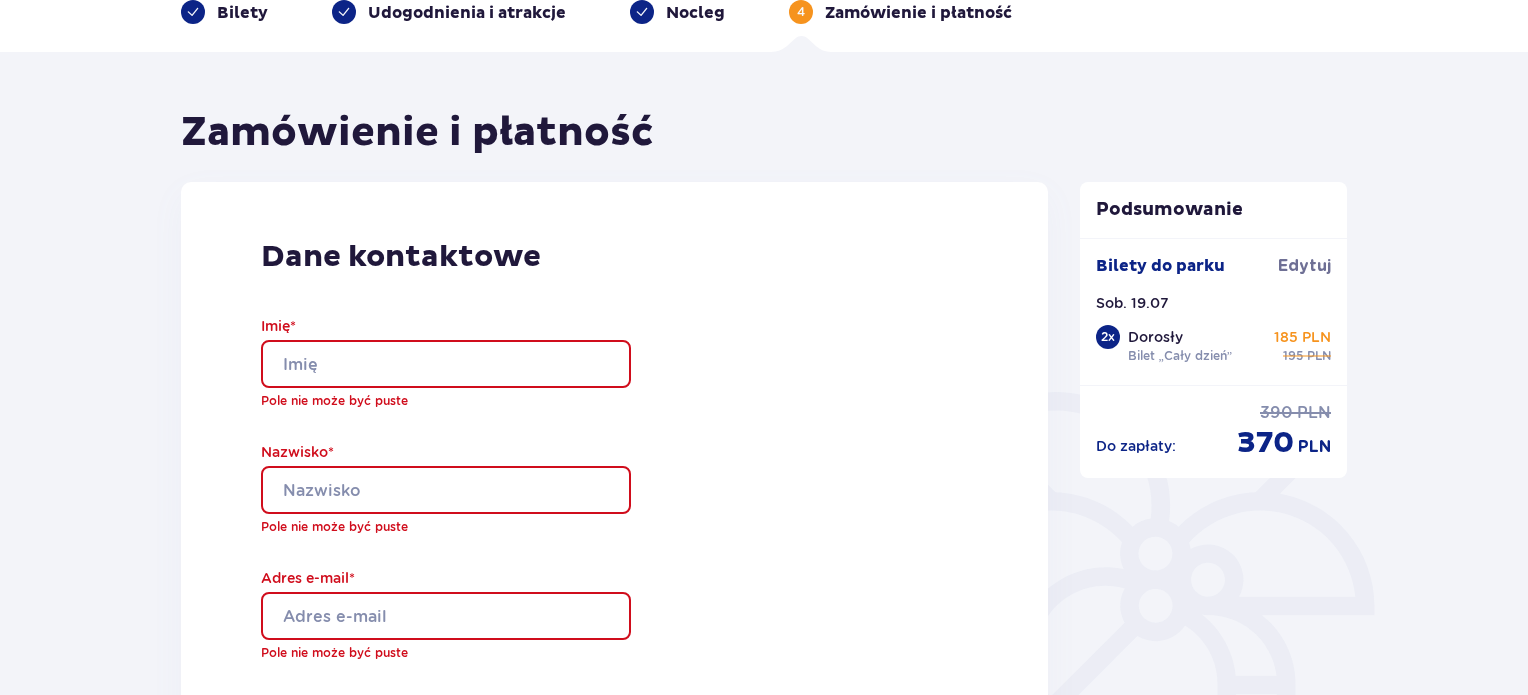 scroll, scrollTop: 100, scrollLeft: 0, axis: vertical 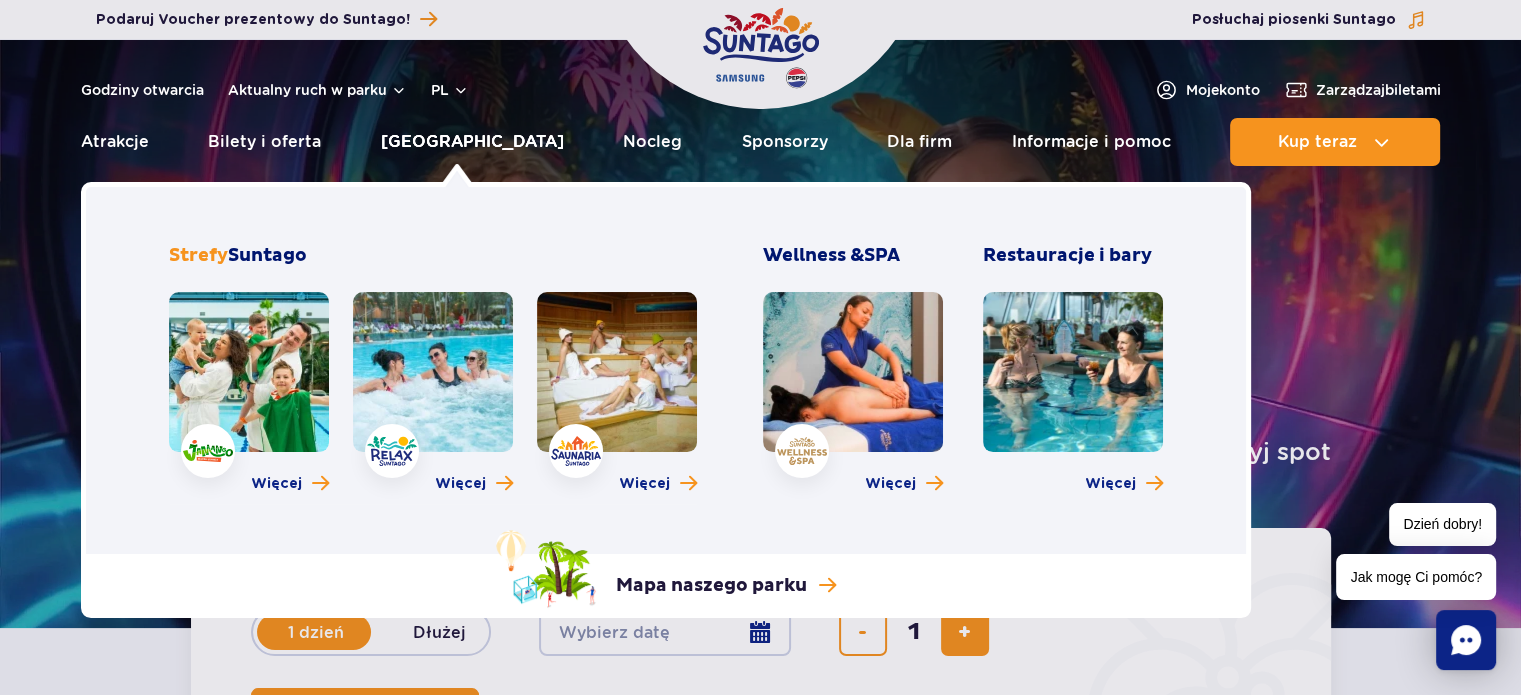 click on "[GEOGRAPHIC_DATA]" at bounding box center (472, 142) 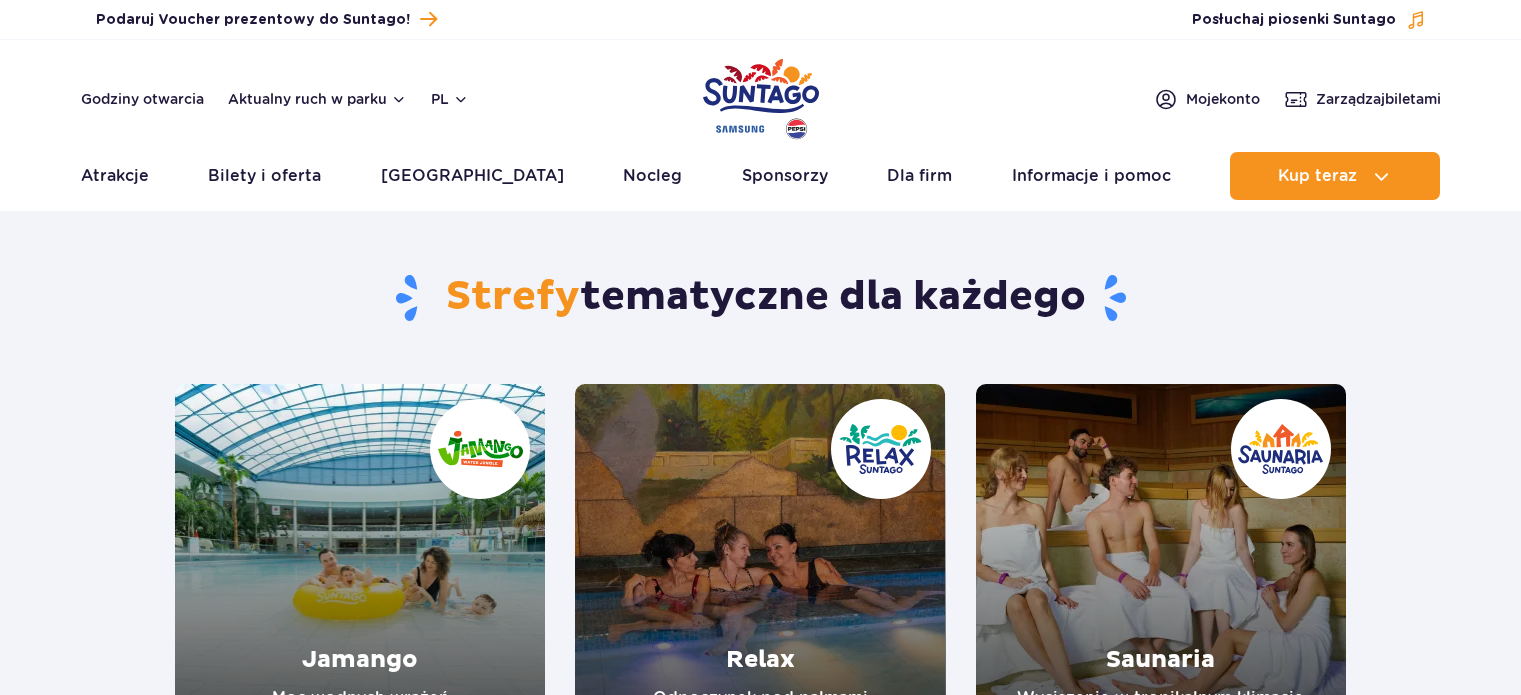 scroll, scrollTop: 0, scrollLeft: 0, axis: both 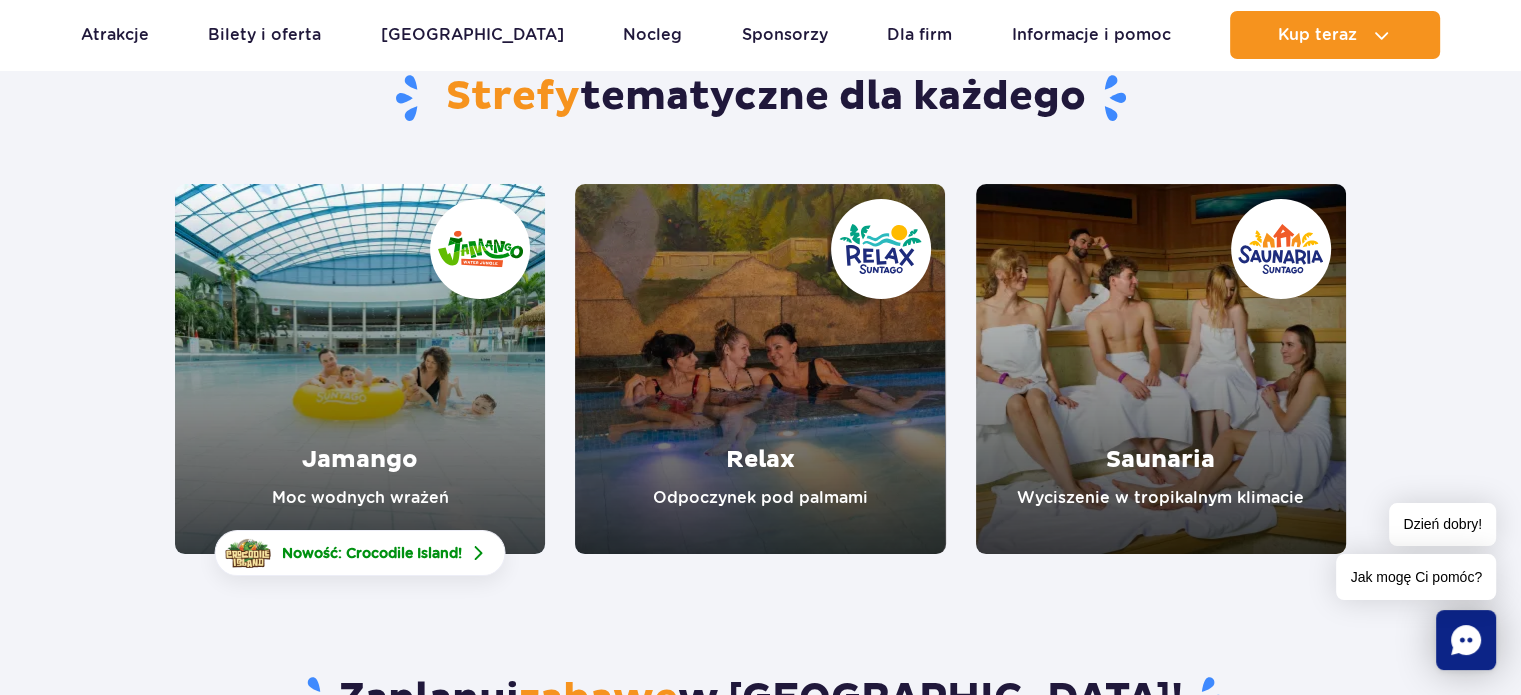 click at bounding box center [360, 369] 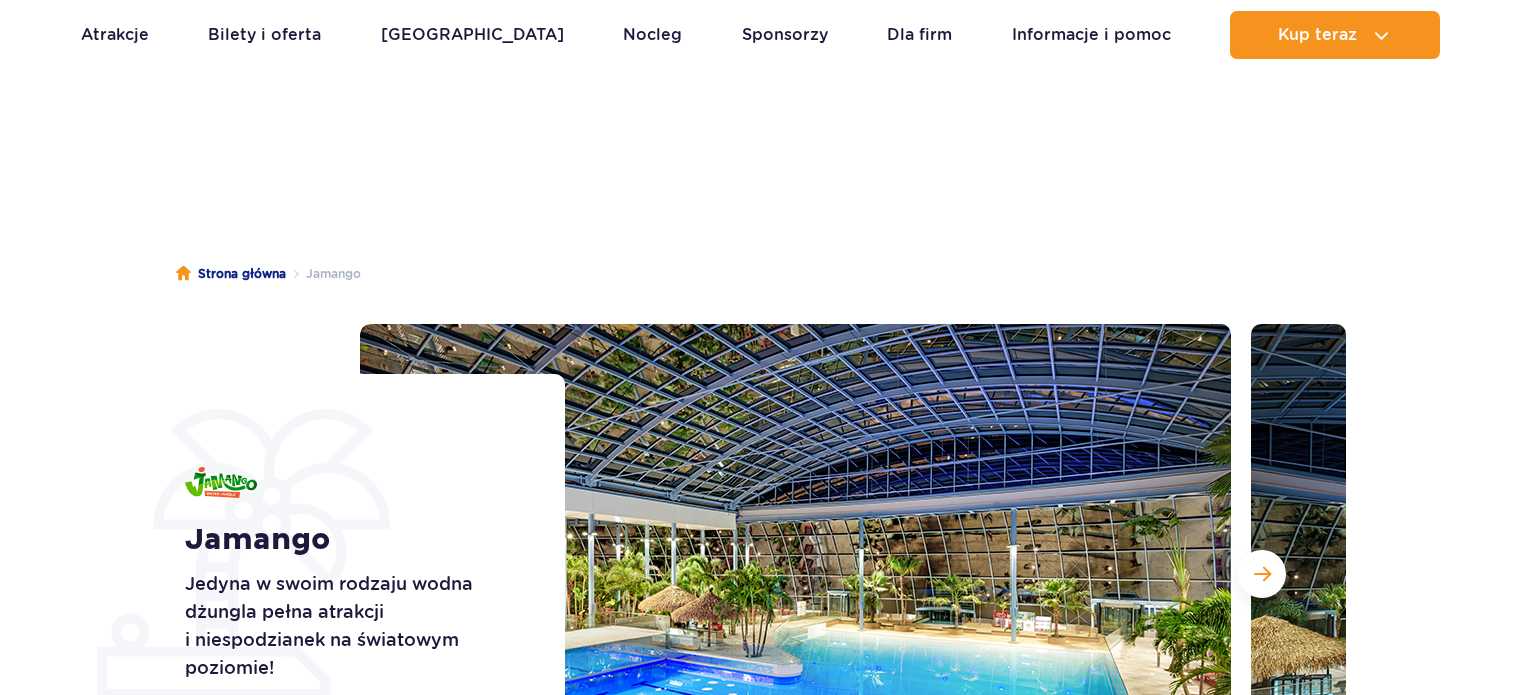 scroll, scrollTop: 400, scrollLeft: 0, axis: vertical 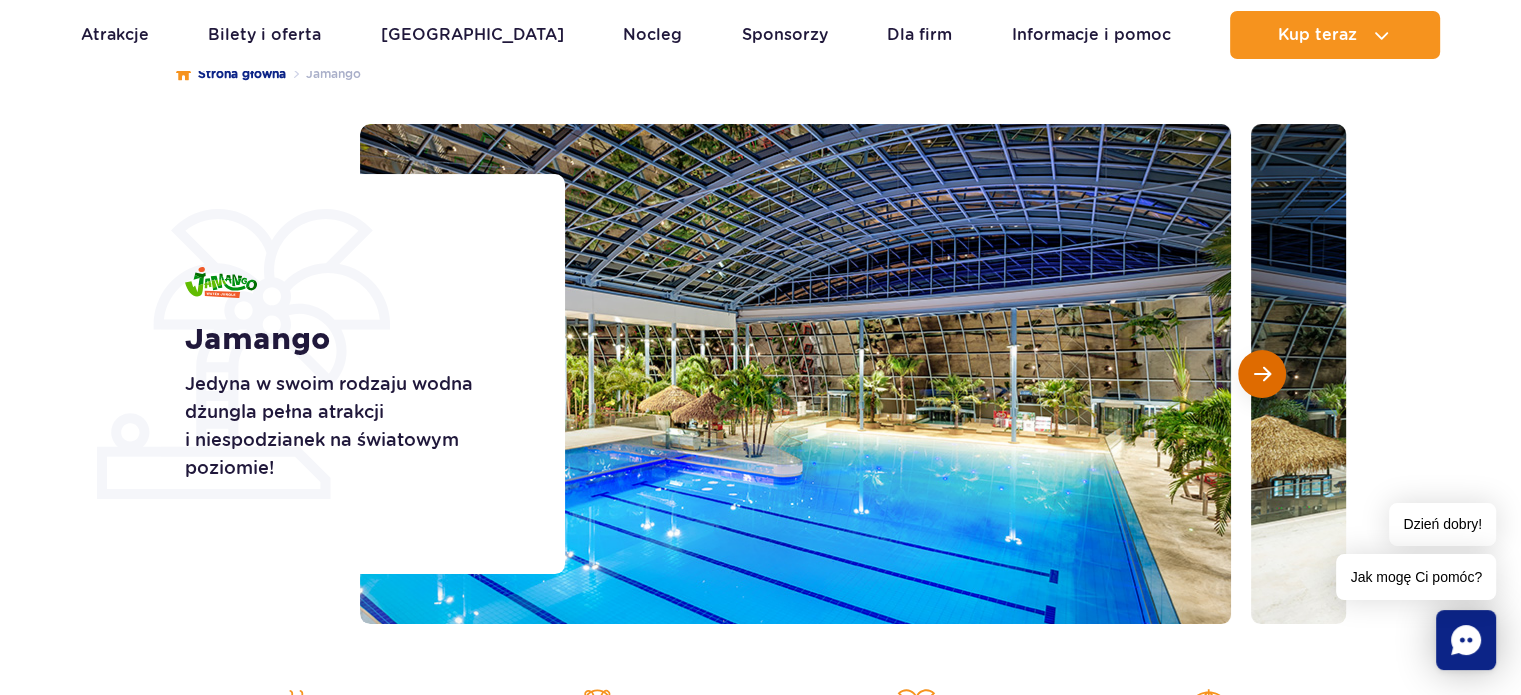 click at bounding box center (1262, 374) 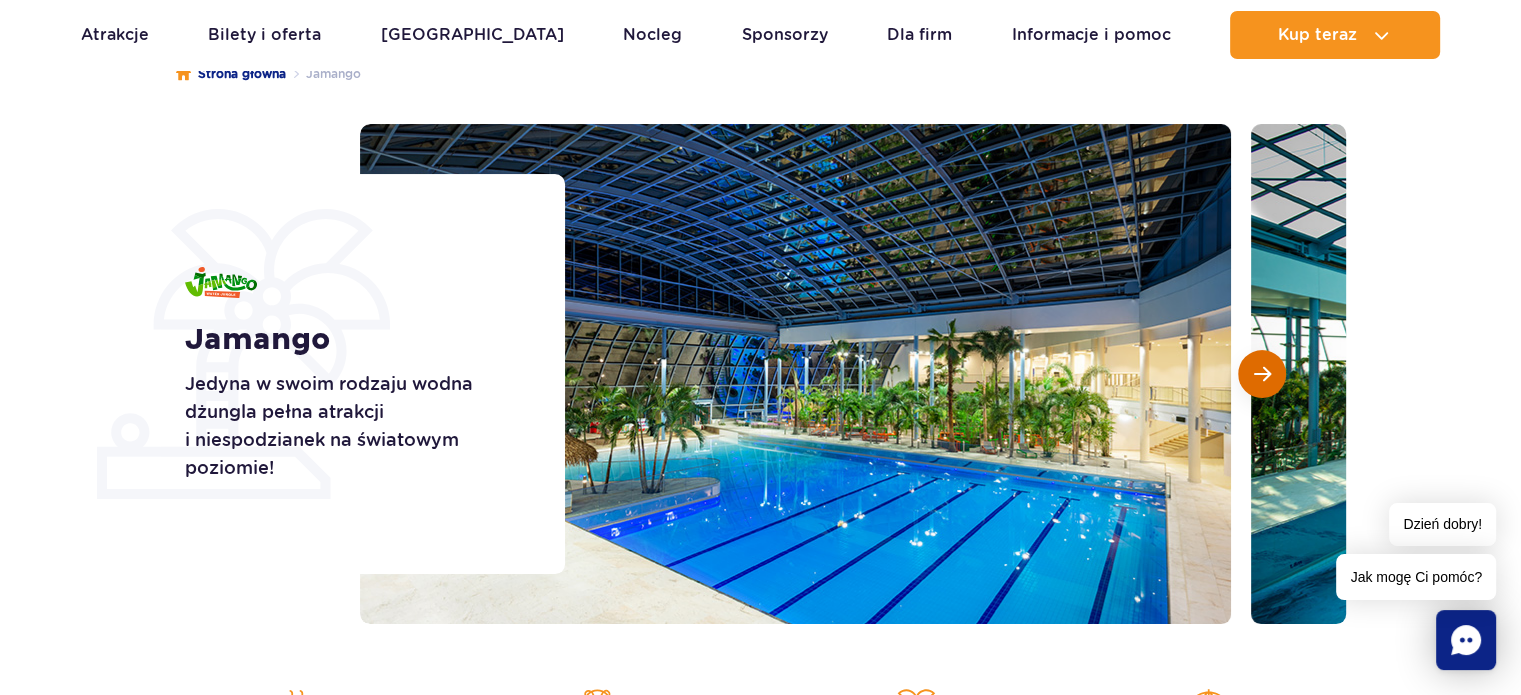 click at bounding box center [1262, 374] 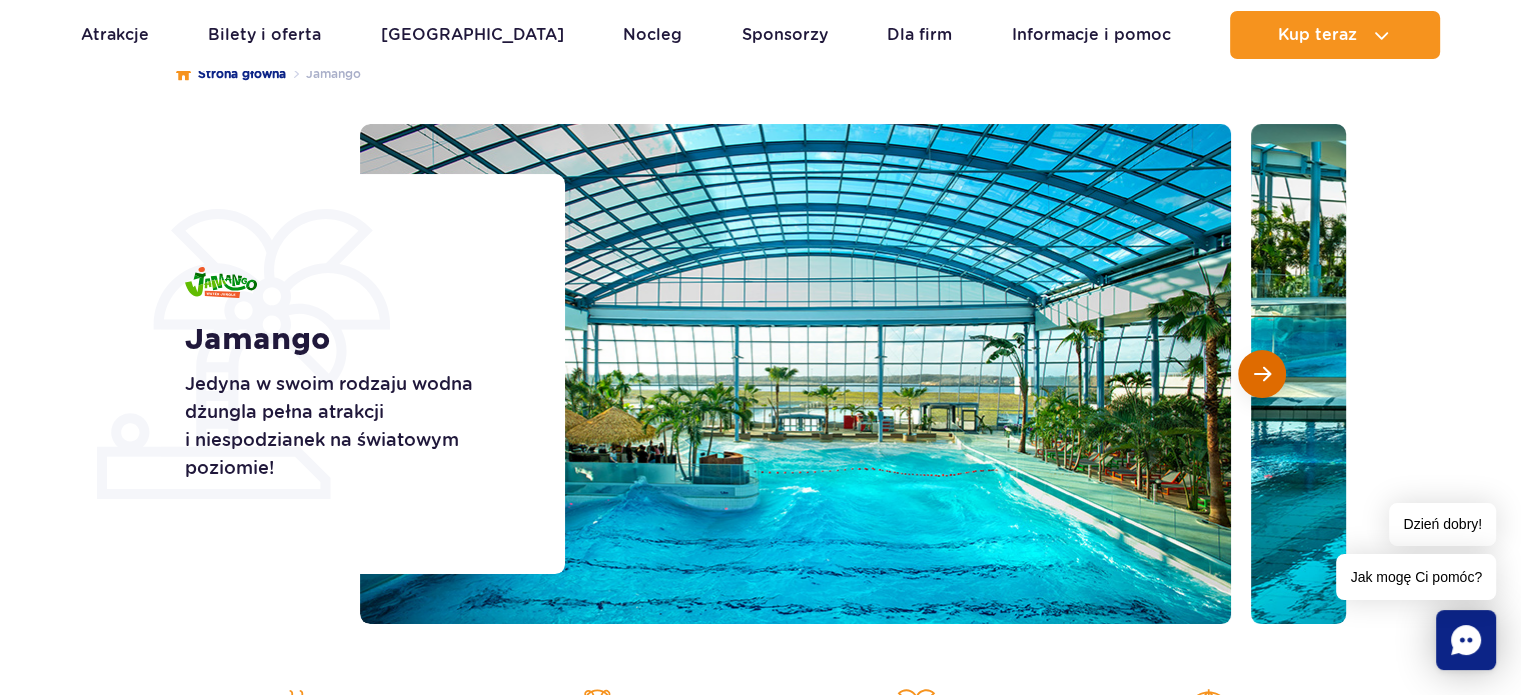 click at bounding box center [1262, 374] 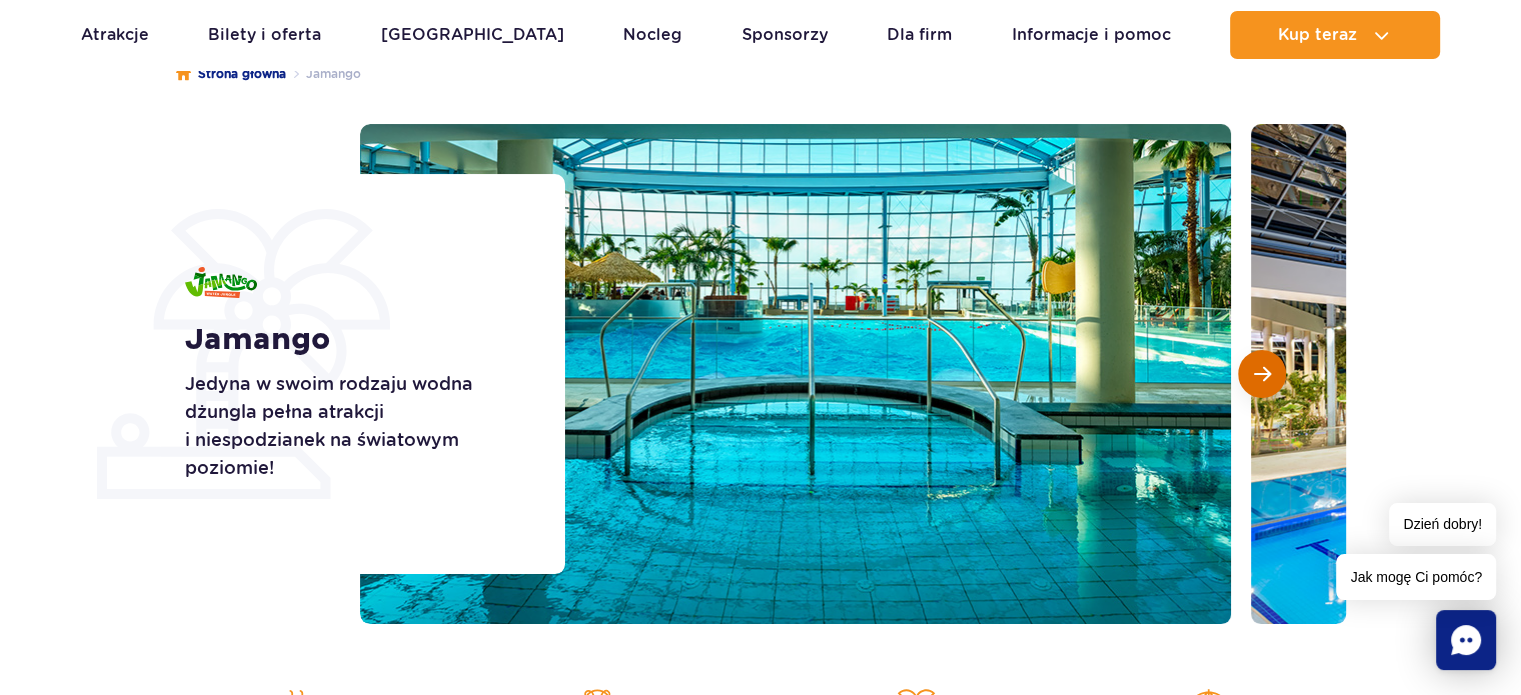 click at bounding box center (1262, 374) 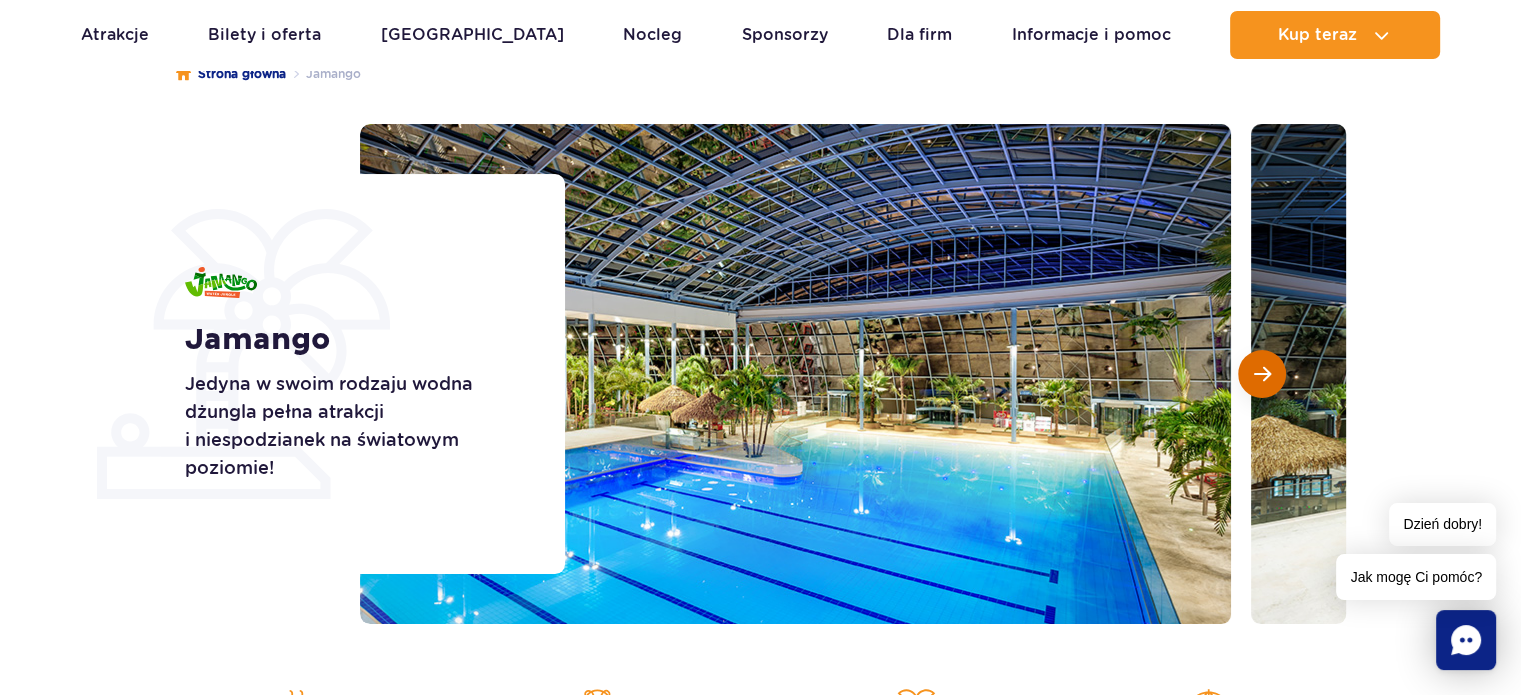 click at bounding box center [1262, 374] 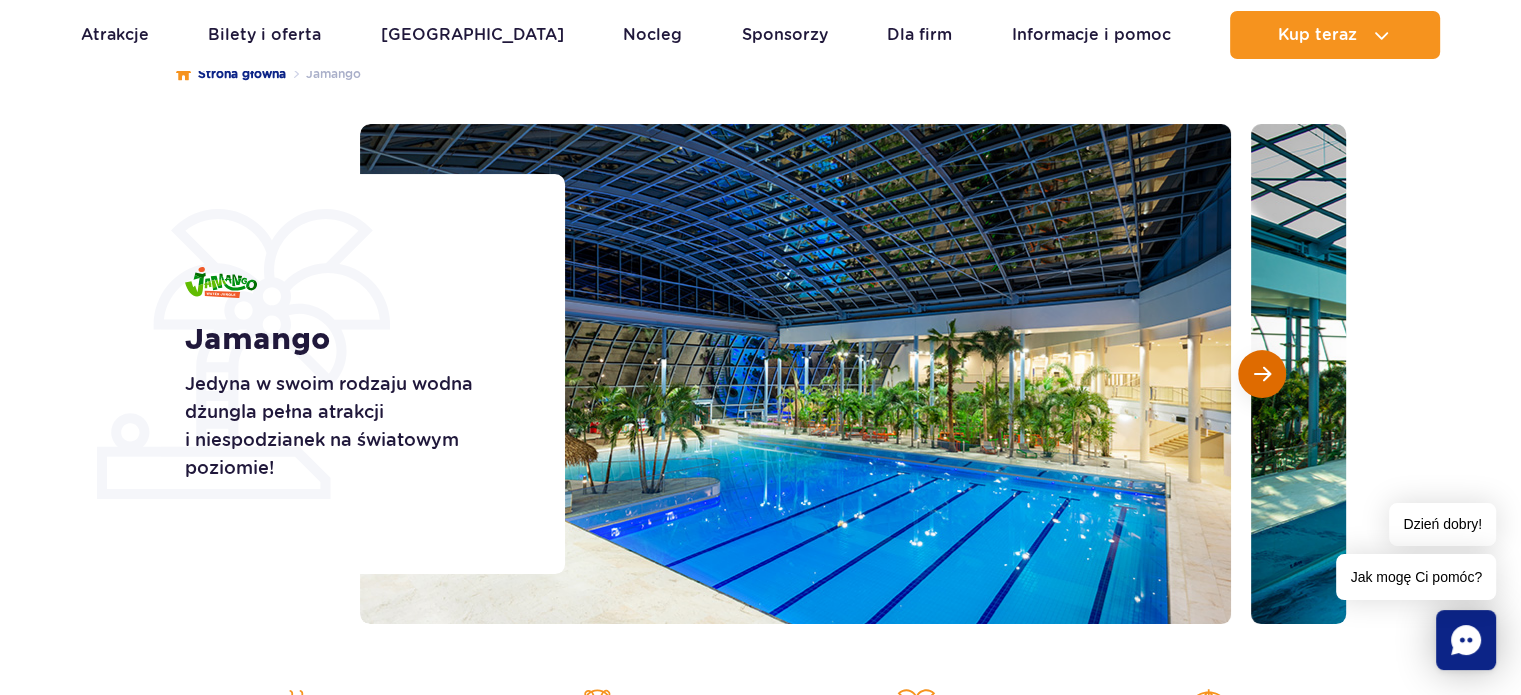 click at bounding box center (1262, 374) 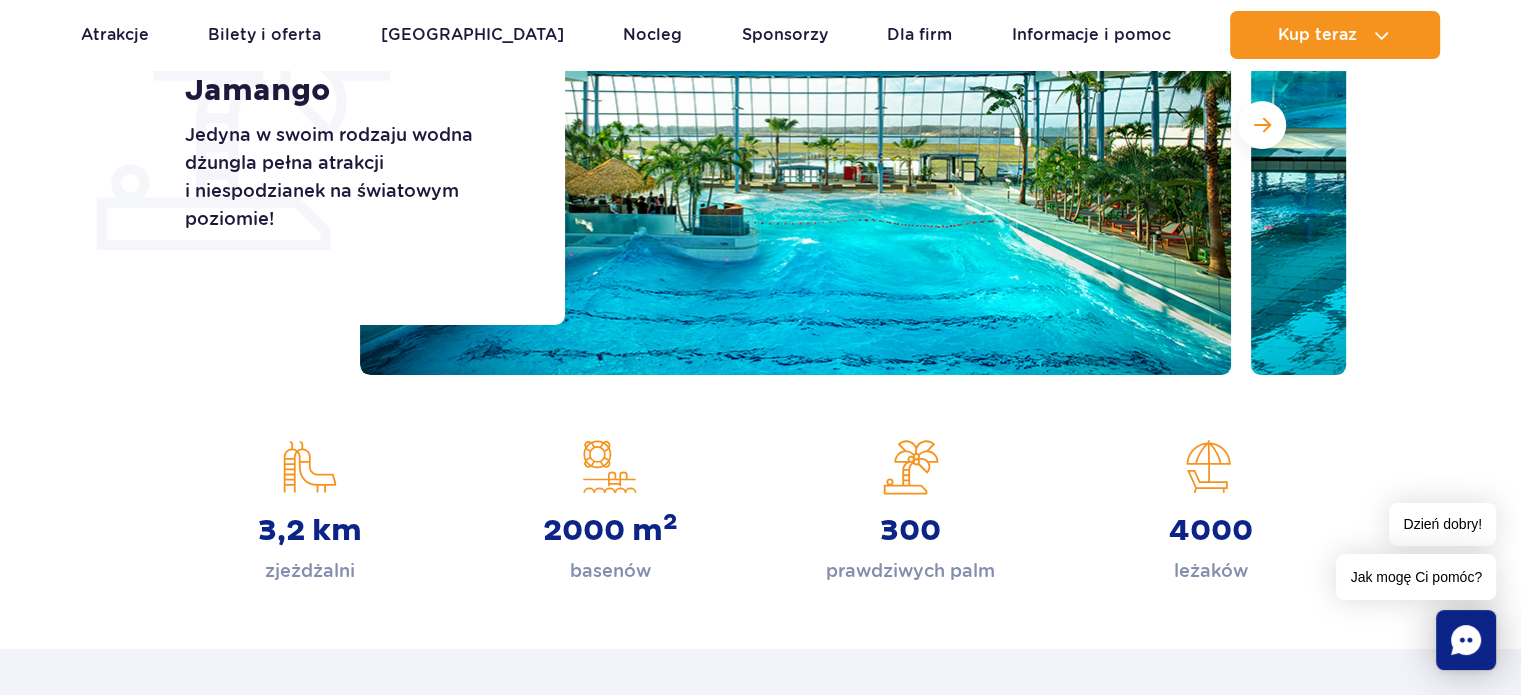 scroll, scrollTop: 500, scrollLeft: 0, axis: vertical 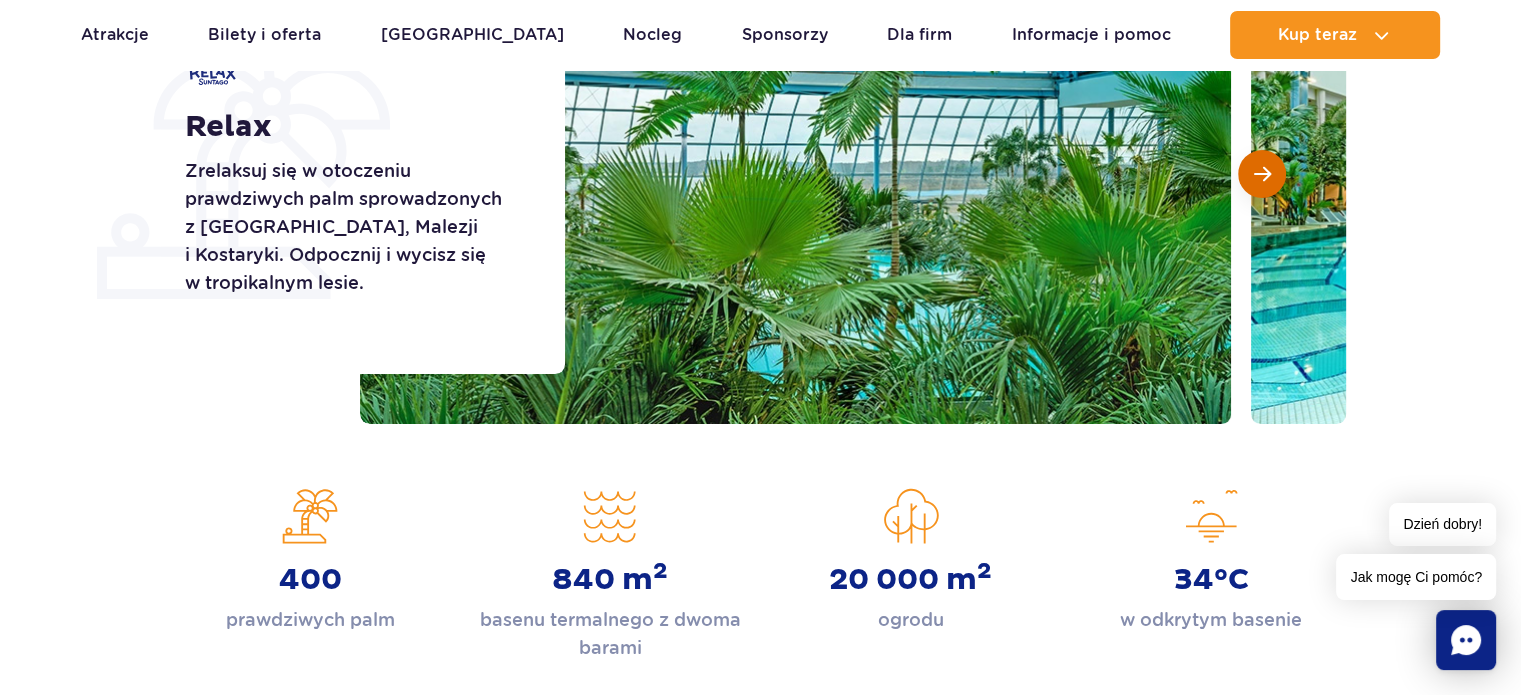 click at bounding box center (1262, 174) 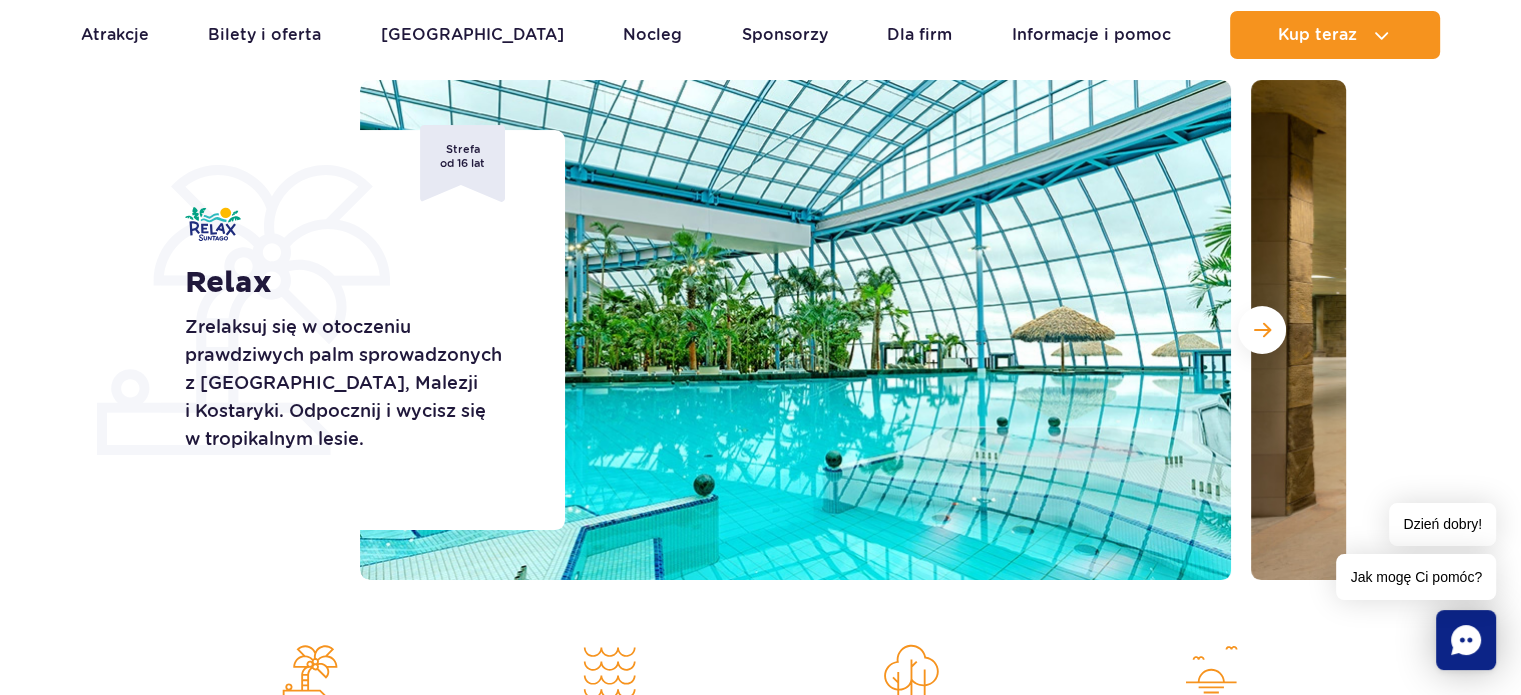 scroll, scrollTop: 200, scrollLeft: 0, axis: vertical 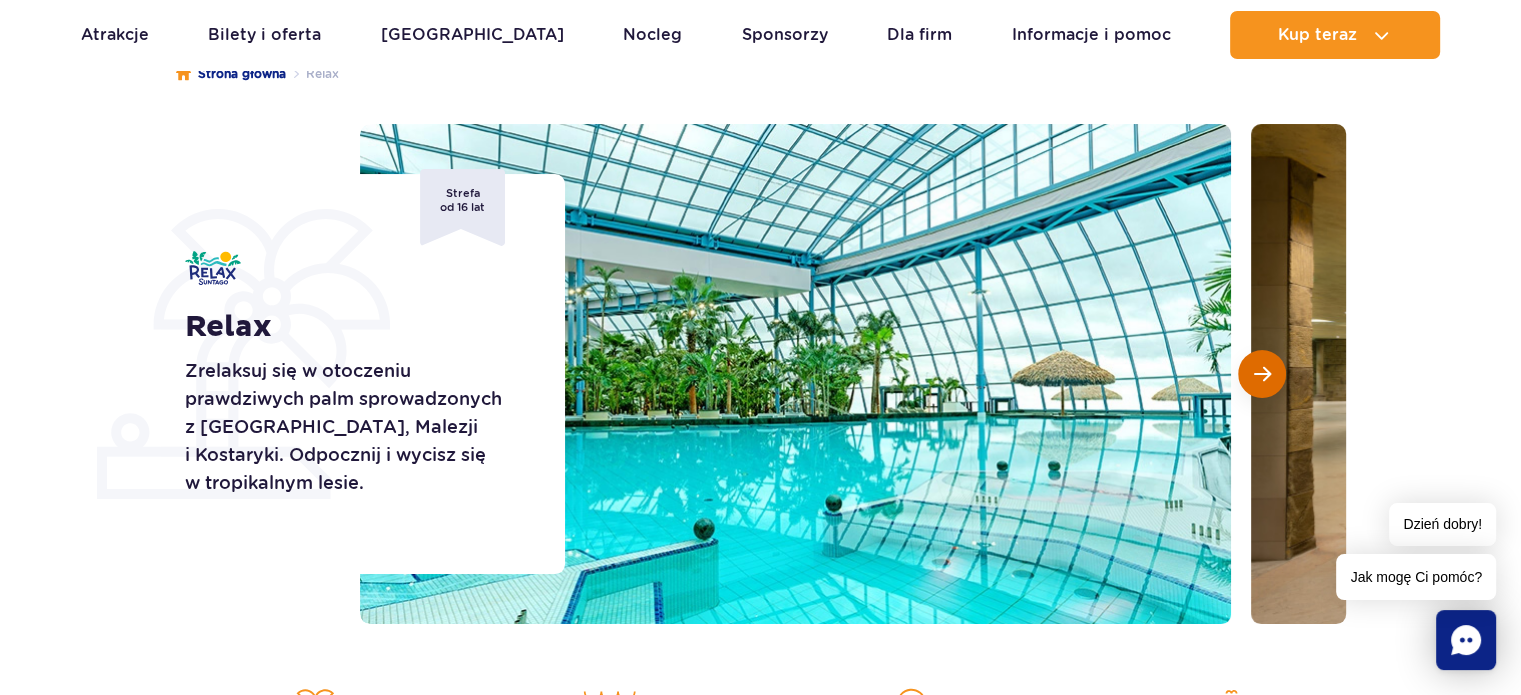click at bounding box center (1262, 374) 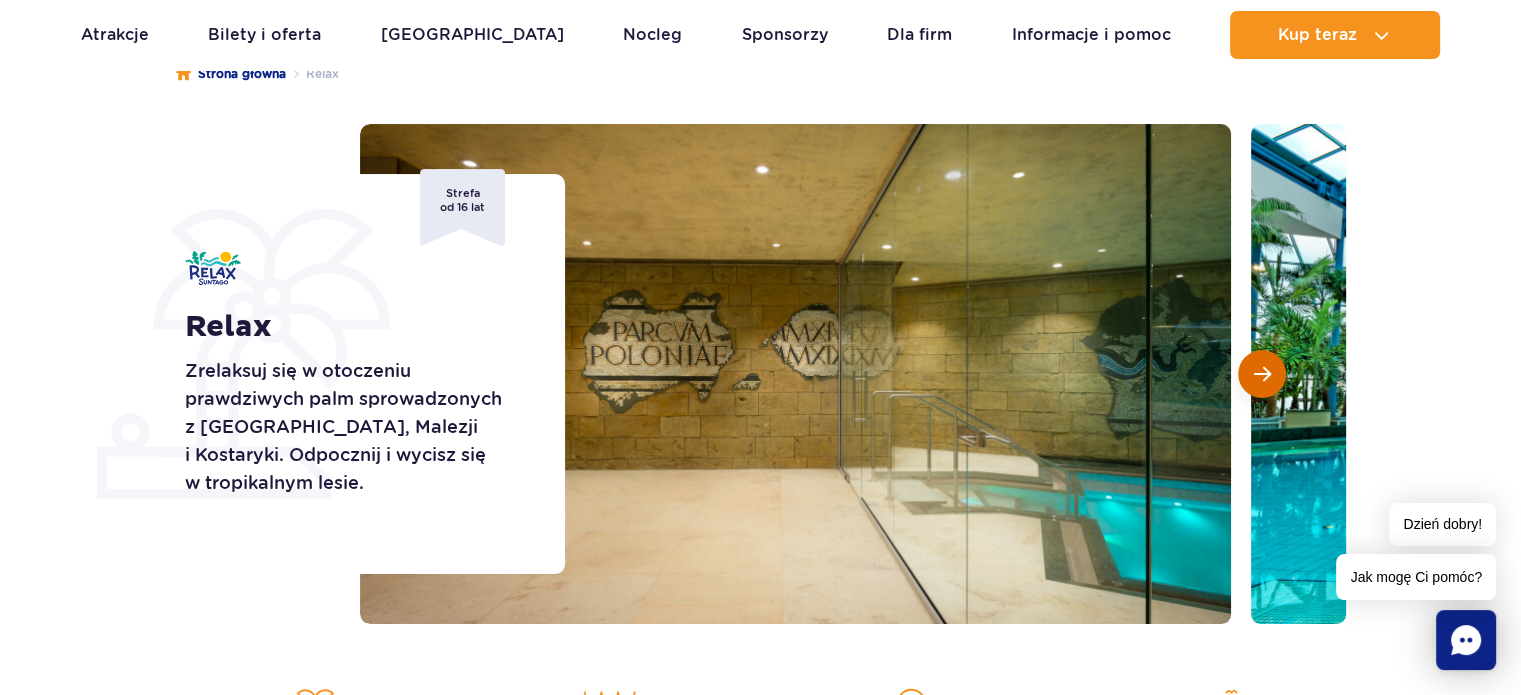 click at bounding box center [1262, 374] 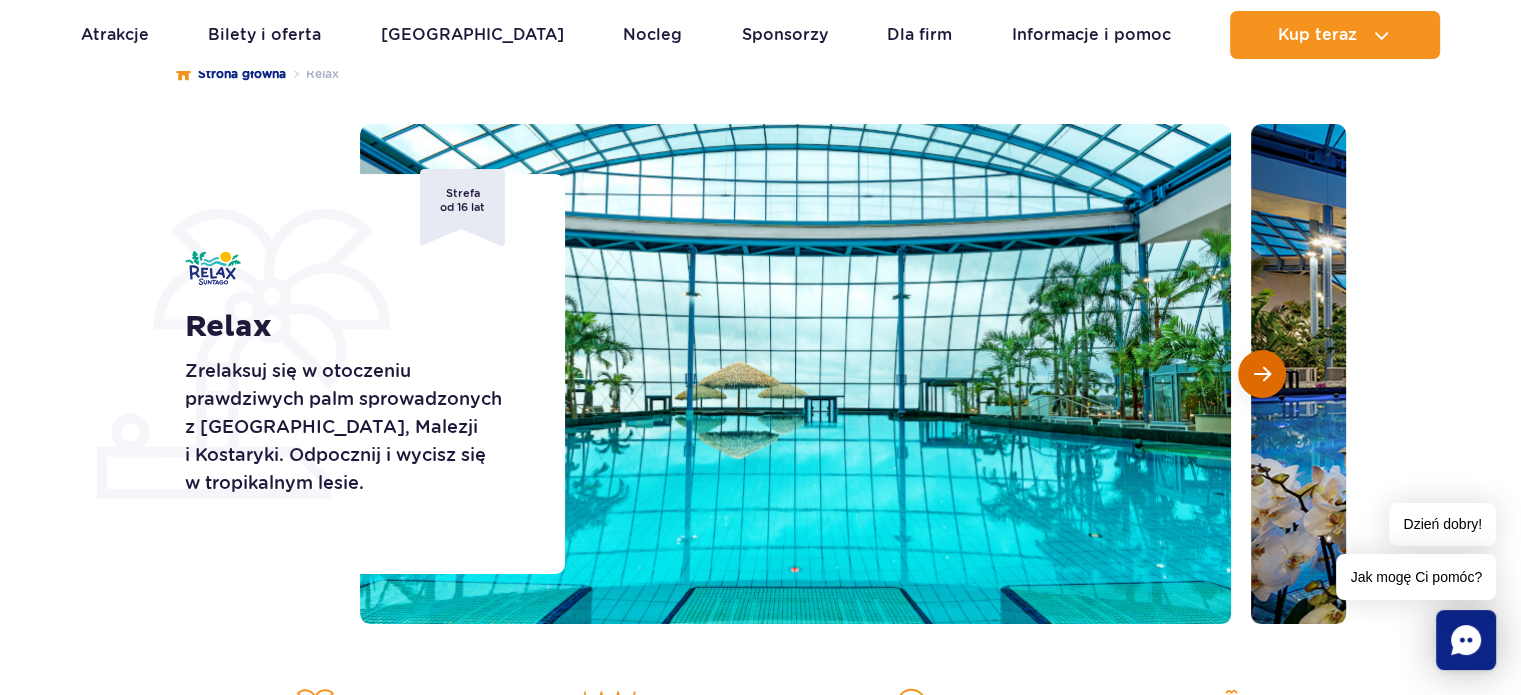 click at bounding box center (1262, 374) 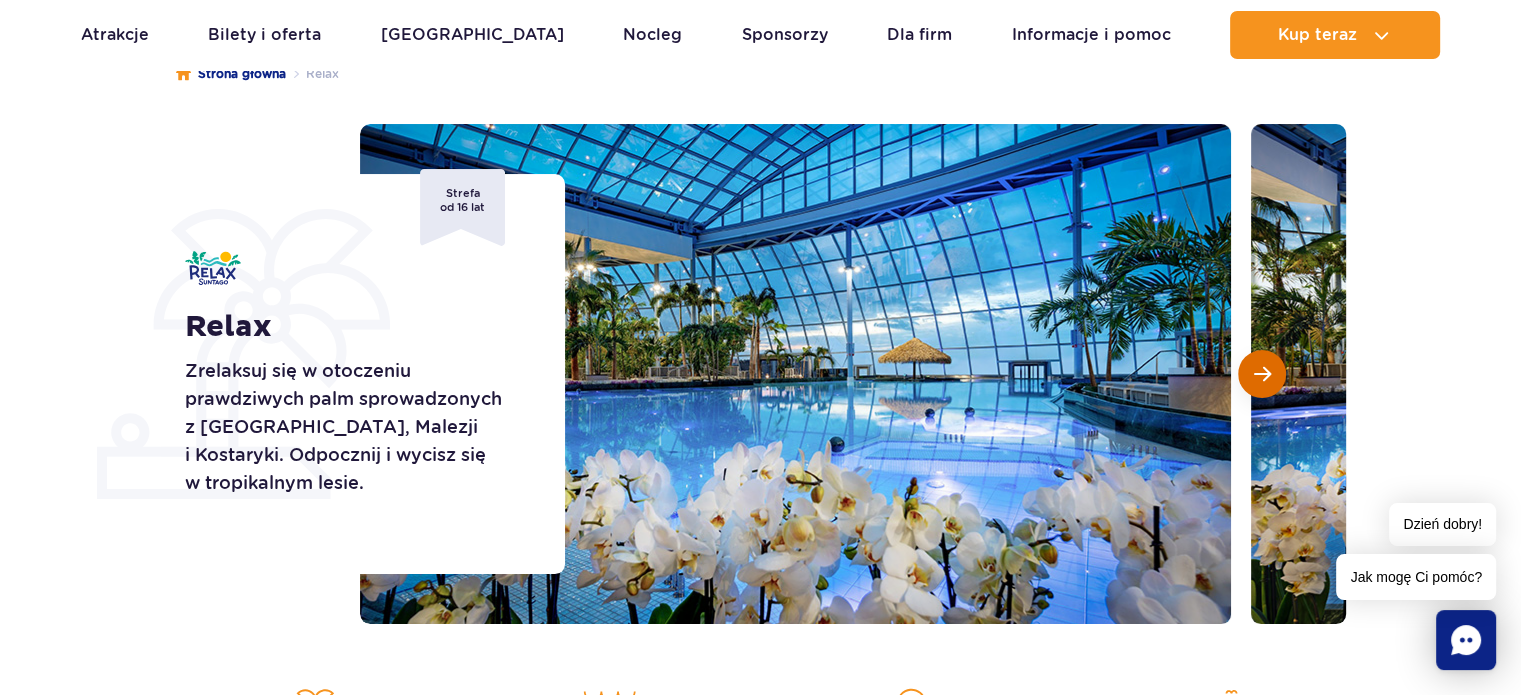 click at bounding box center (1262, 374) 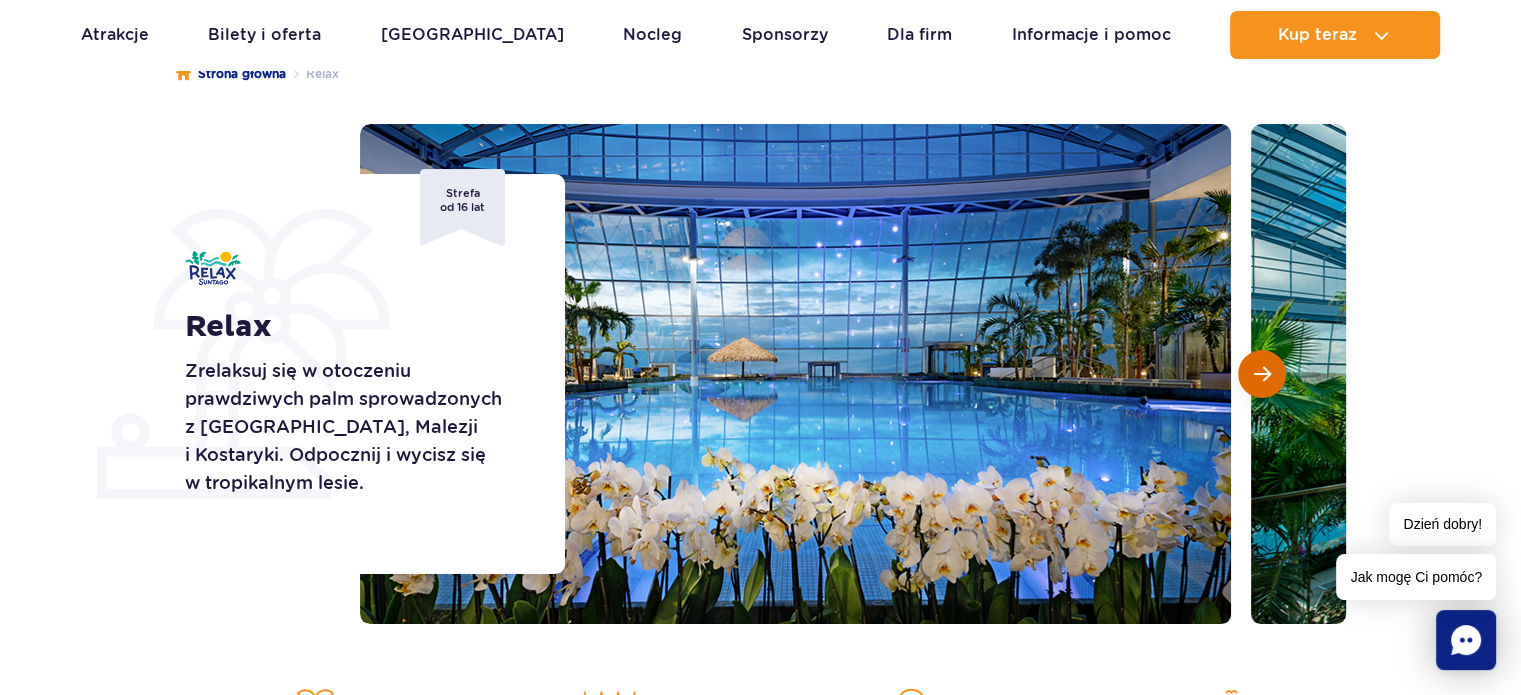 click at bounding box center [1262, 374] 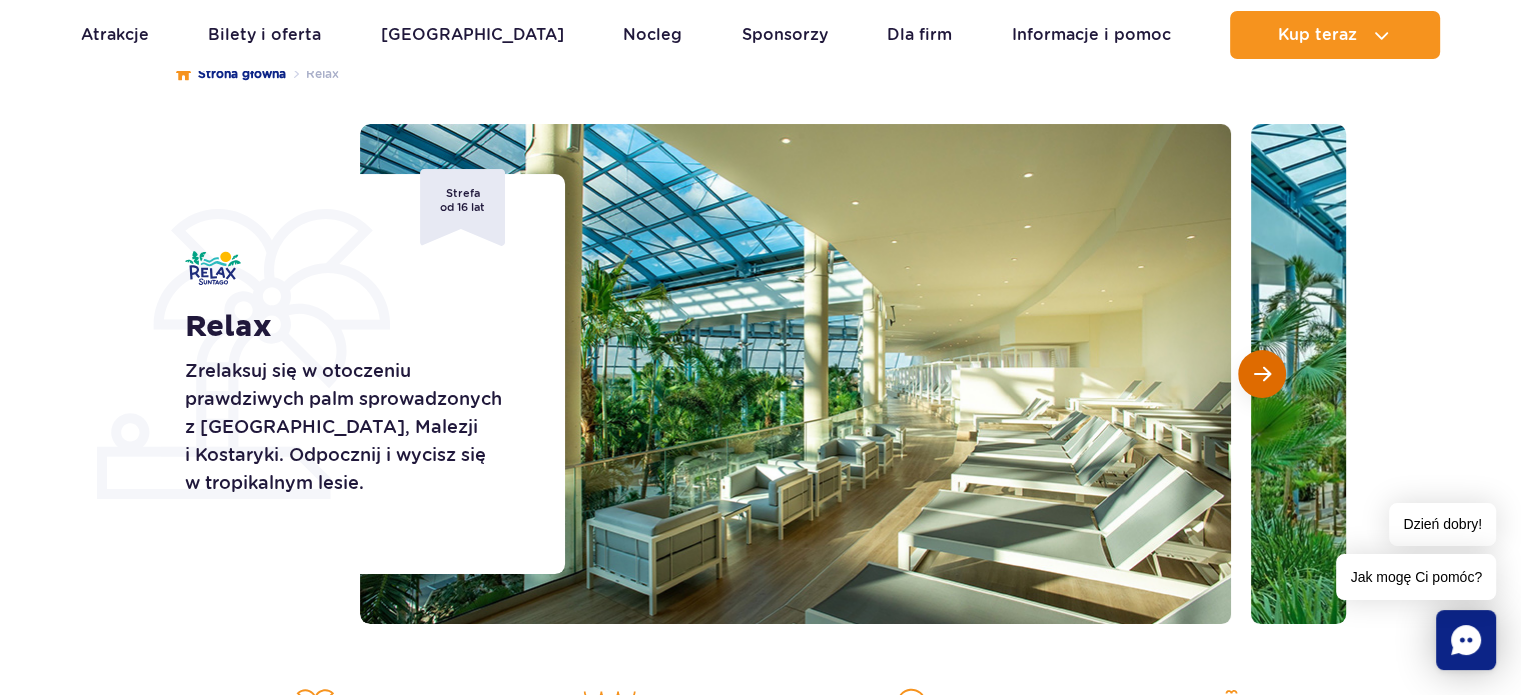 click at bounding box center (1262, 374) 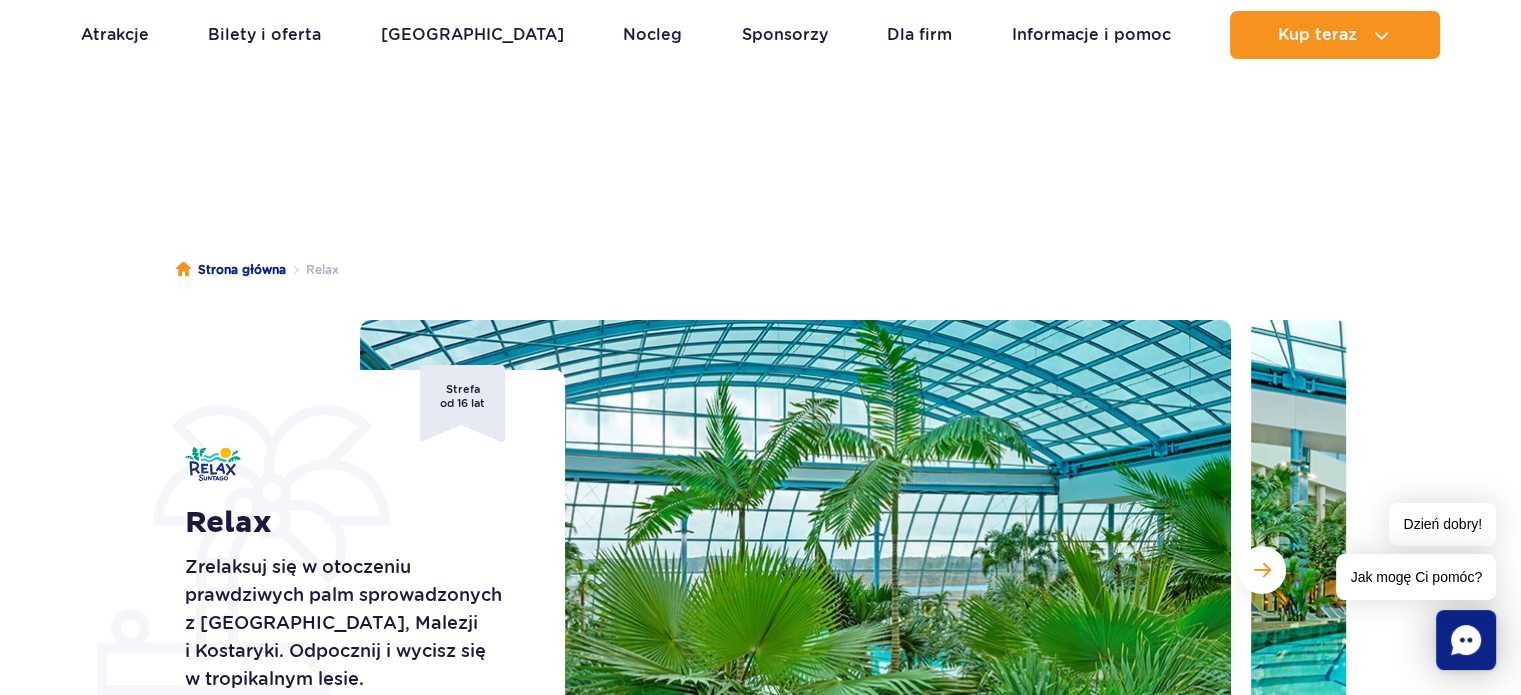 scroll, scrollTop: 0, scrollLeft: 0, axis: both 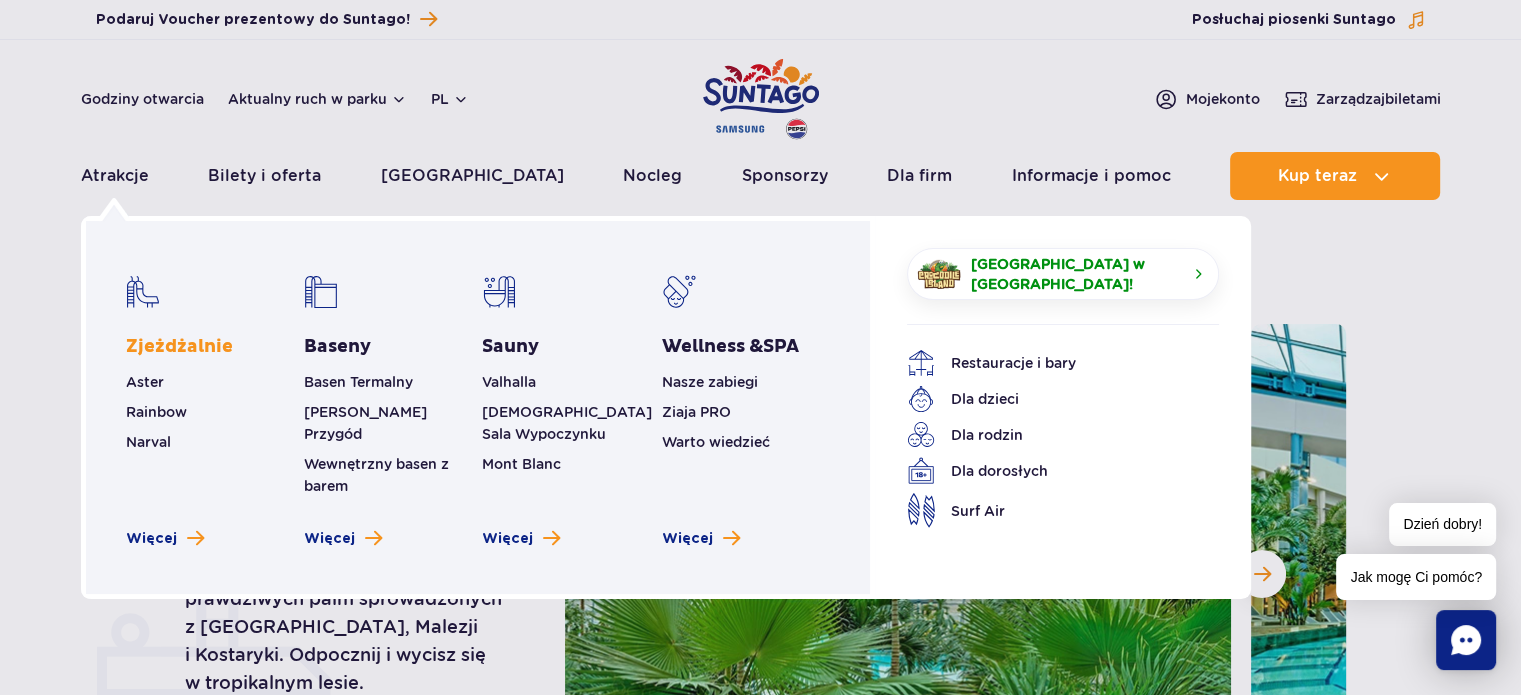 click on "Zjeżdżalnie" at bounding box center (179, 347) 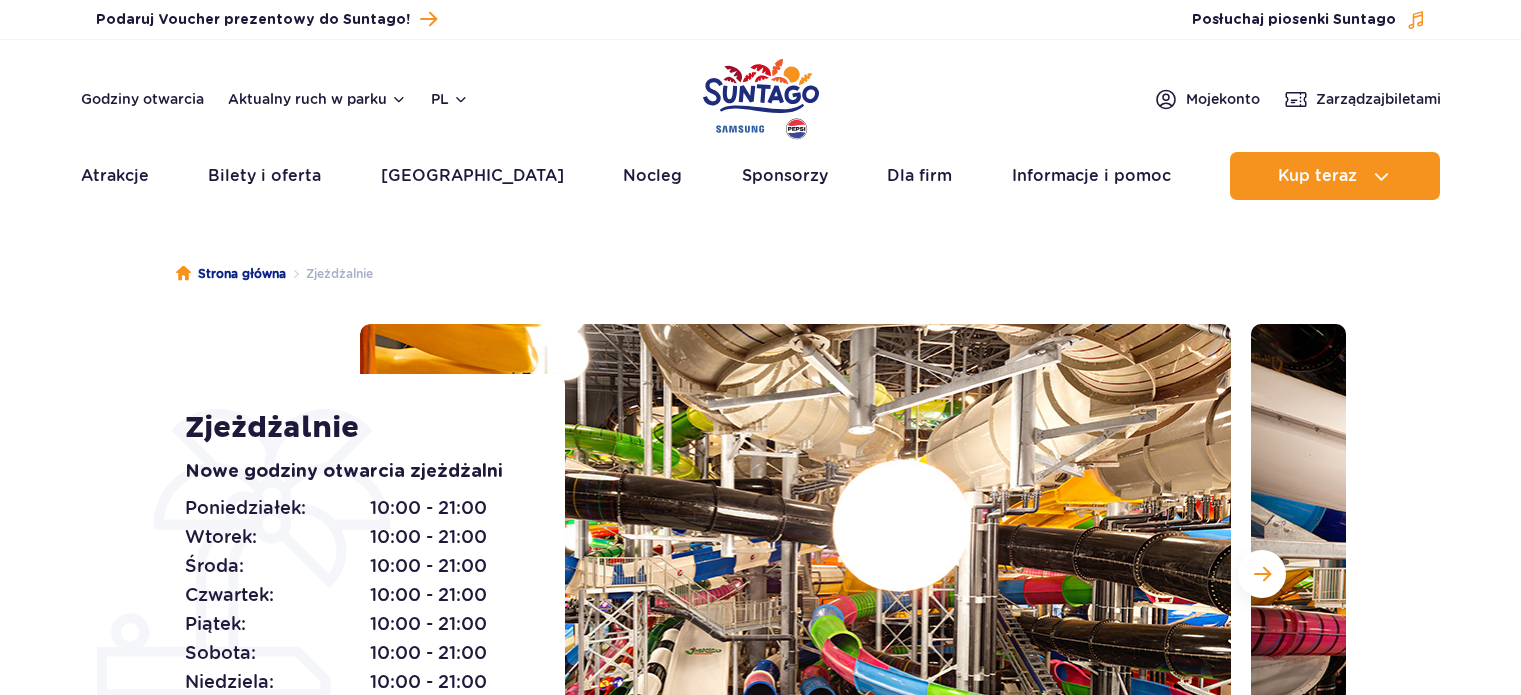 scroll, scrollTop: 0, scrollLeft: 0, axis: both 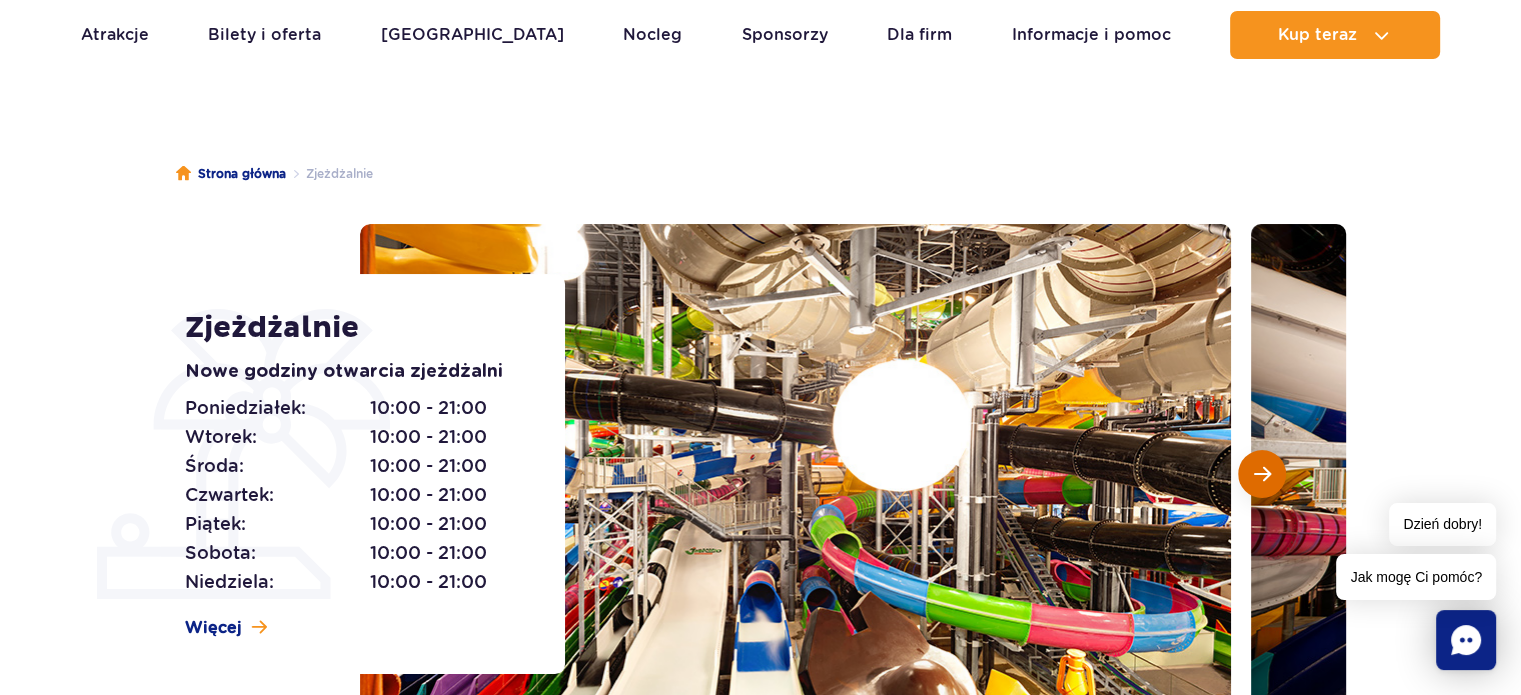 click at bounding box center [1262, 474] 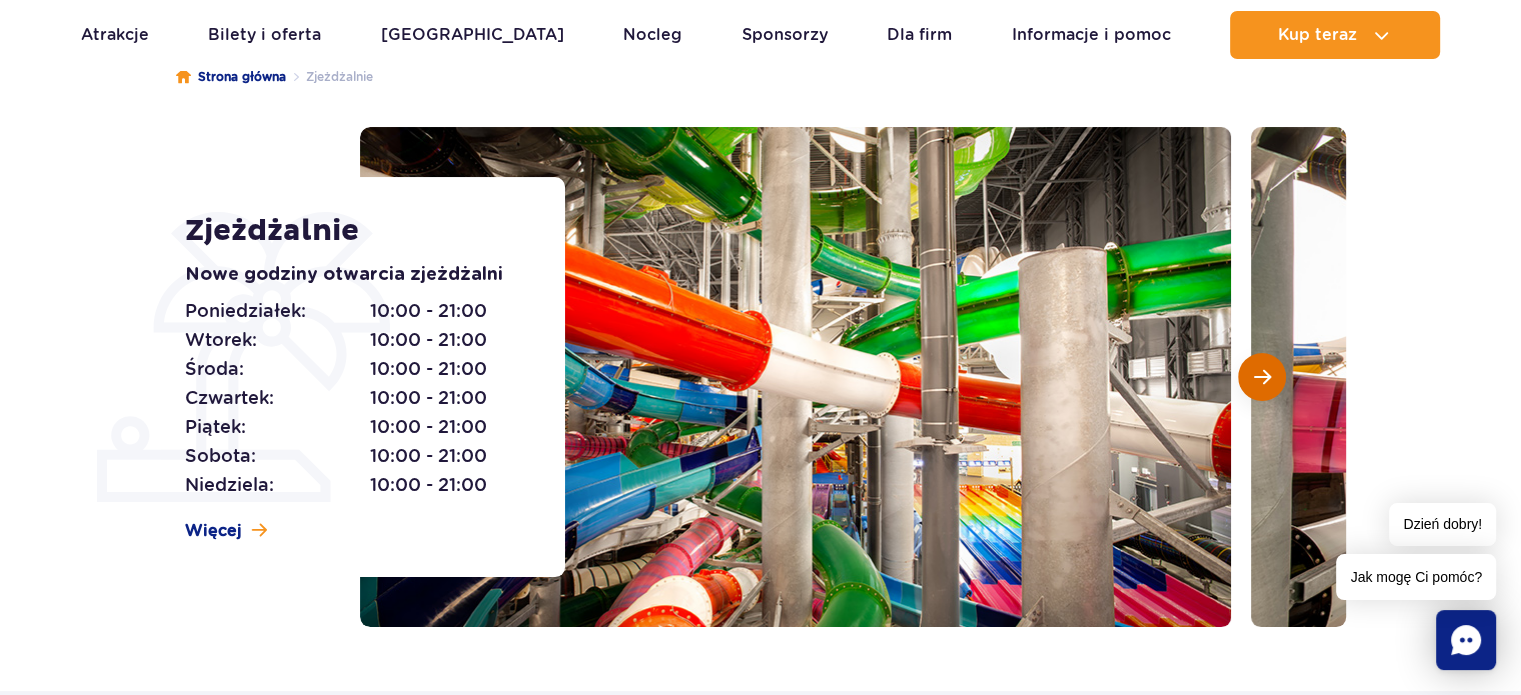 scroll, scrollTop: 200, scrollLeft: 0, axis: vertical 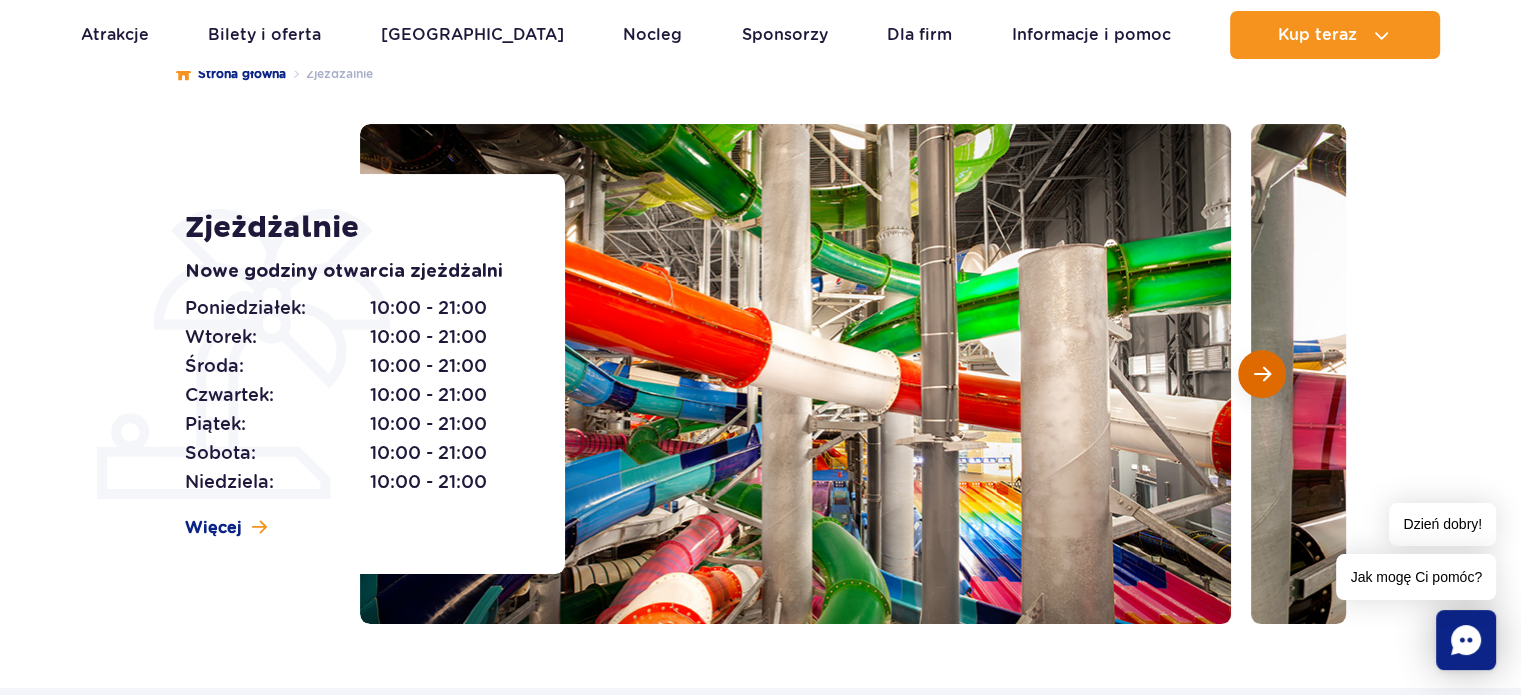 click at bounding box center (1262, 374) 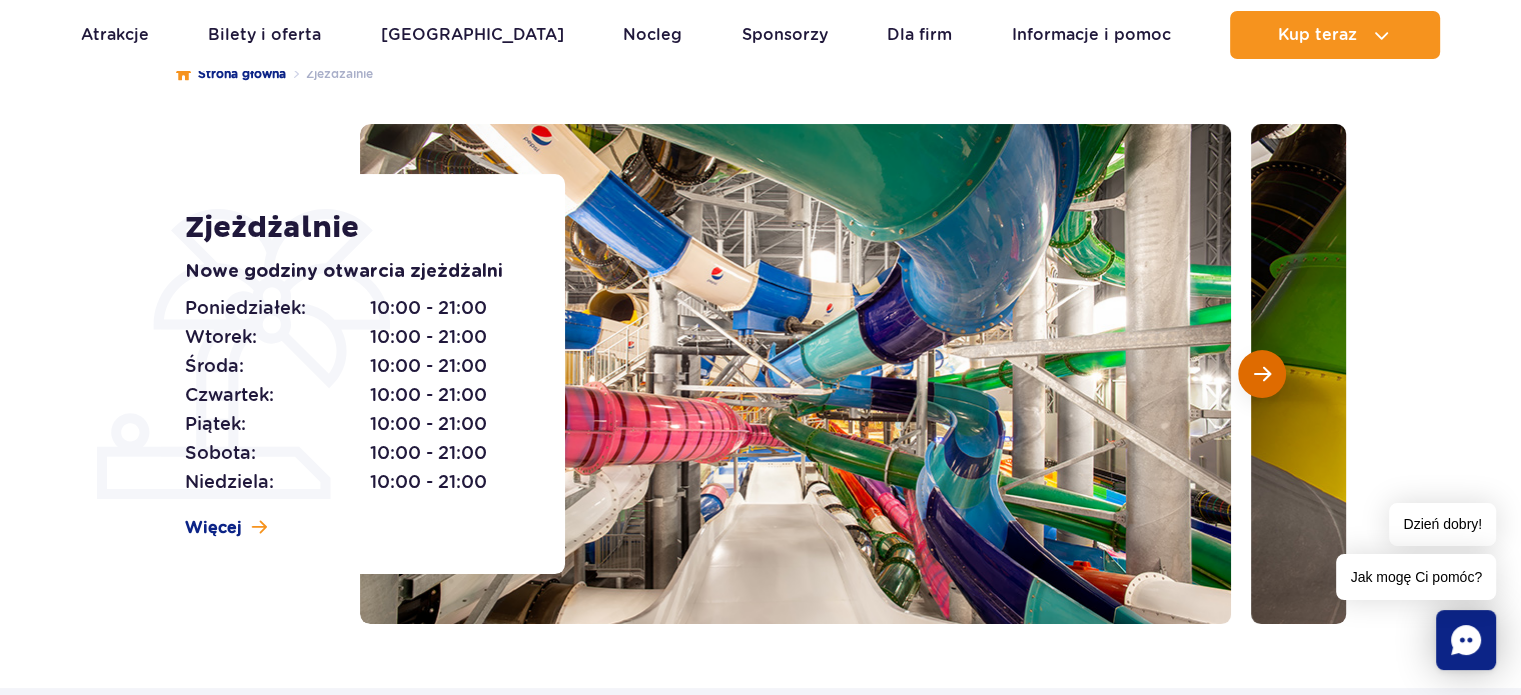 click at bounding box center (1262, 374) 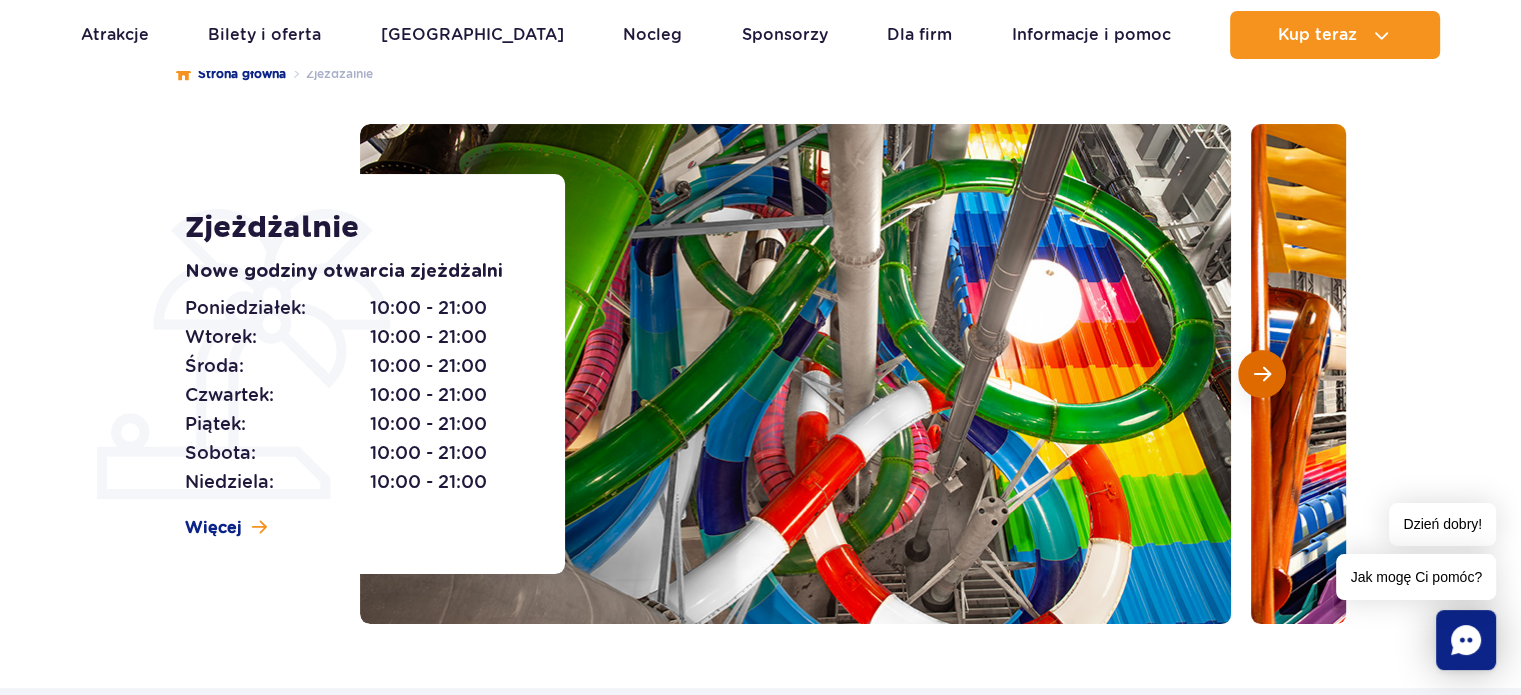 click at bounding box center [1262, 374] 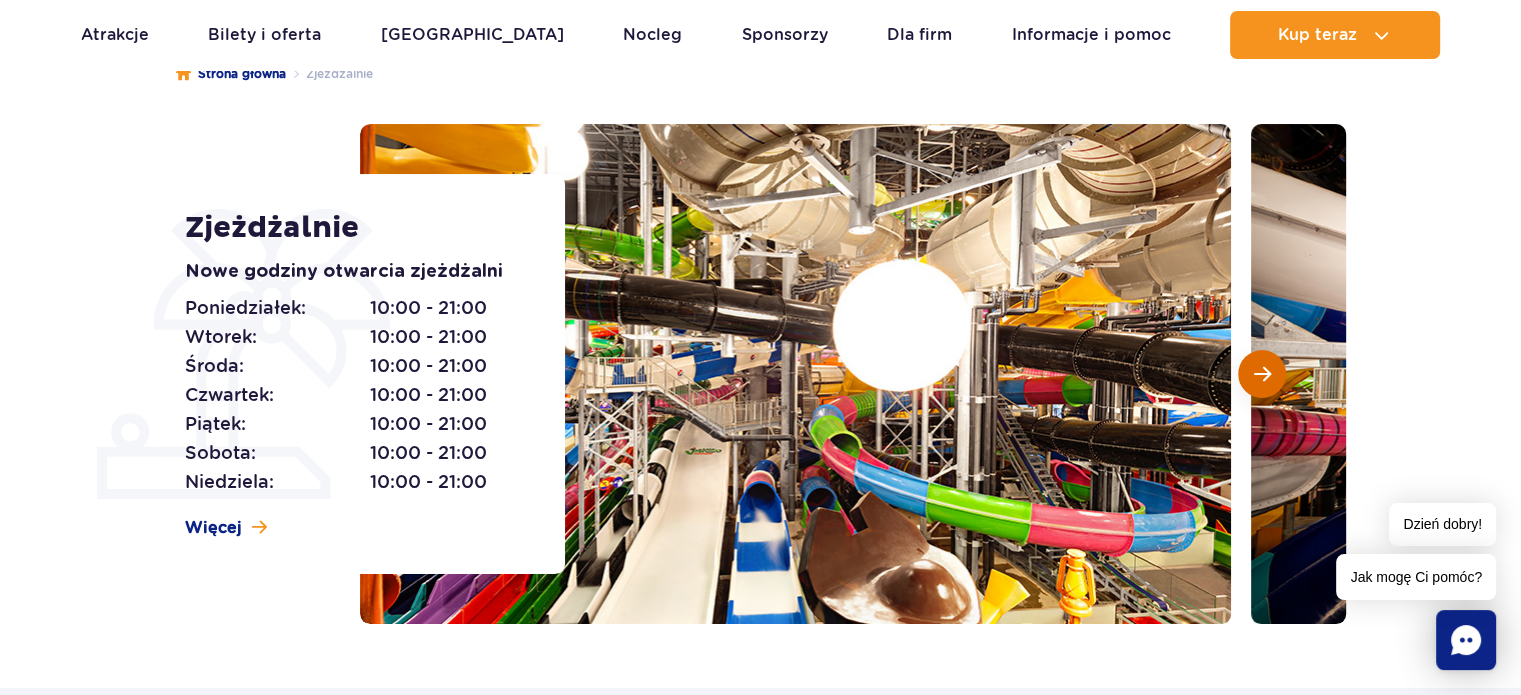 click at bounding box center [1262, 374] 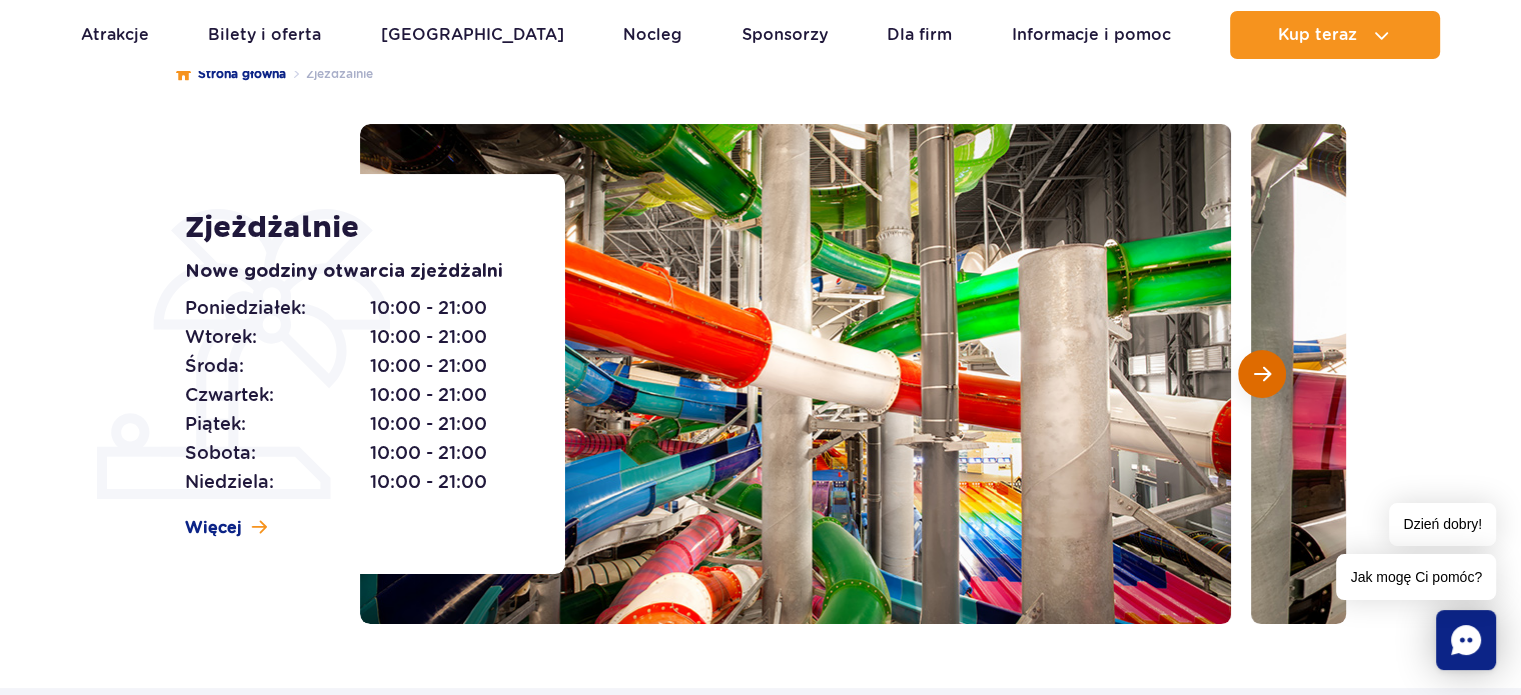 click at bounding box center (1262, 374) 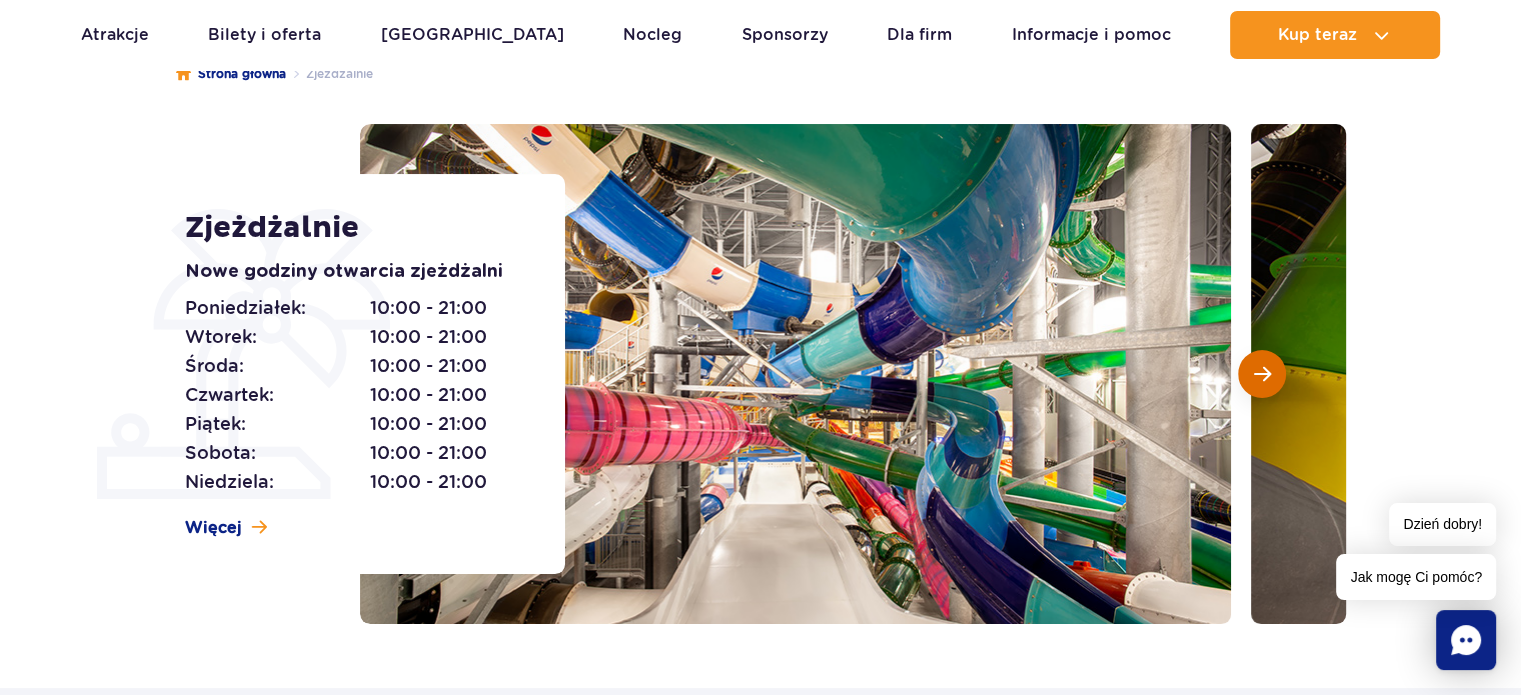 click at bounding box center (1262, 374) 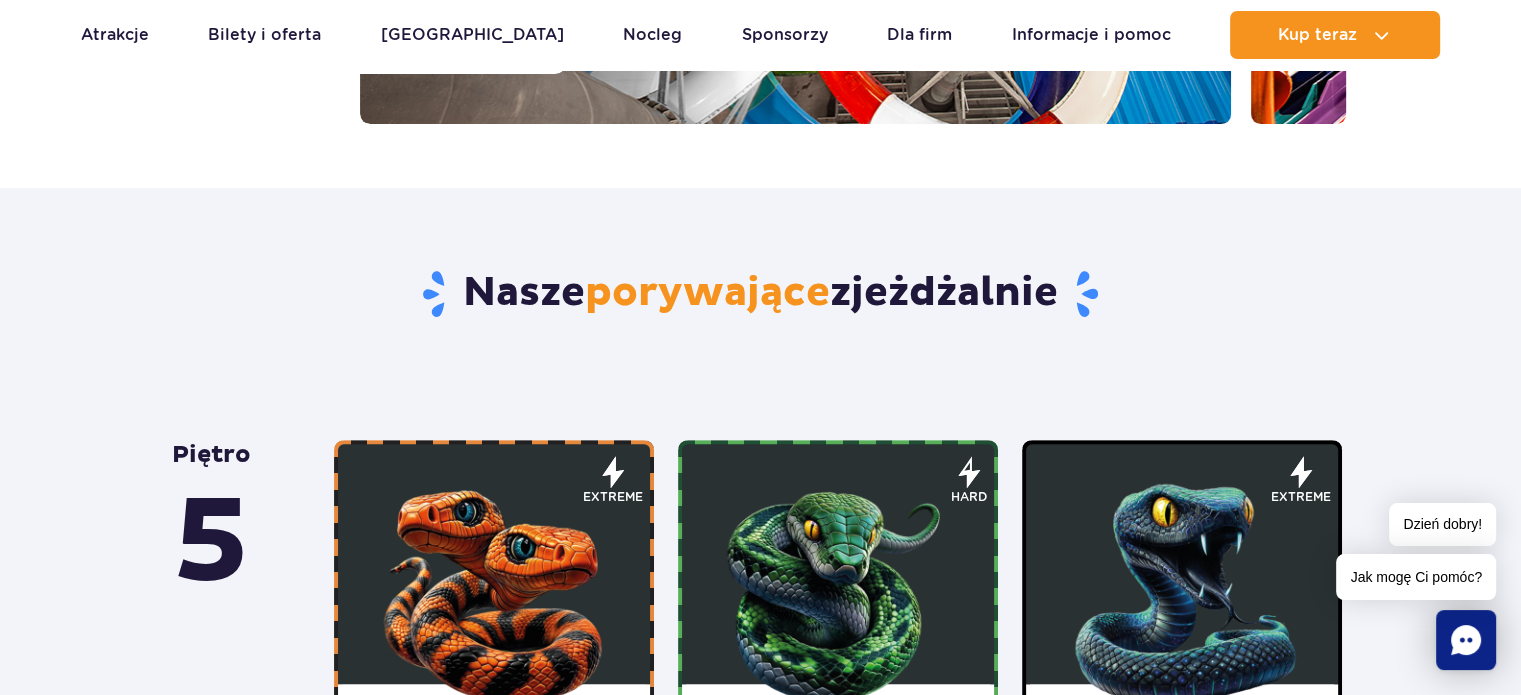 click at bounding box center [494, 589] 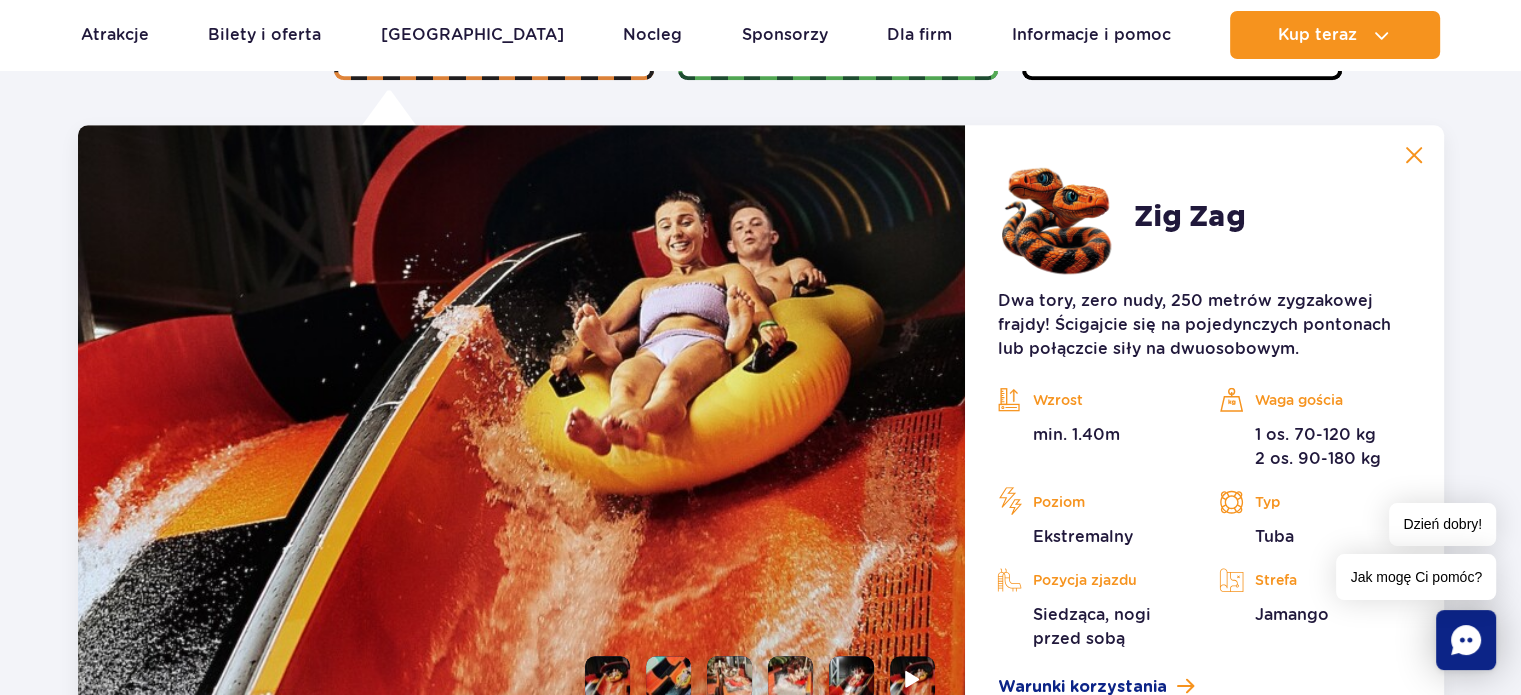 scroll, scrollTop: 1700, scrollLeft: 0, axis: vertical 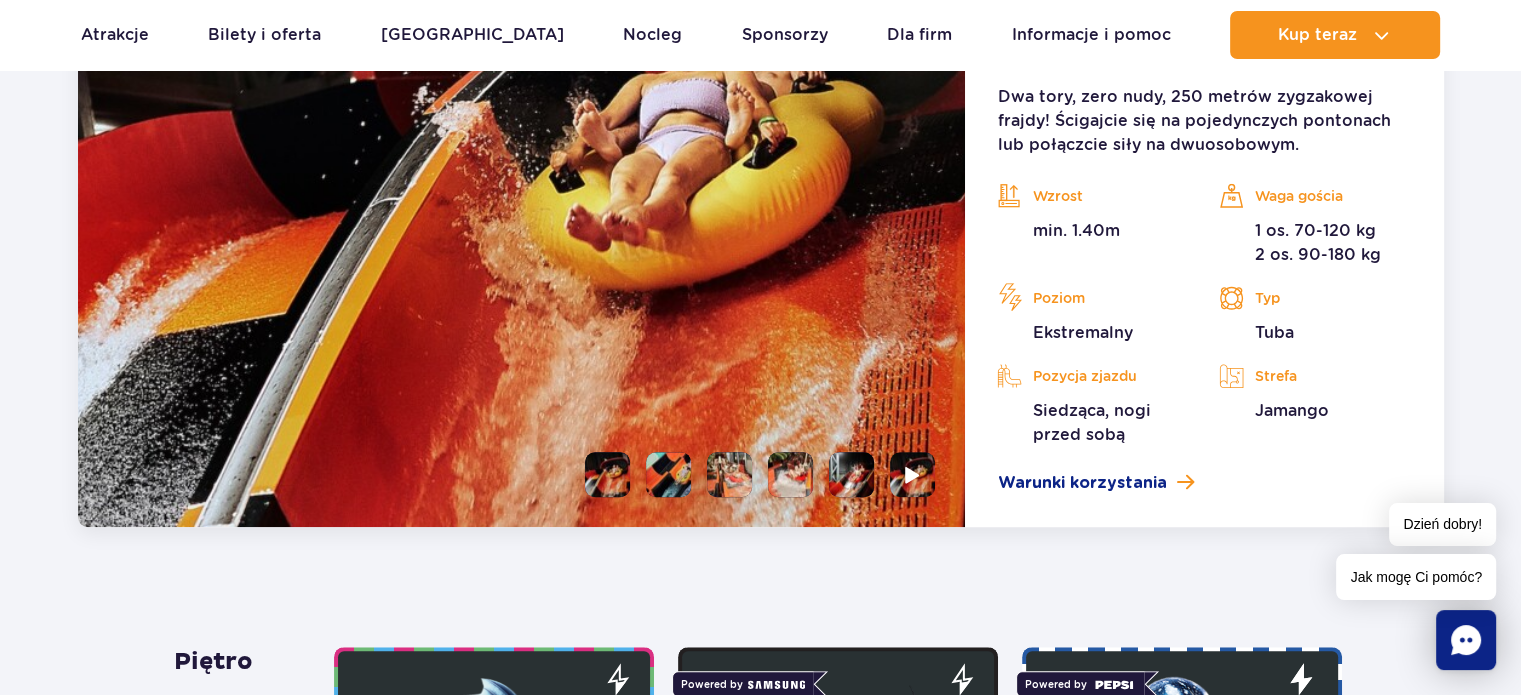 click at bounding box center [752, 474] 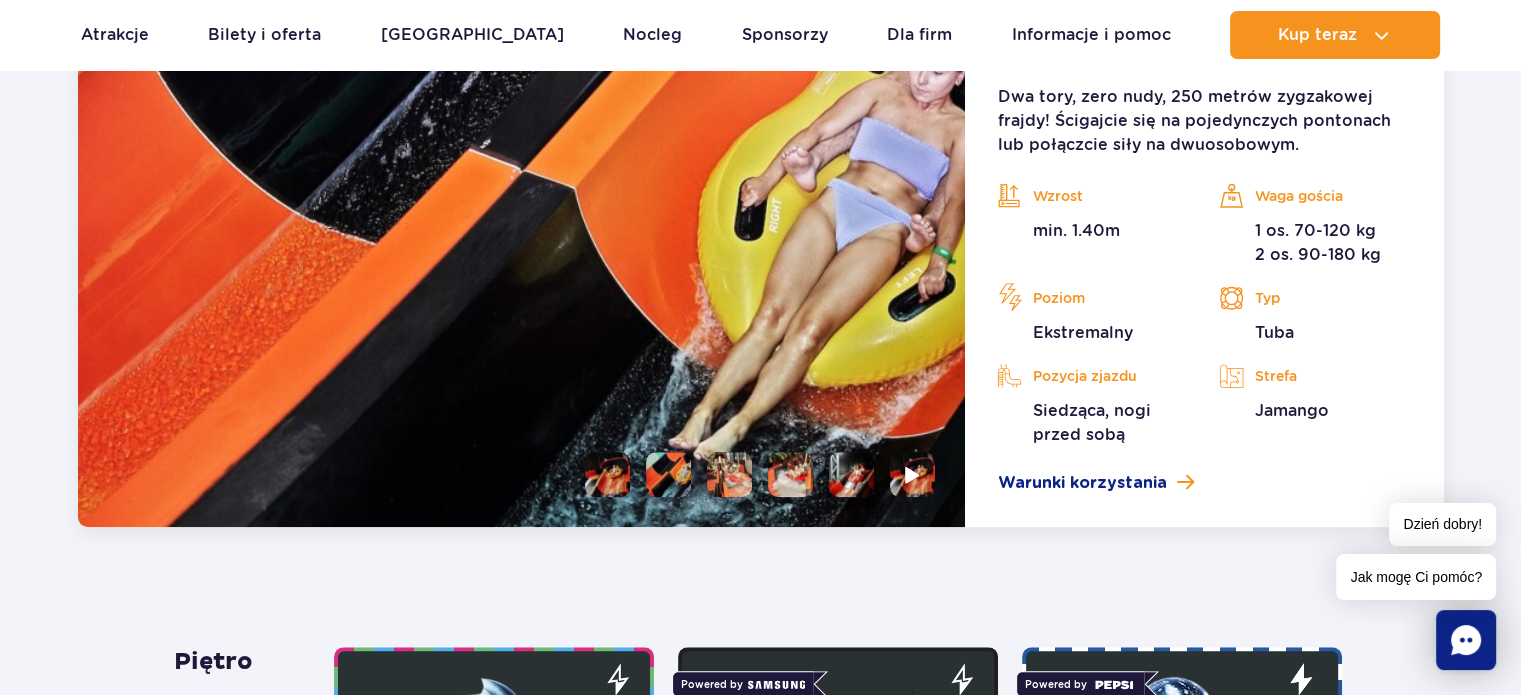 scroll, scrollTop: 1600, scrollLeft: 0, axis: vertical 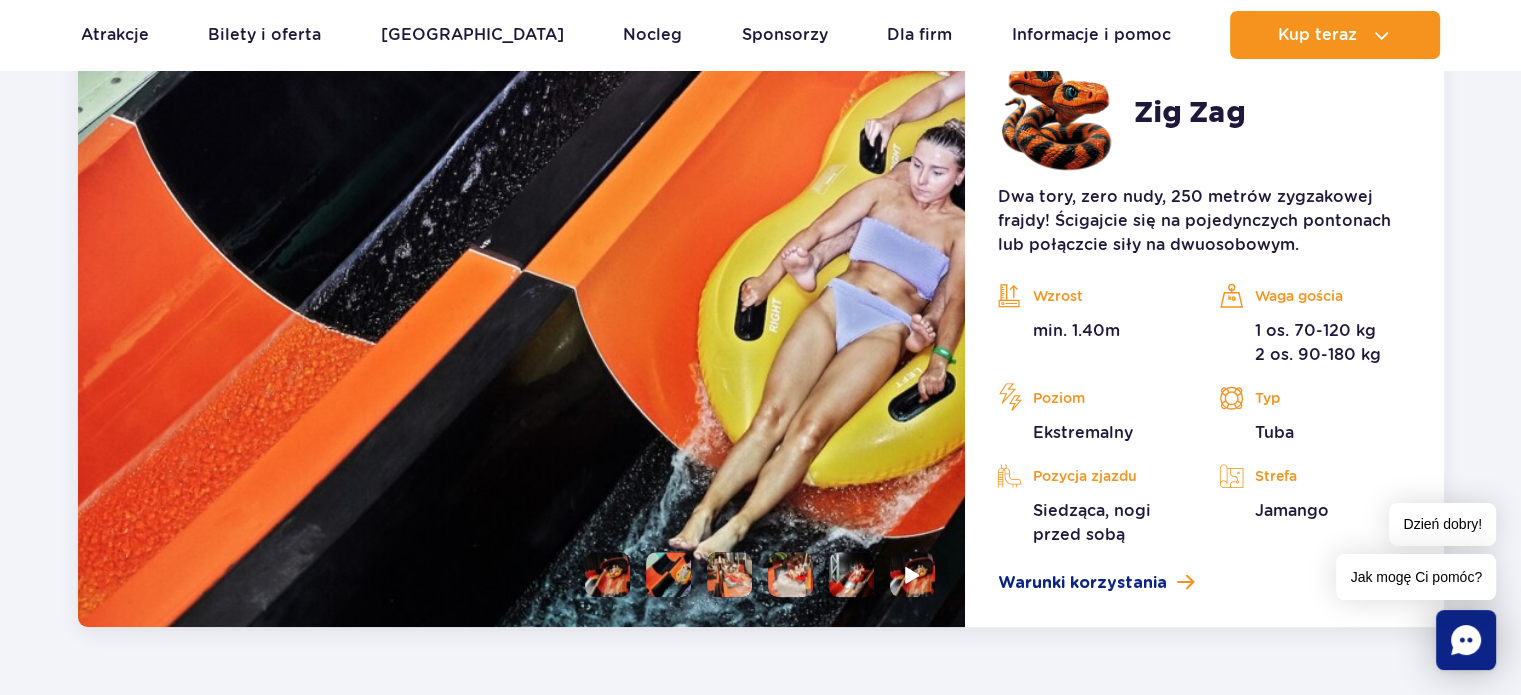 click at bounding box center (729, 574) 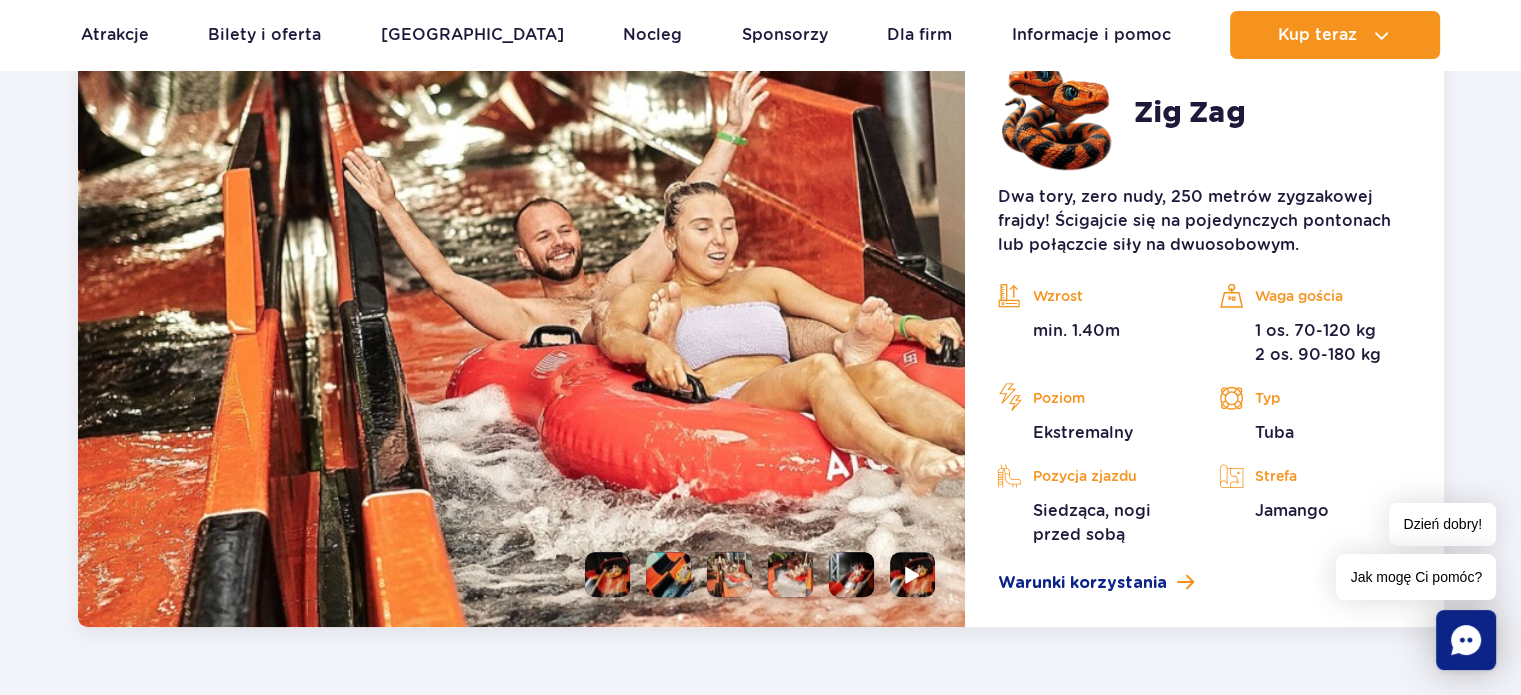 click at bounding box center (790, 574) 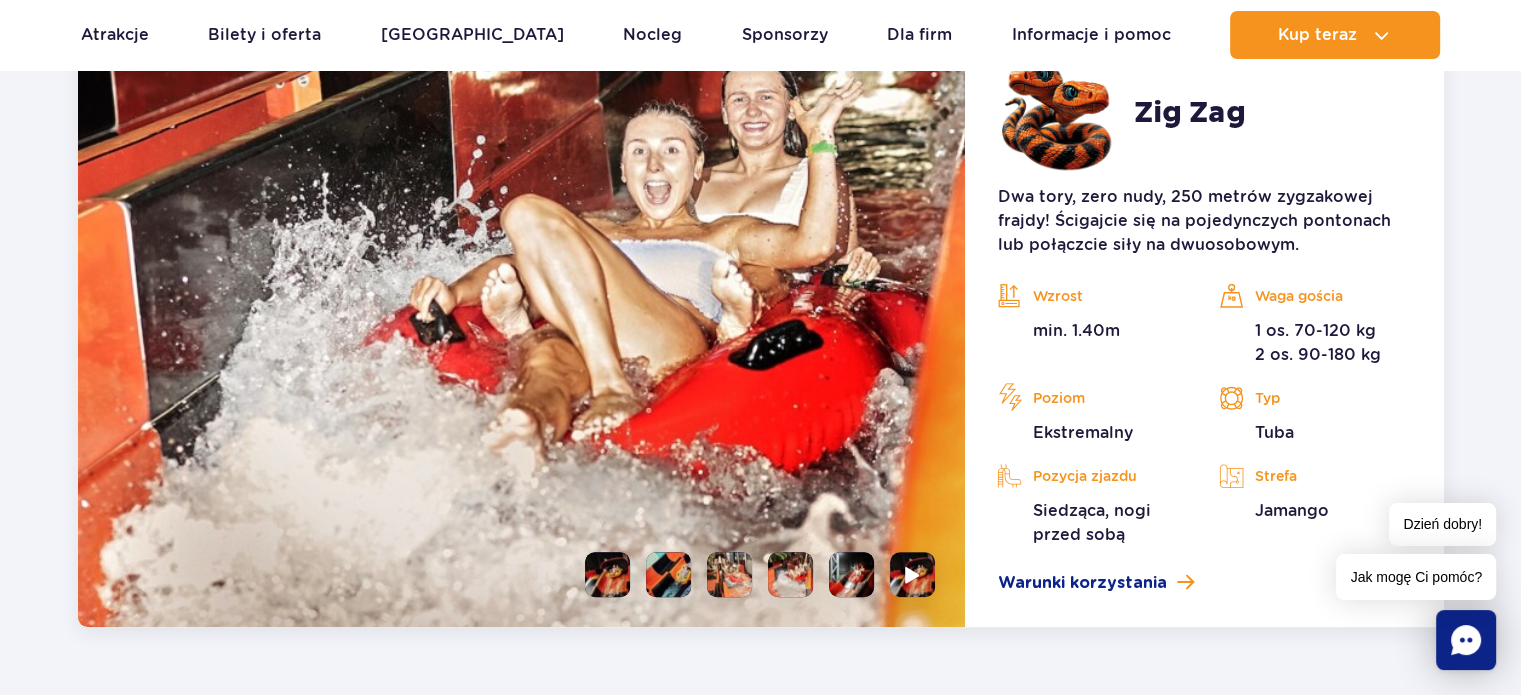 click at bounding box center [851, 574] 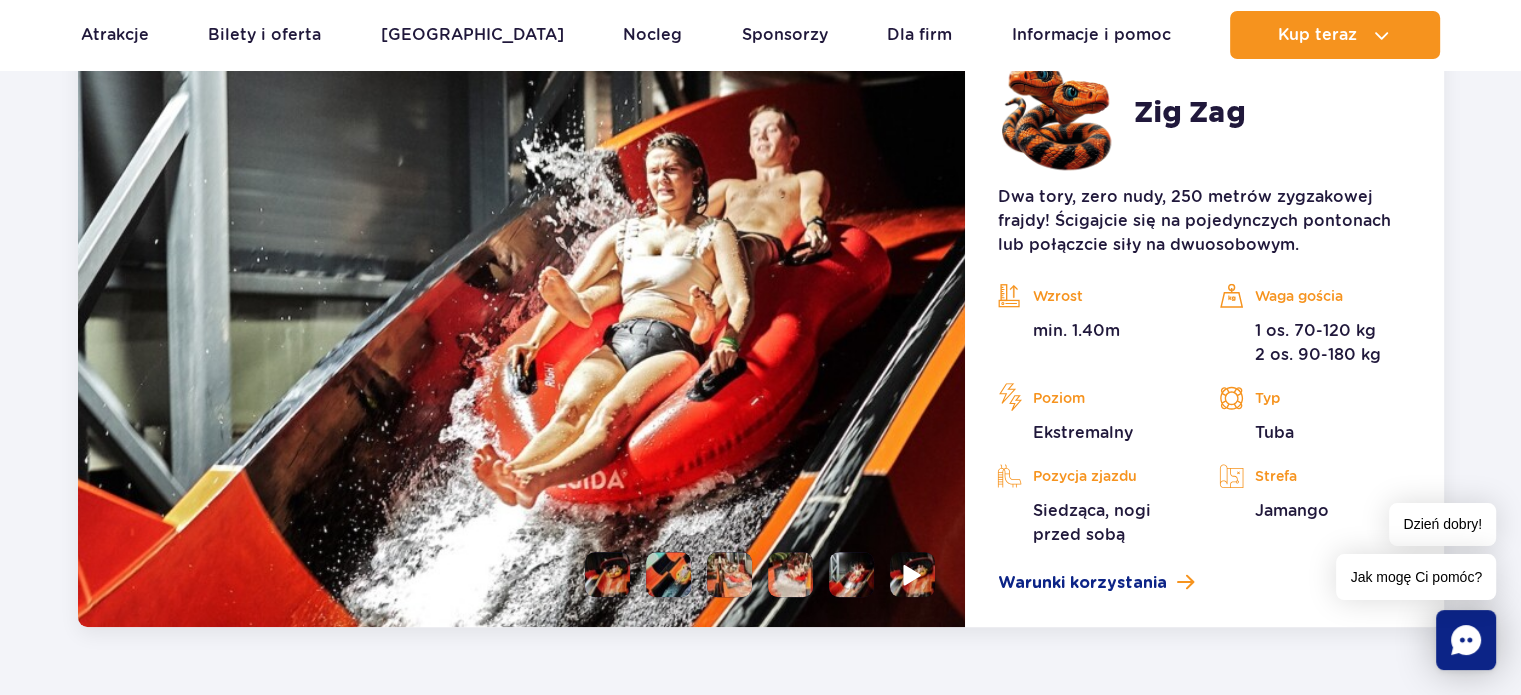 click at bounding box center [913, 574] 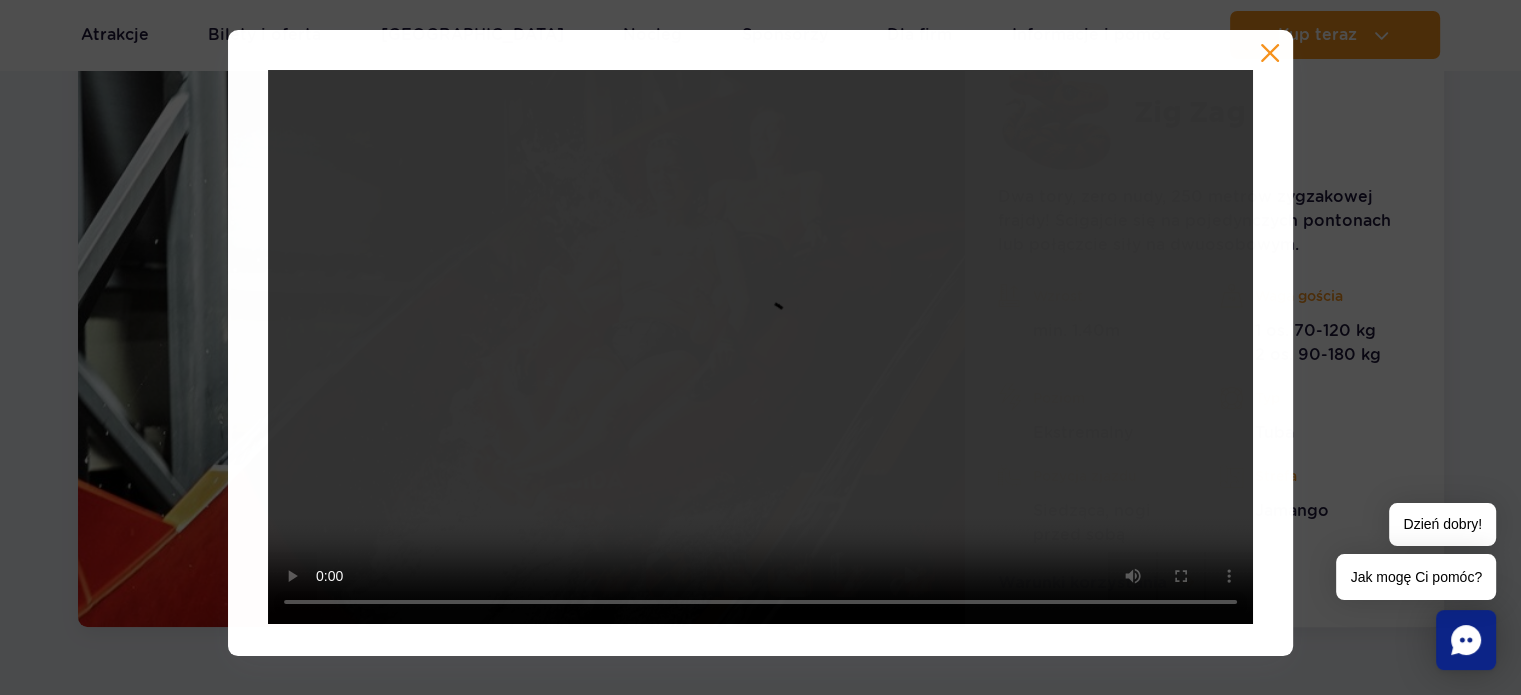 scroll, scrollTop: 1100, scrollLeft: 0, axis: vertical 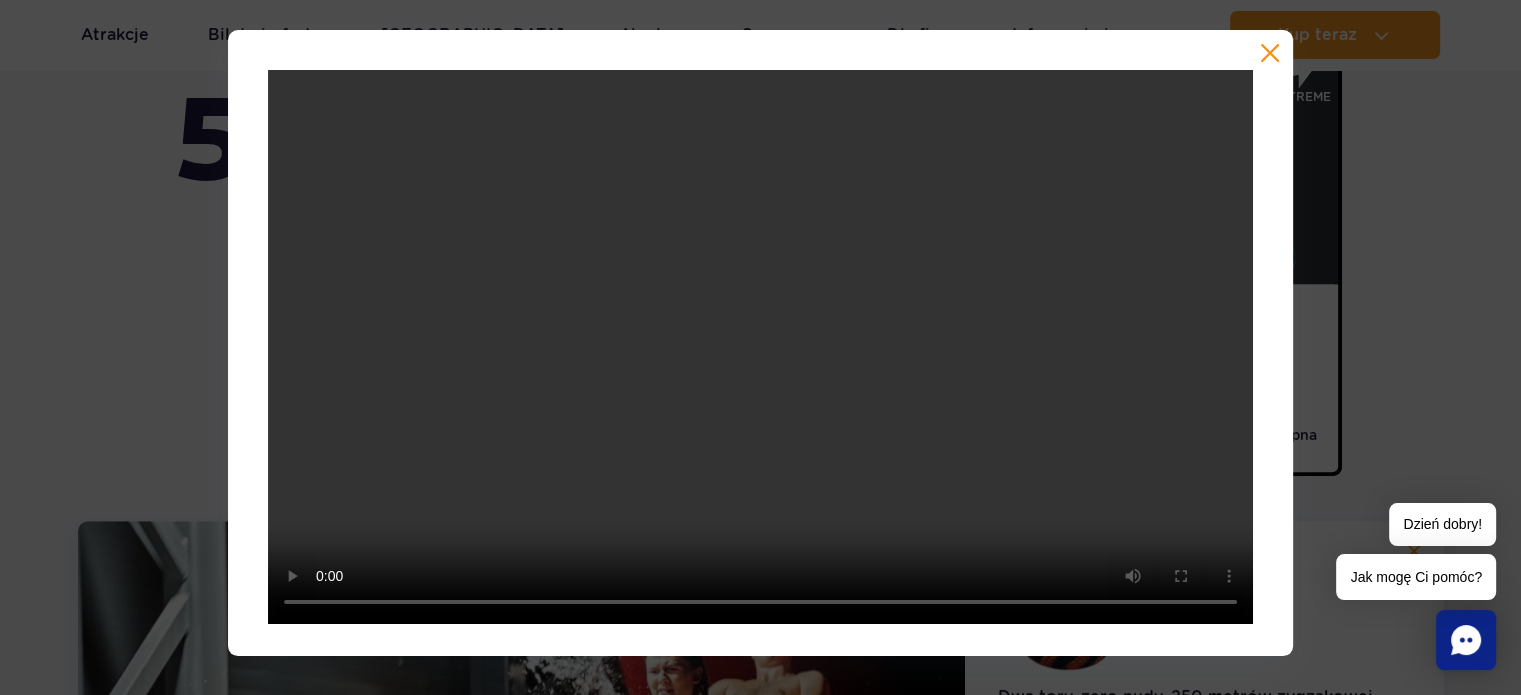 type 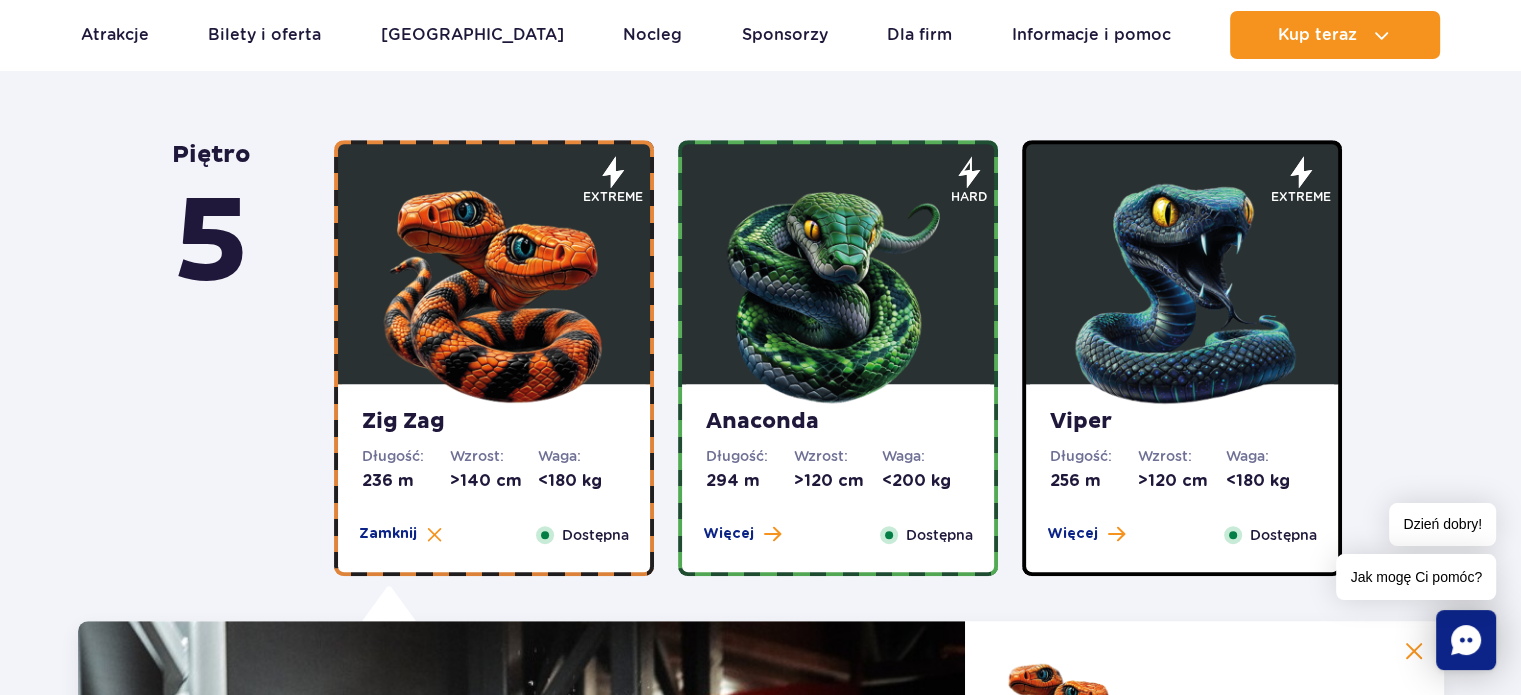 click at bounding box center (838, 289) 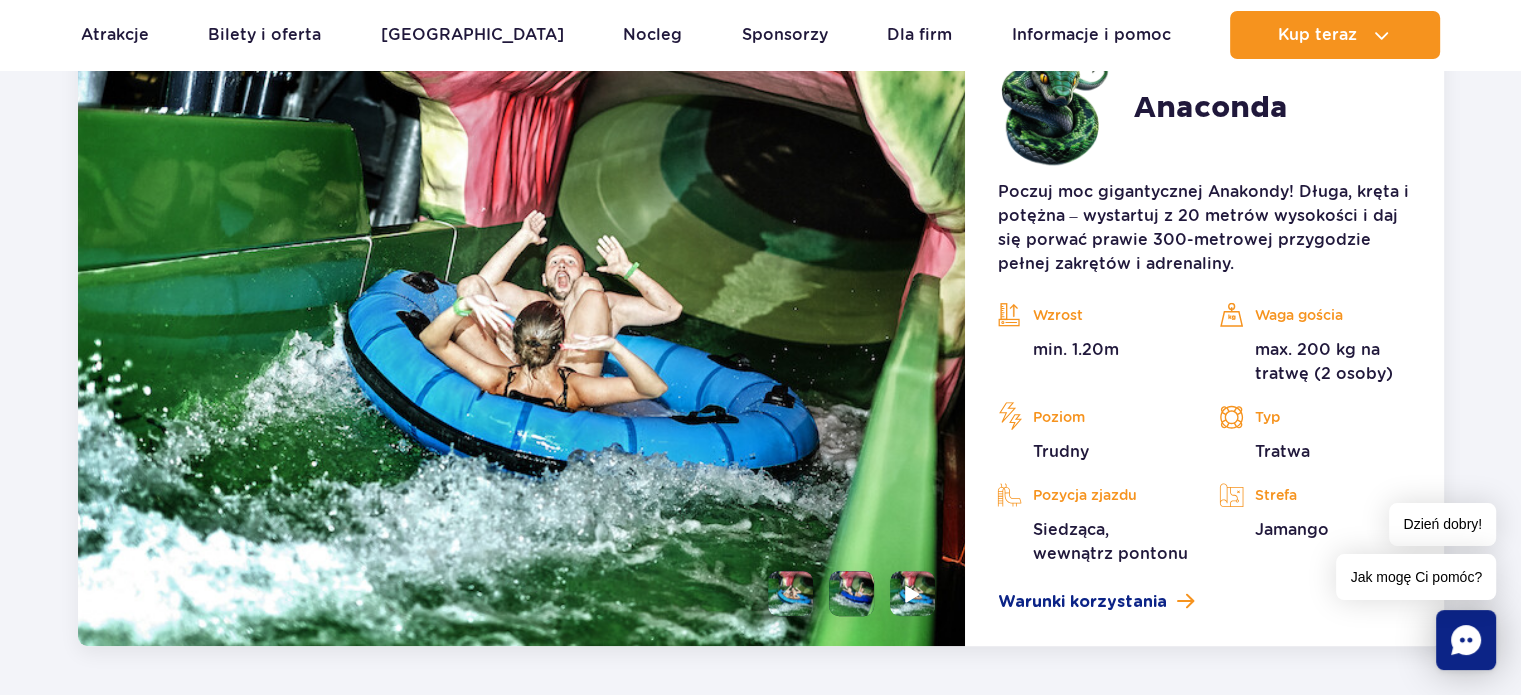 scroll, scrollTop: 1600, scrollLeft: 0, axis: vertical 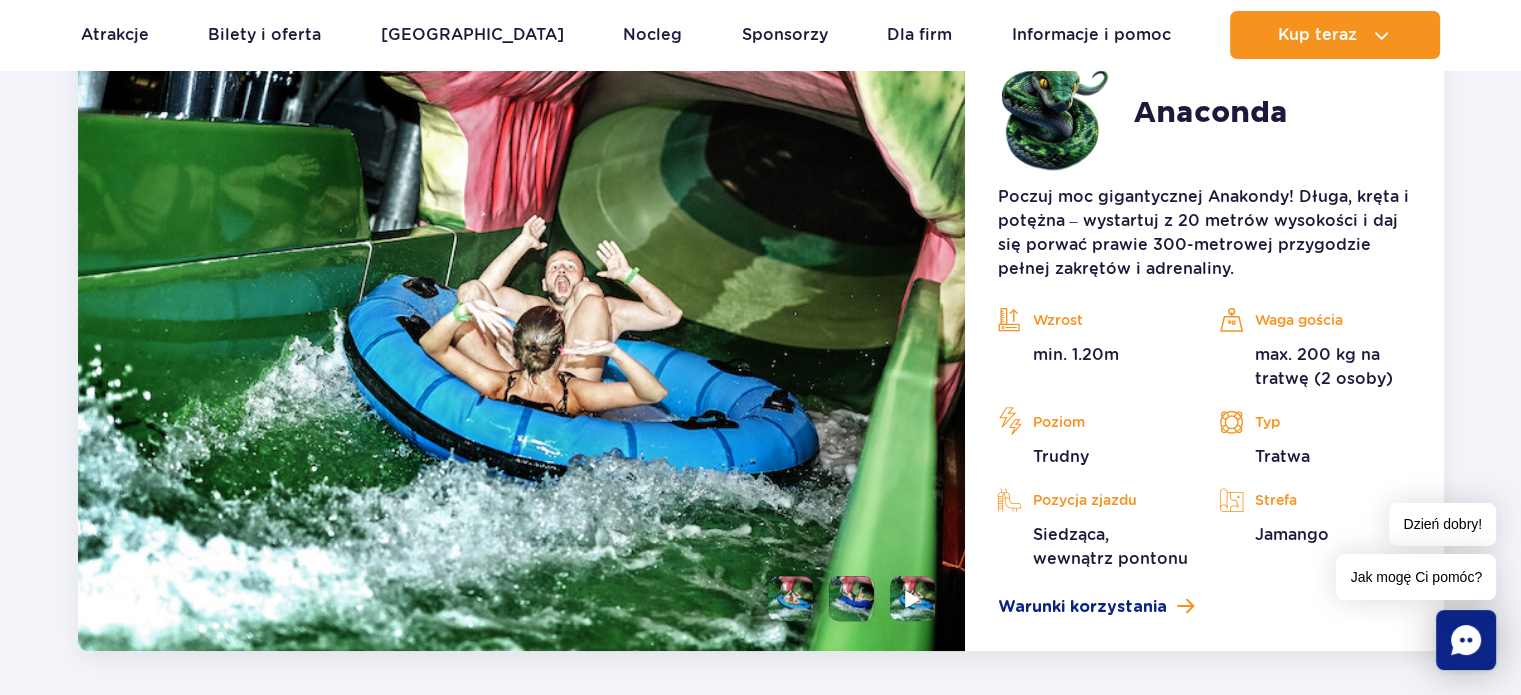 click at bounding box center [790, 598] 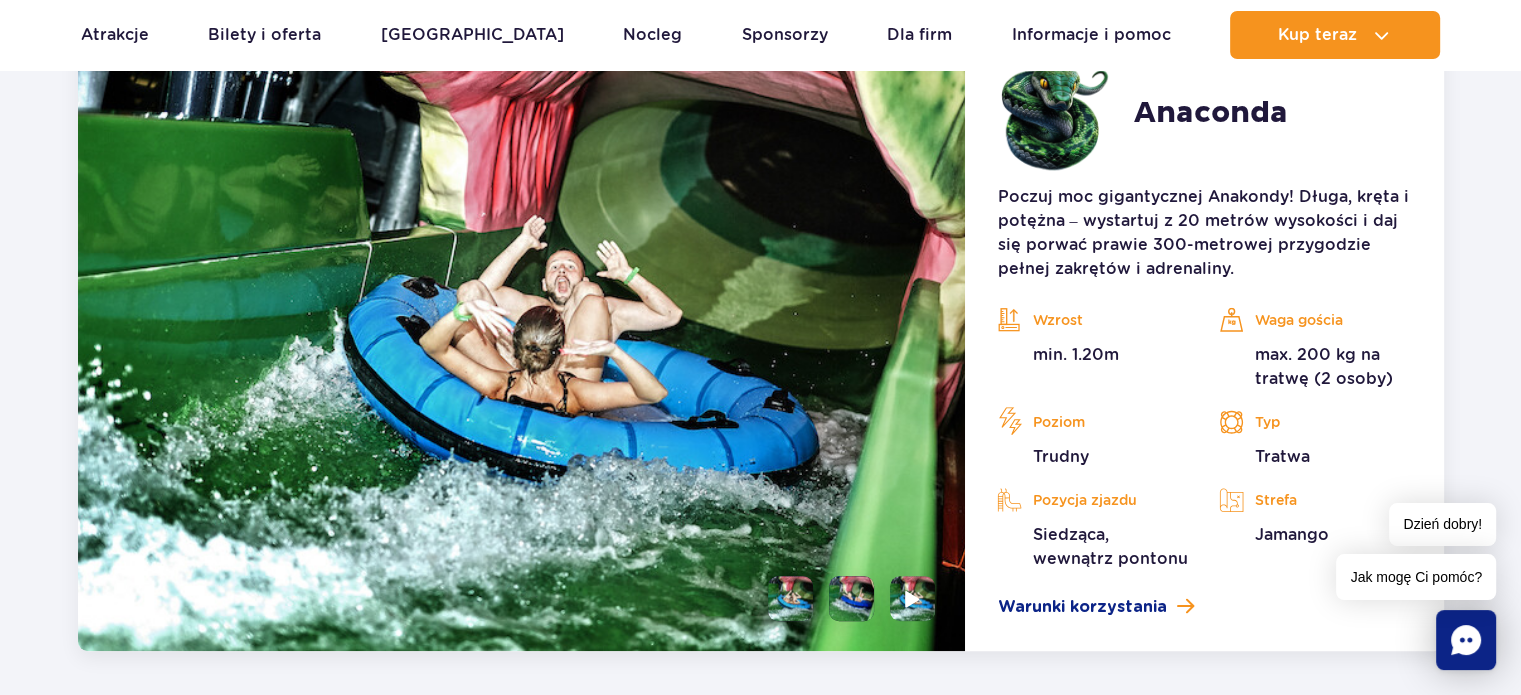 click at bounding box center (851, 598) 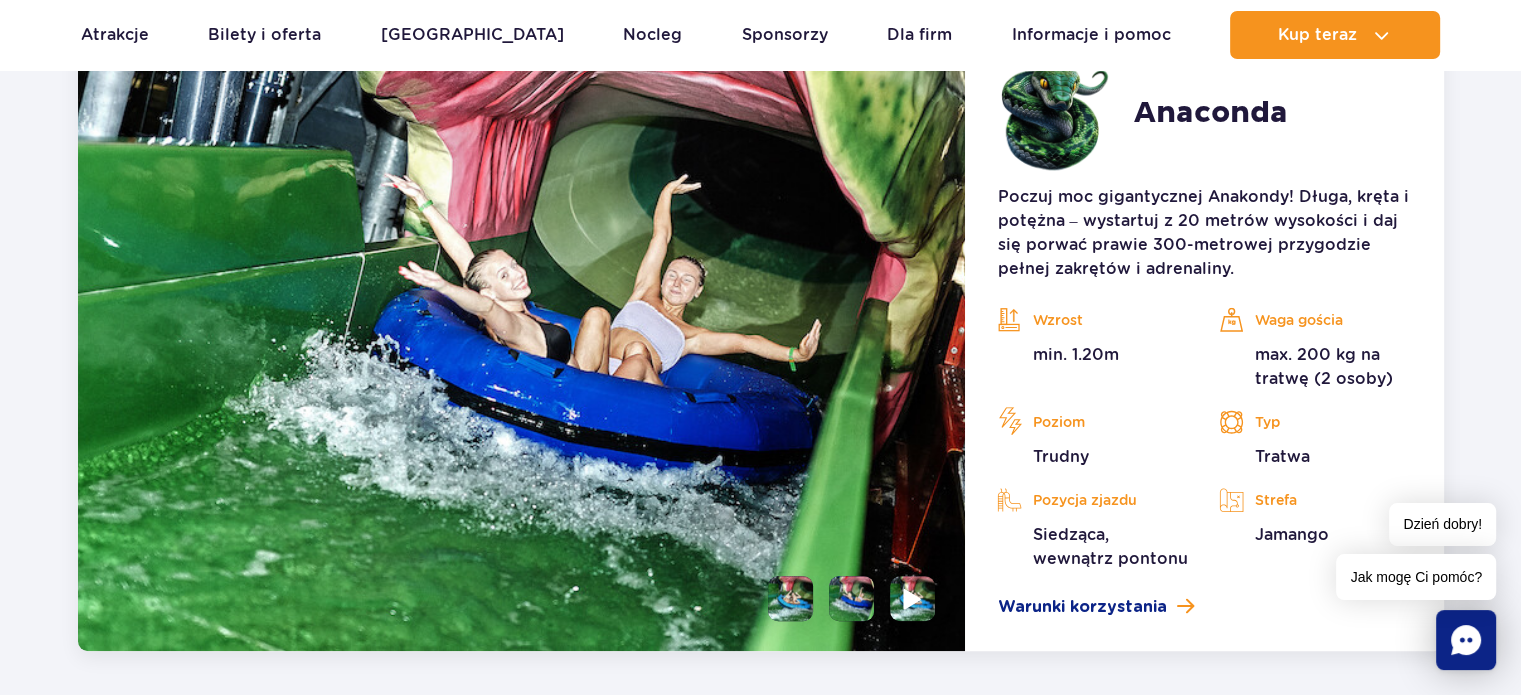 click at bounding box center (913, 598) 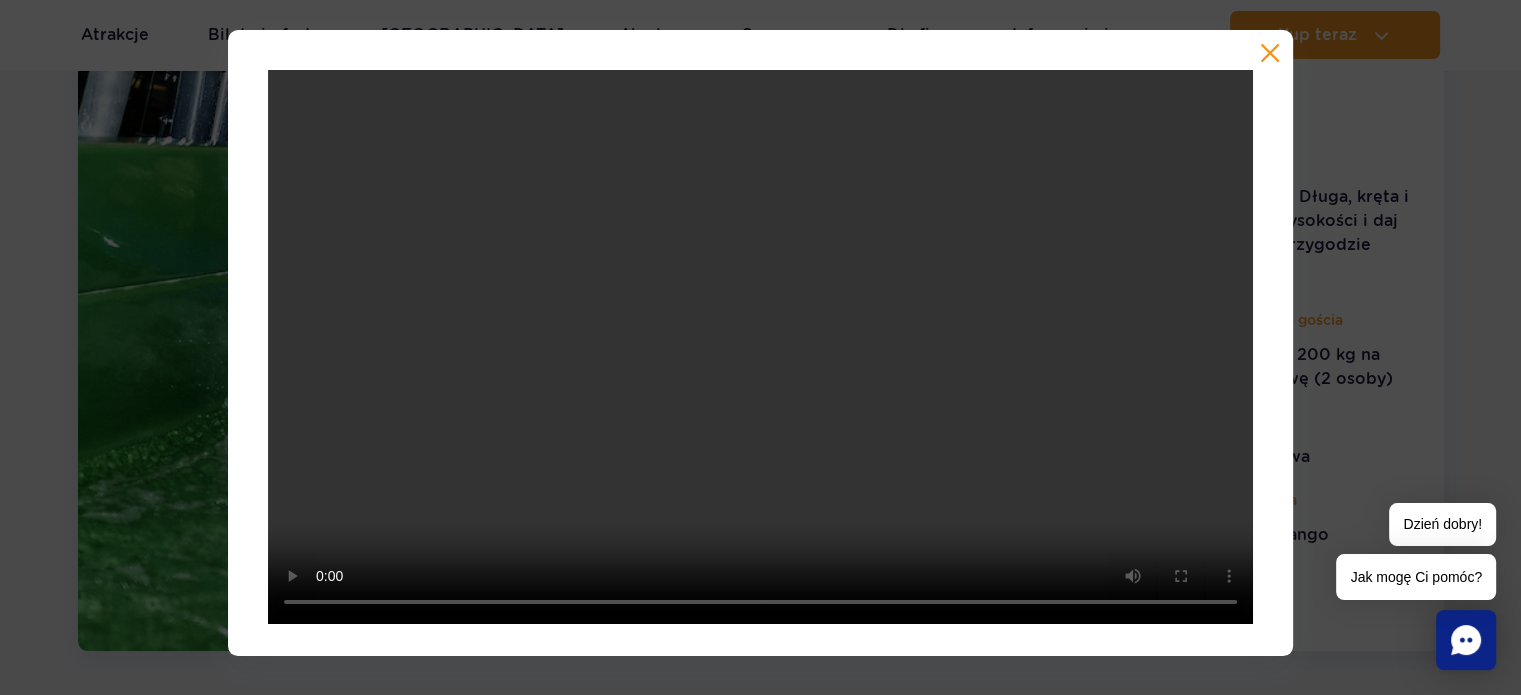 type 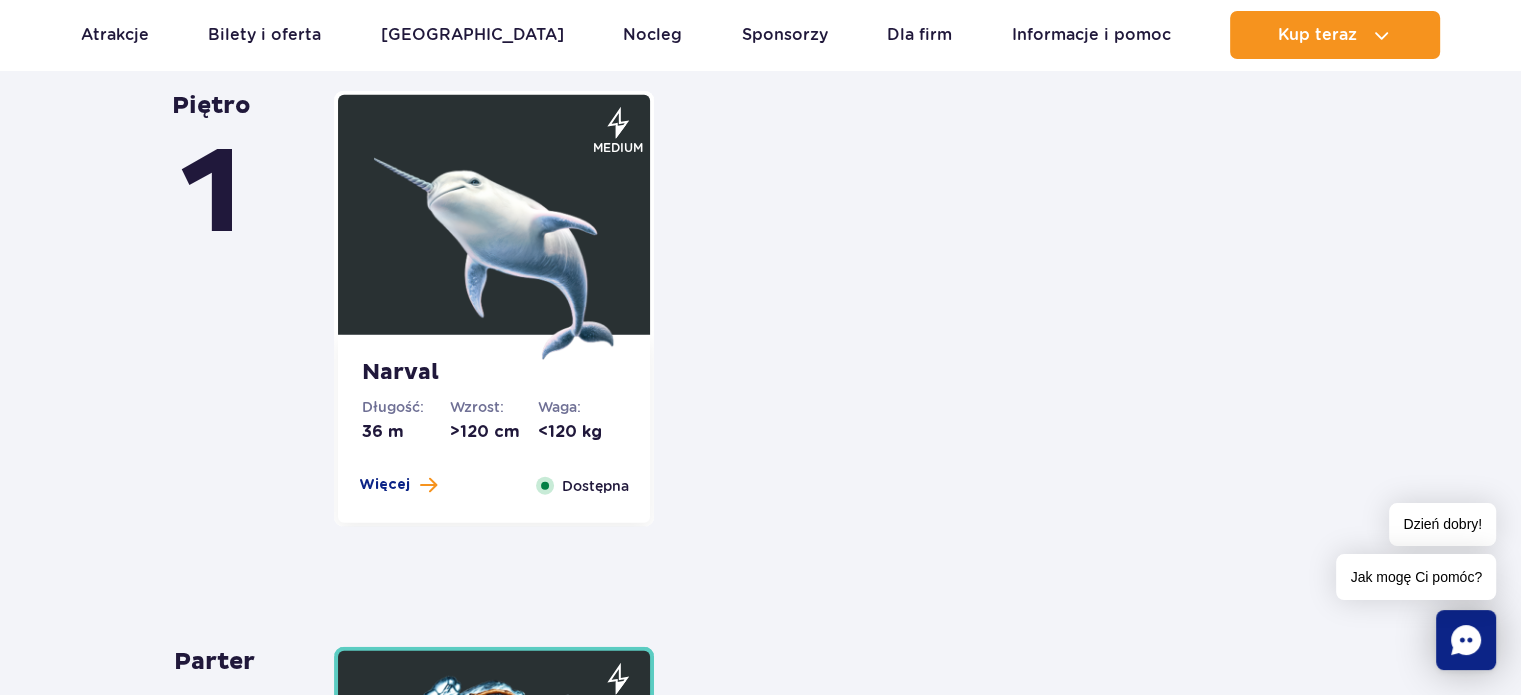 click on "Narval" at bounding box center [494, 373] 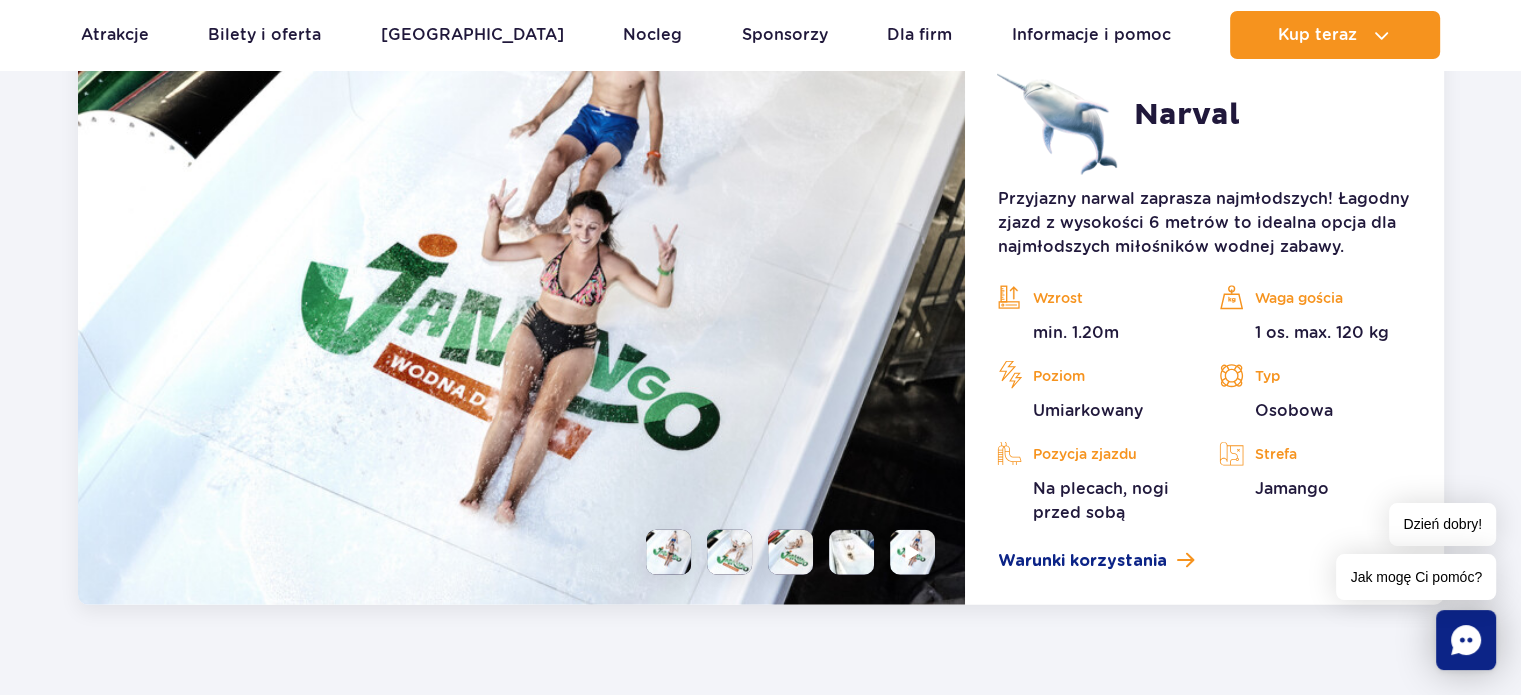 scroll, scrollTop: 4776, scrollLeft: 0, axis: vertical 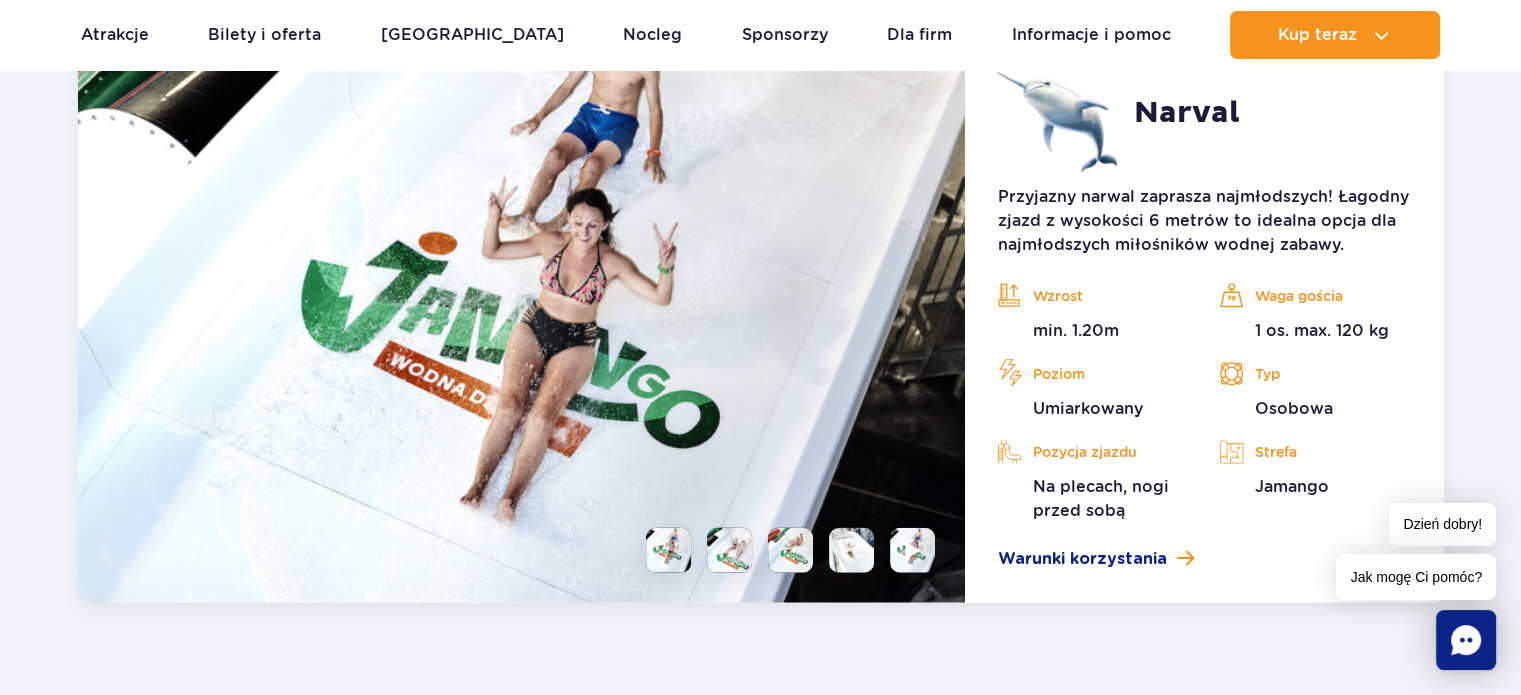 click at bounding box center [729, 550] 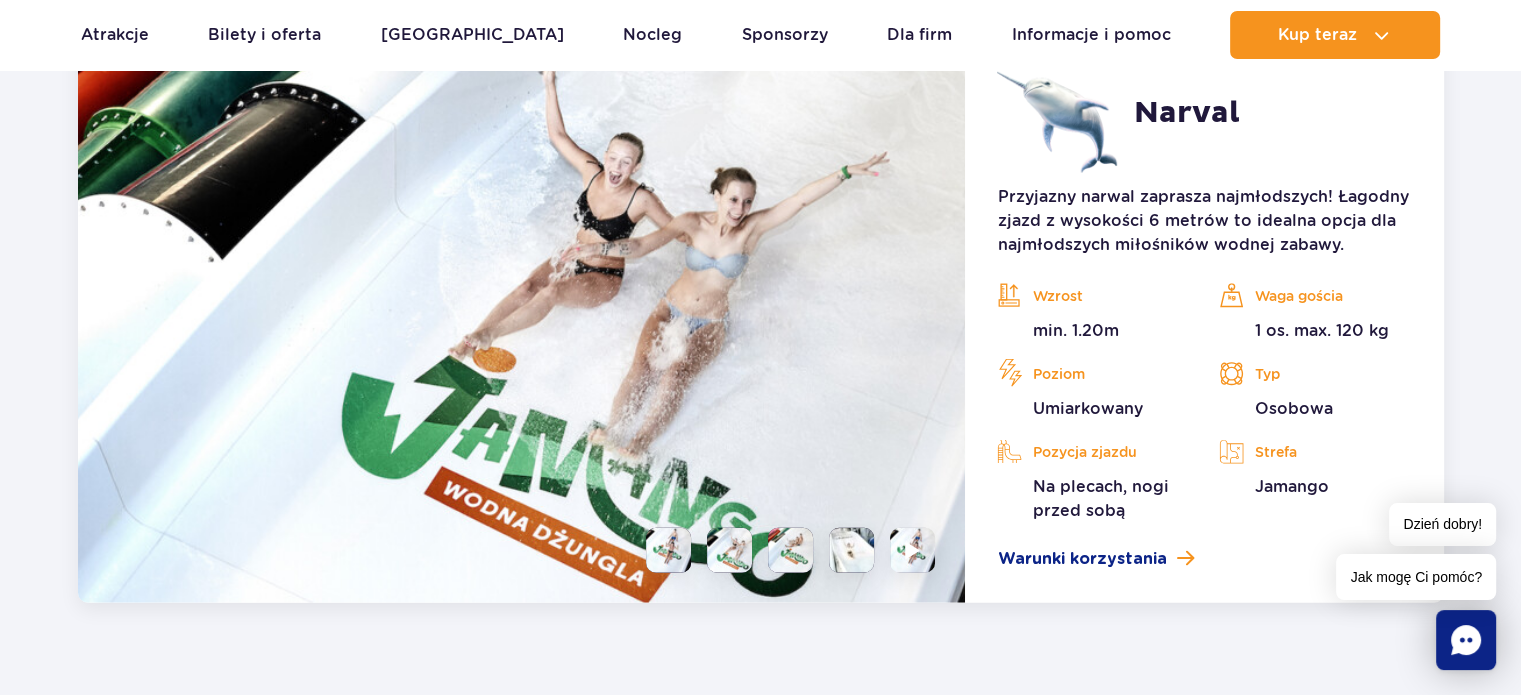 click at bounding box center [790, 550] 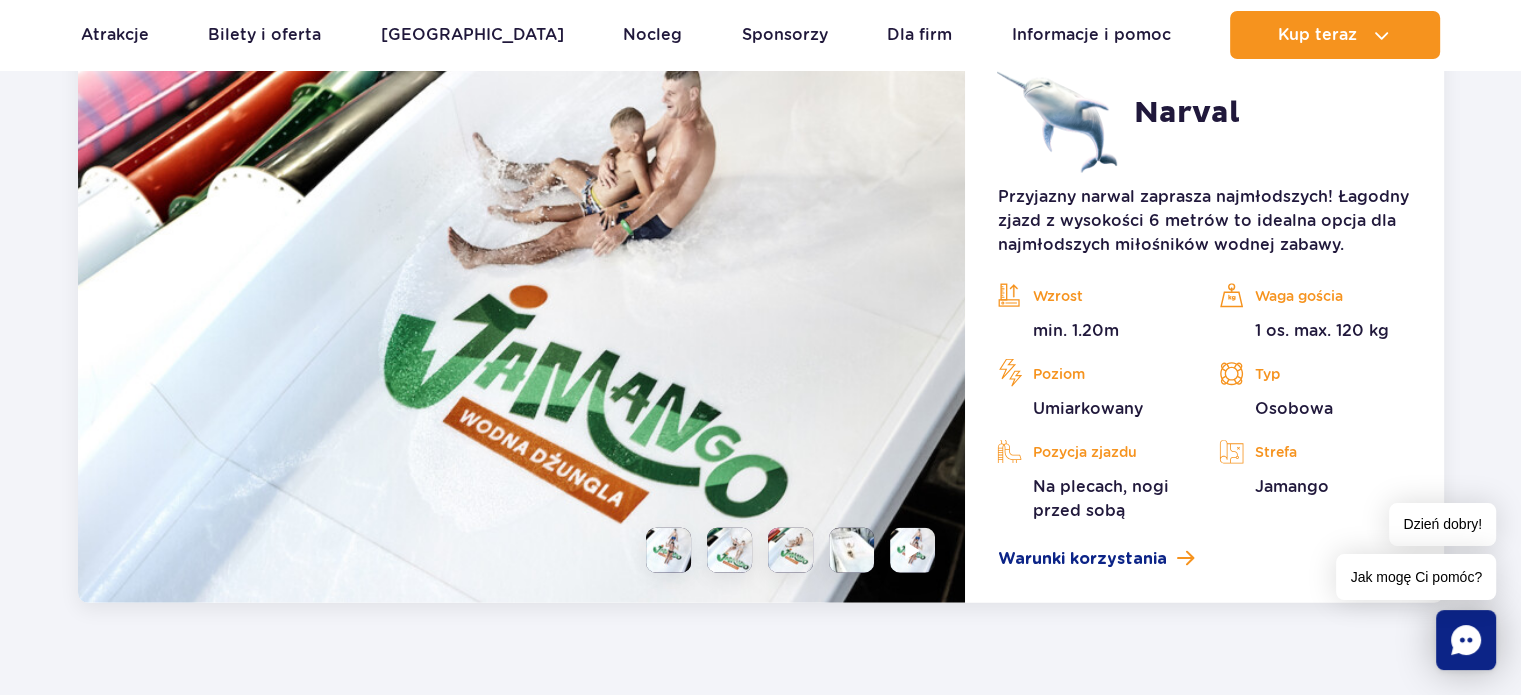click at bounding box center [668, 550] 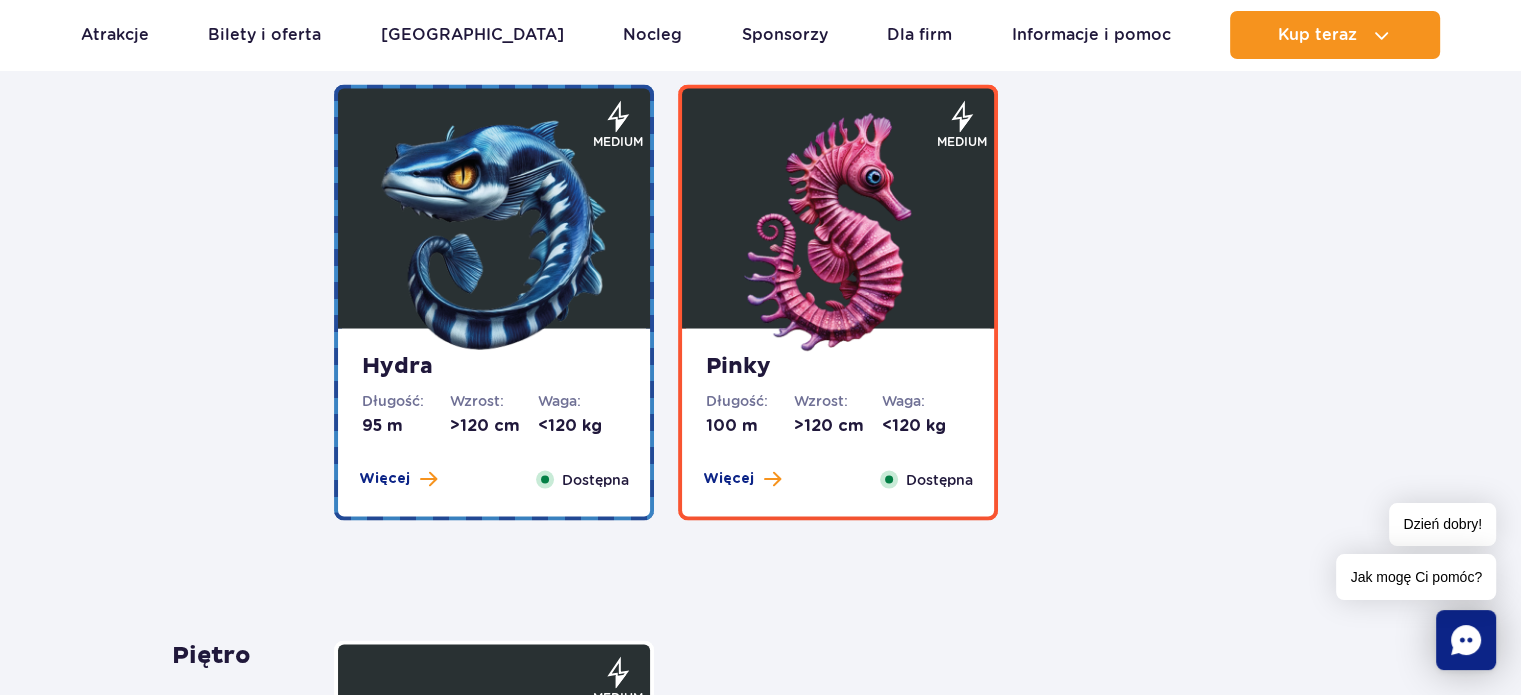 click on "Hydra" at bounding box center (494, 366) 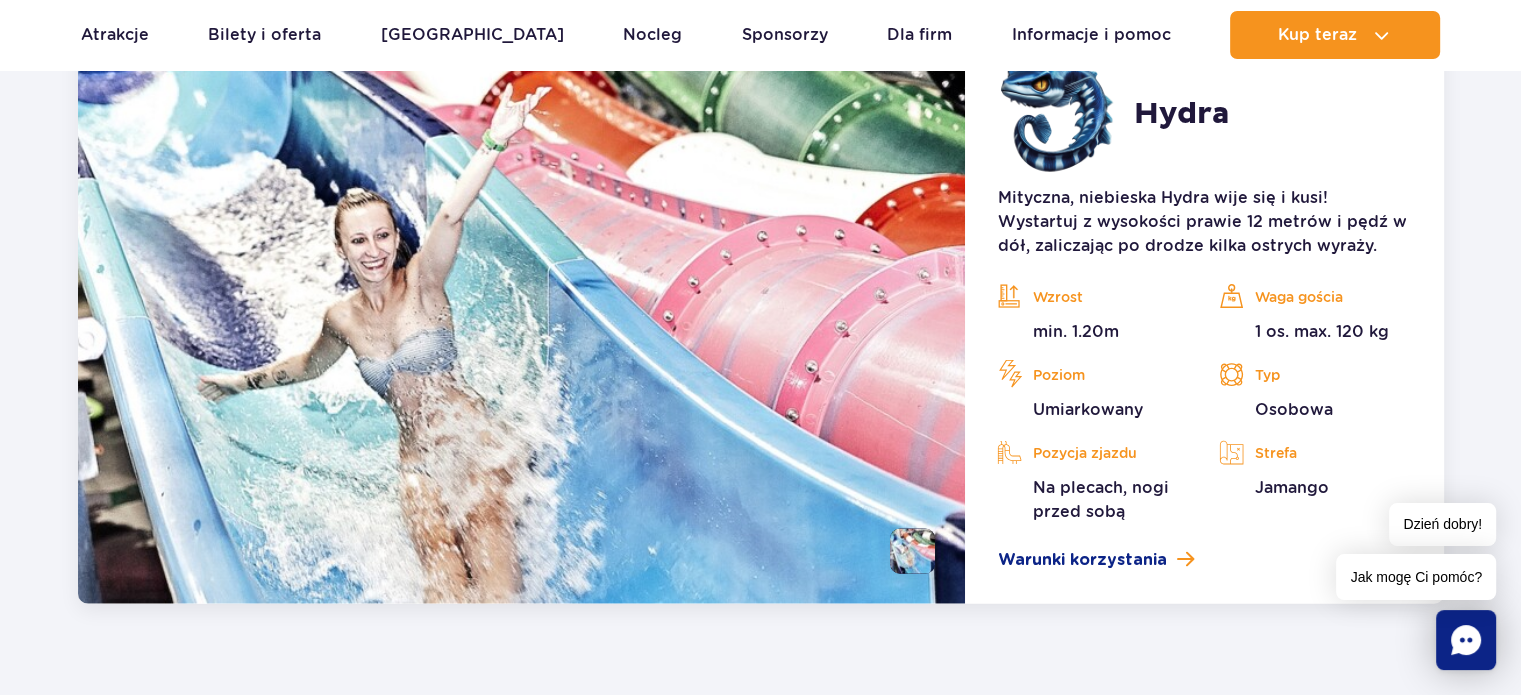 scroll, scrollTop: 4220, scrollLeft: 0, axis: vertical 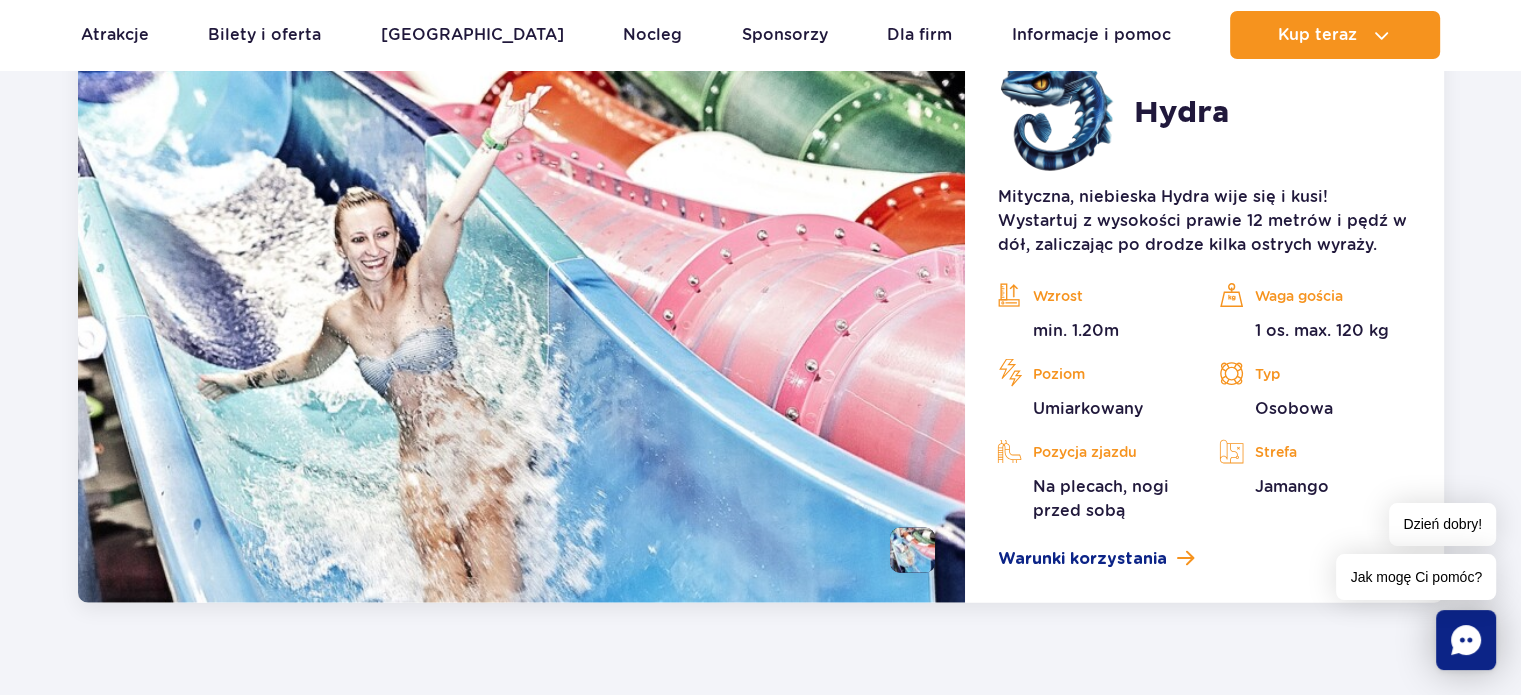 click at bounding box center [522, 312] 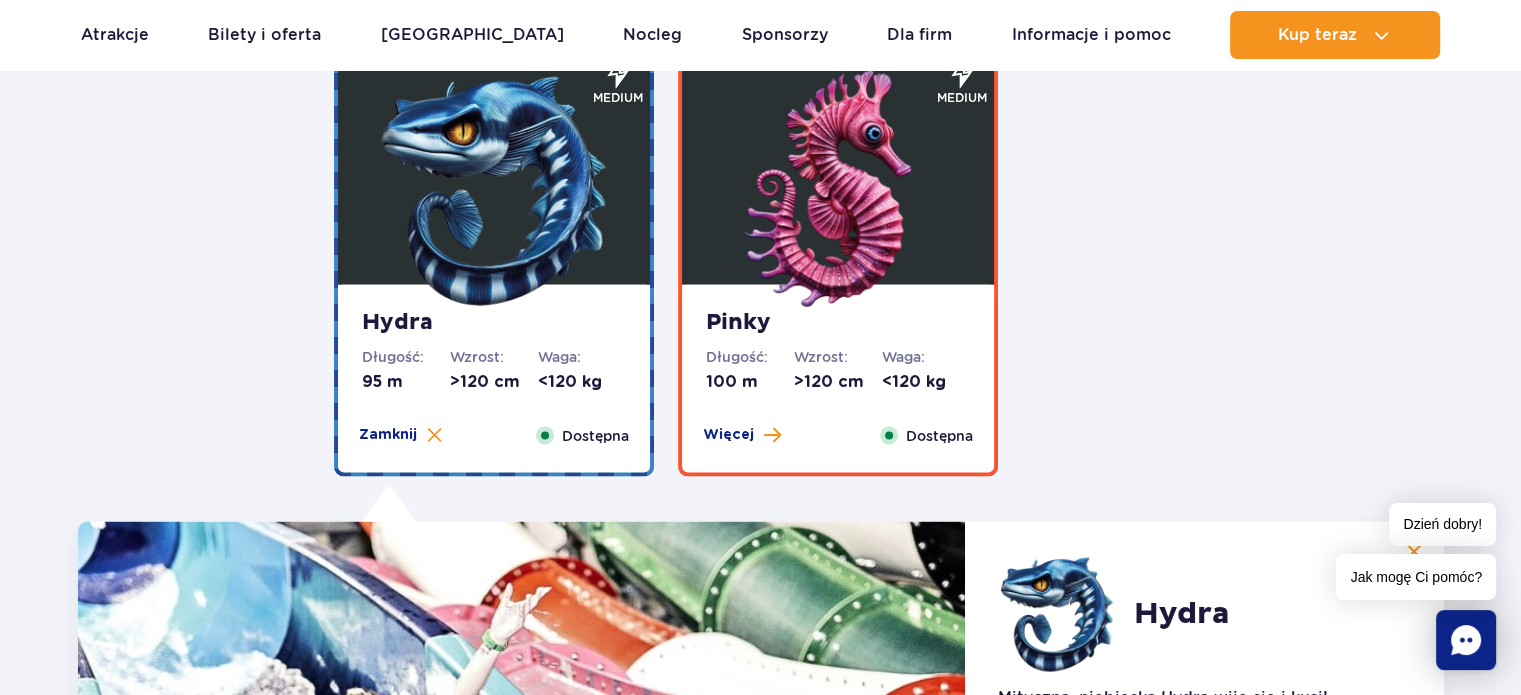 click on "Pinky" at bounding box center [838, 322] 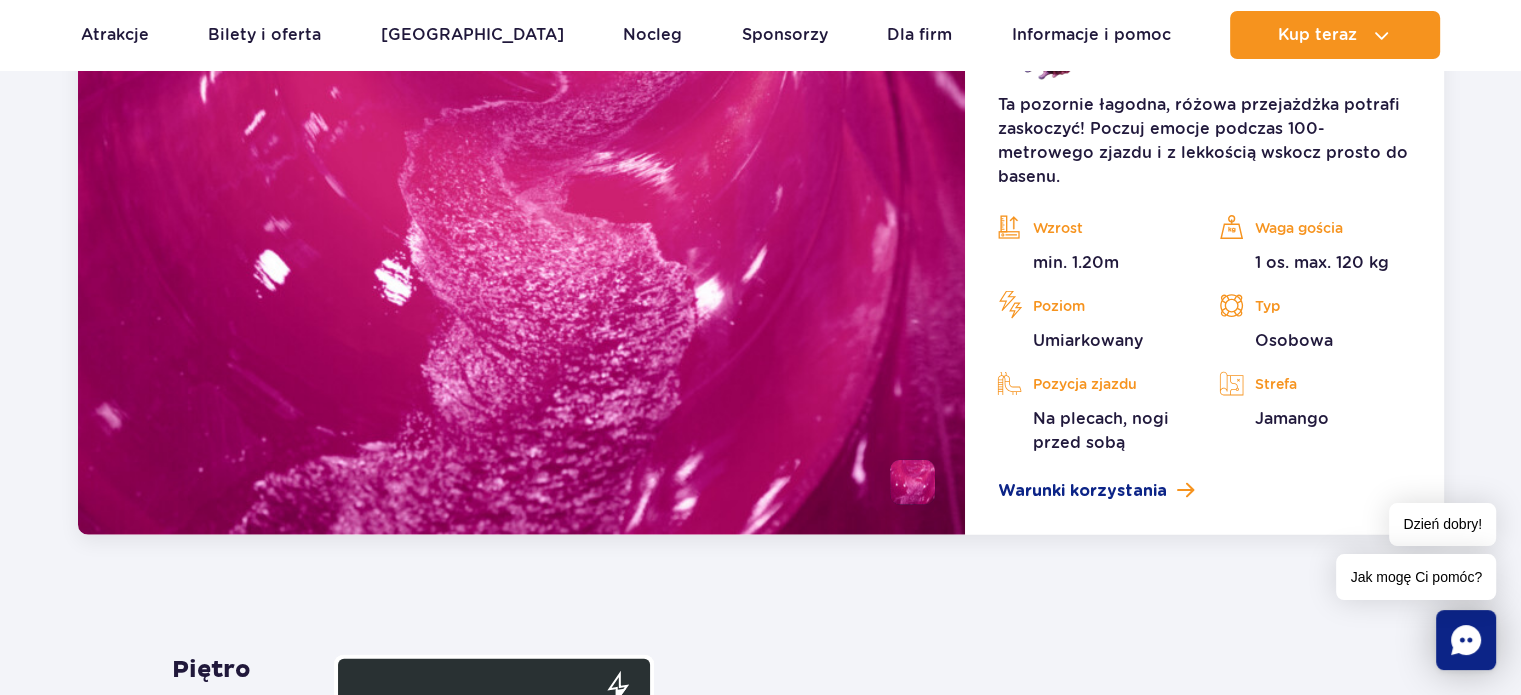 scroll, scrollTop: 4320, scrollLeft: 0, axis: vertical 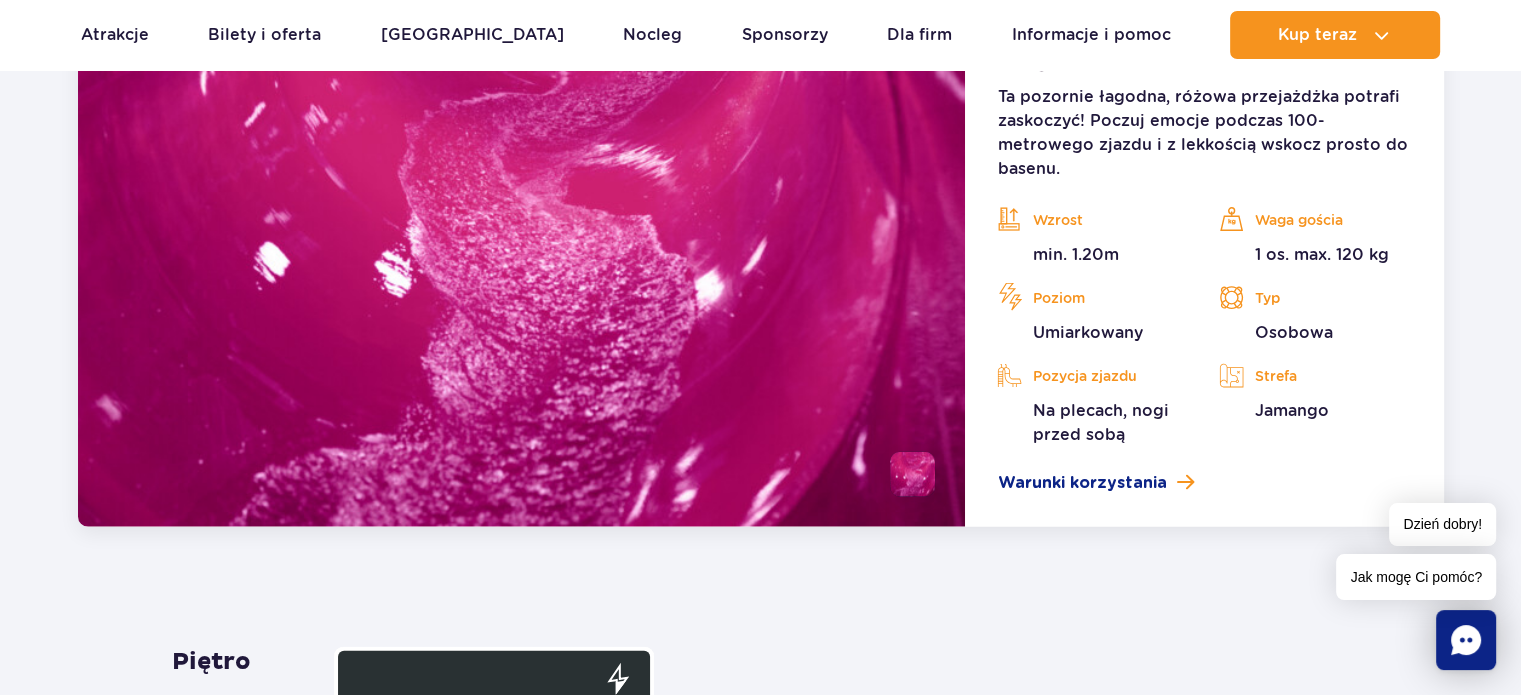 click at bounding box center (912, 474) 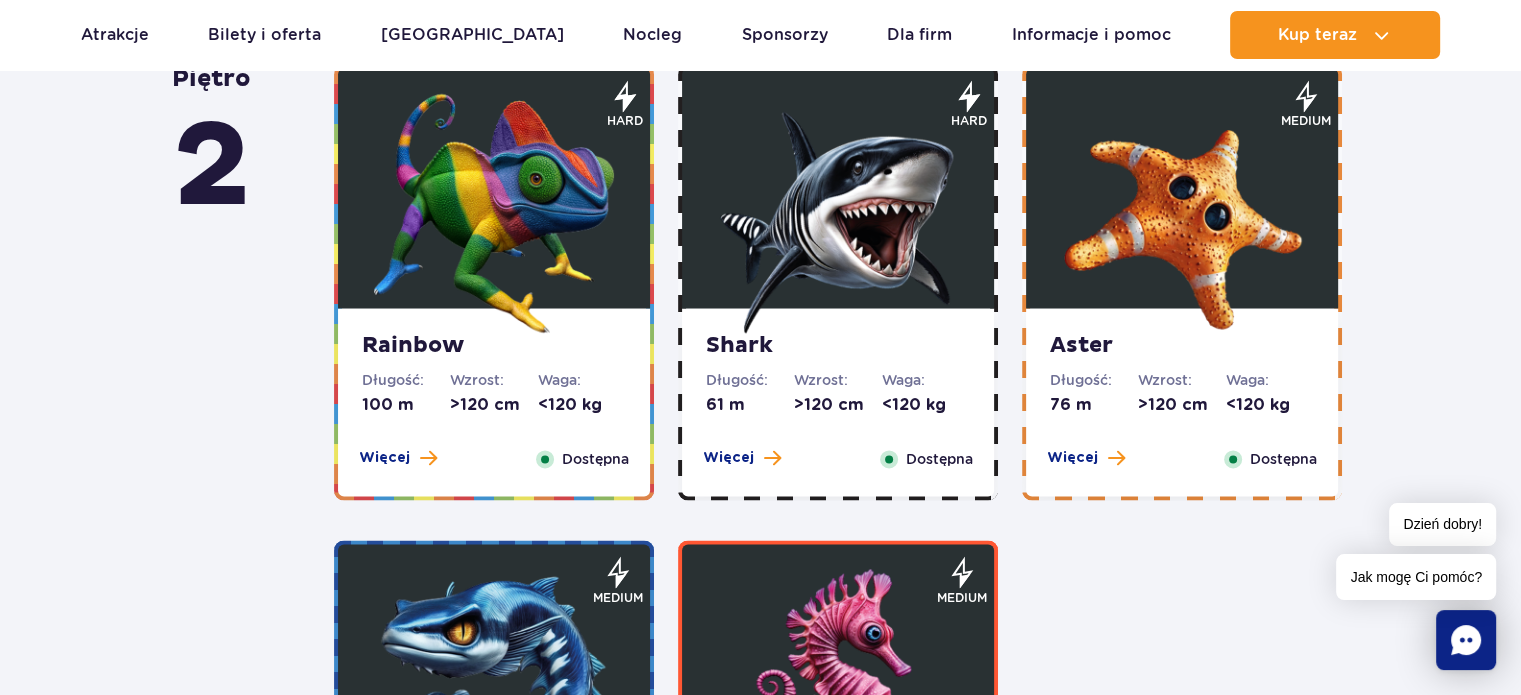 click at bounding box center [494, 188] 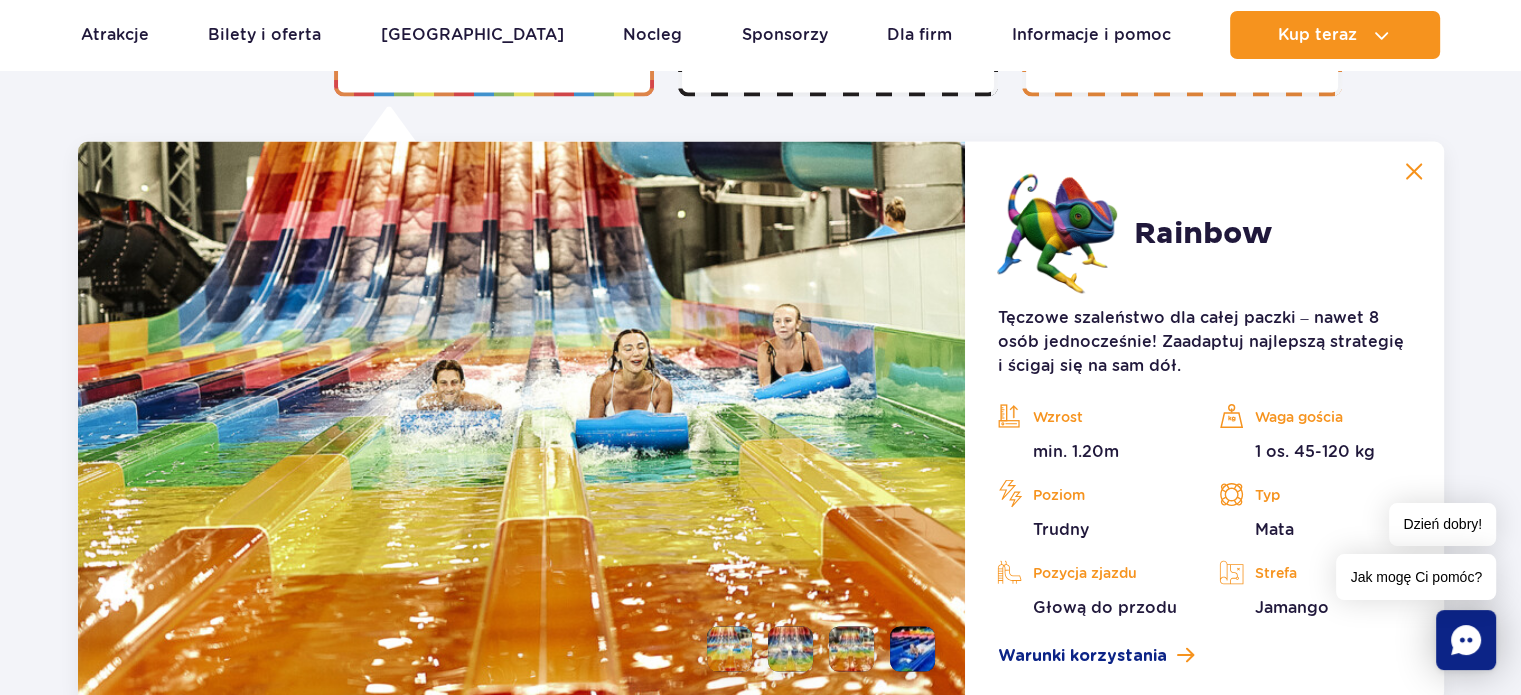 scroll, scrollTop: 3644, scrollLeft: 0, axis: vertical 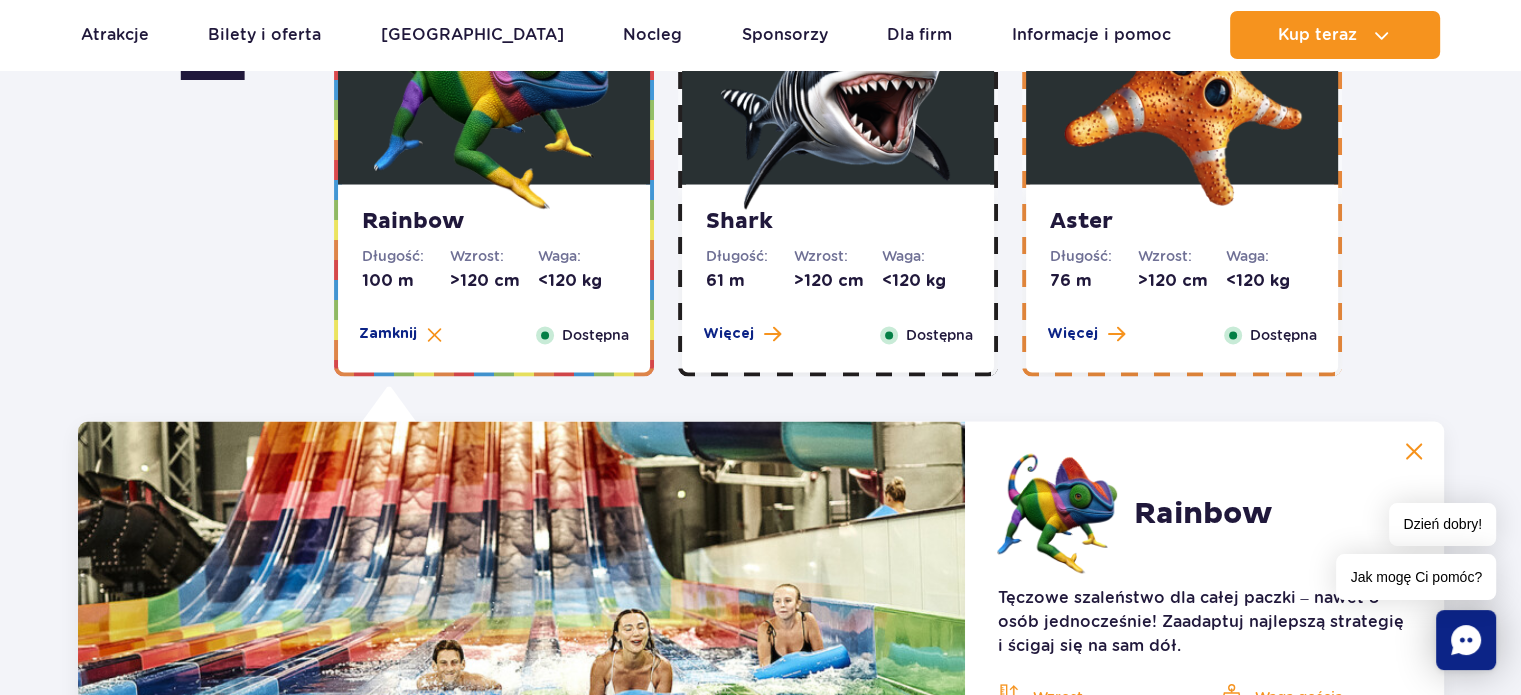 click on "Shark" at bounding box center (838, 222) 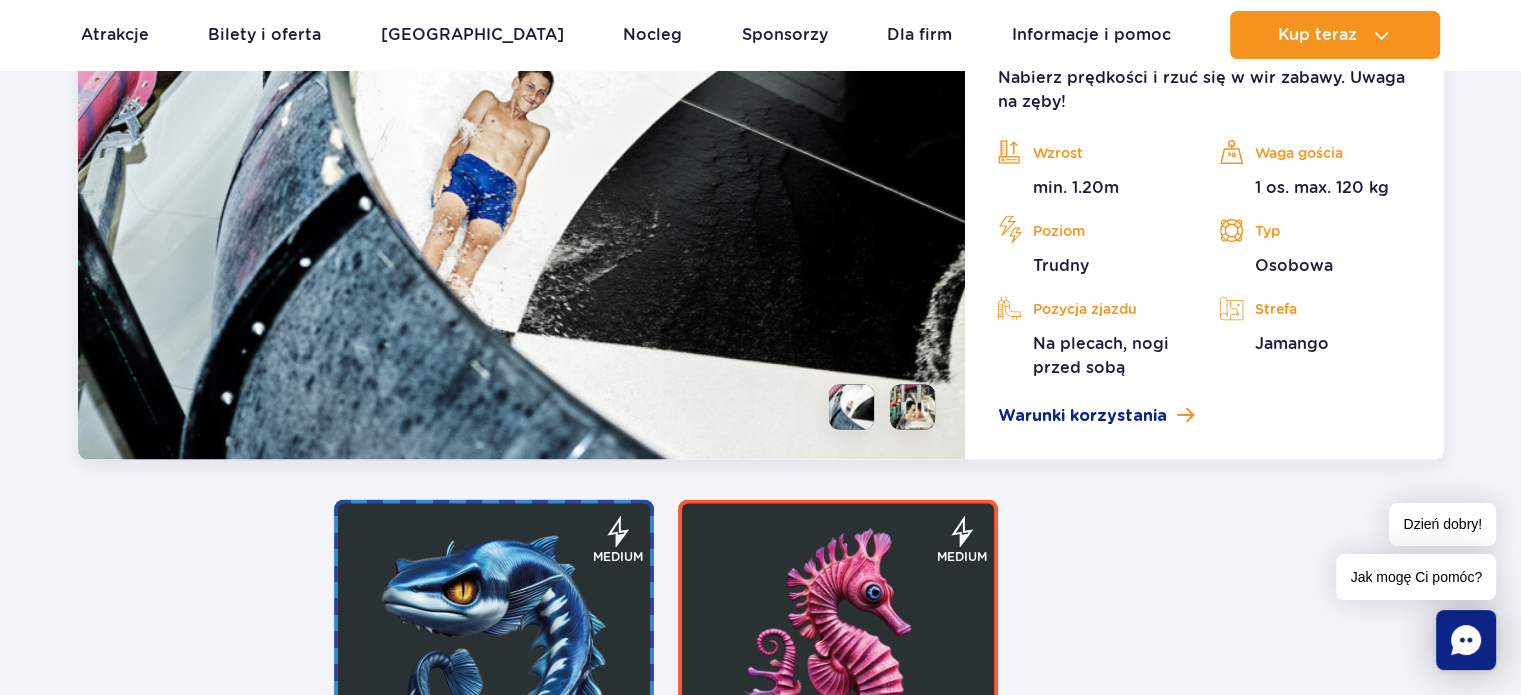 scroll, scrollTop: 4044, scrollLeft: 0, axis: vertical 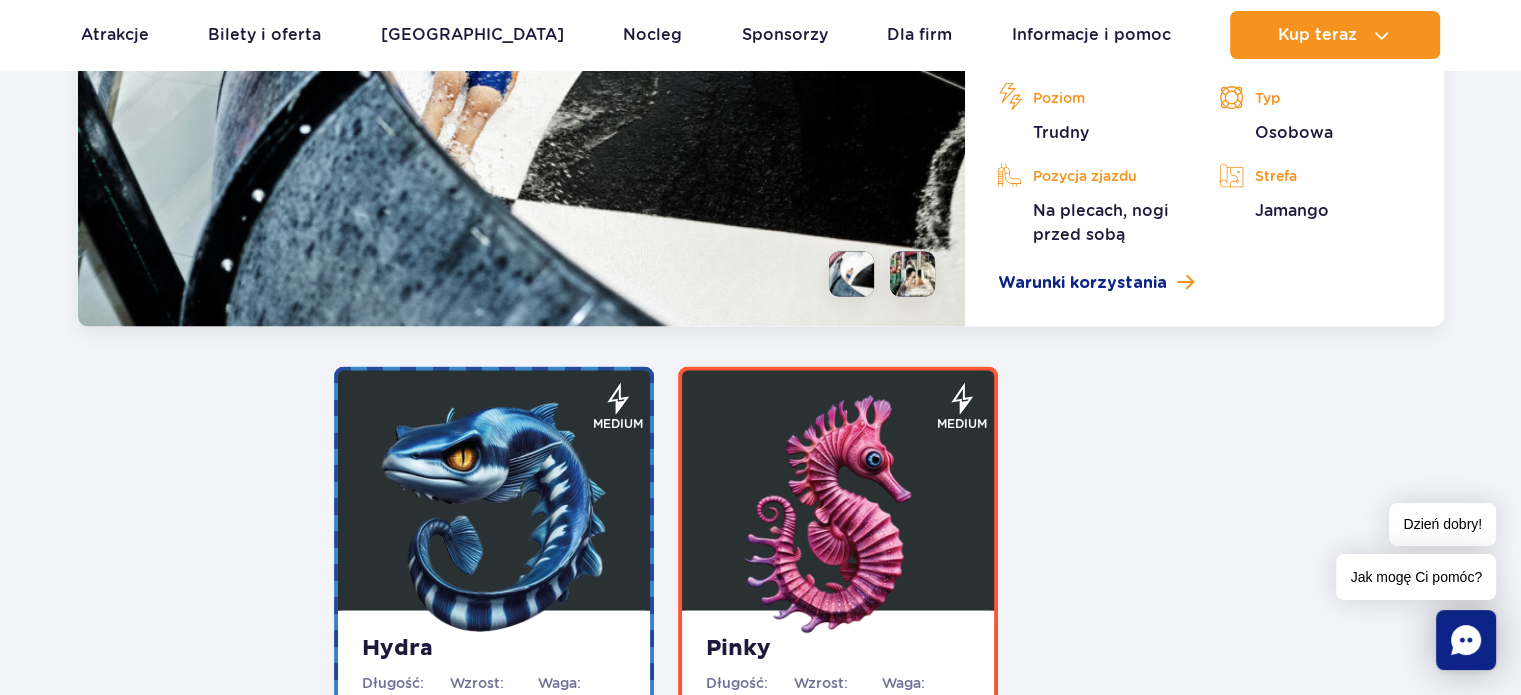 click at bounding box center (522, 24) 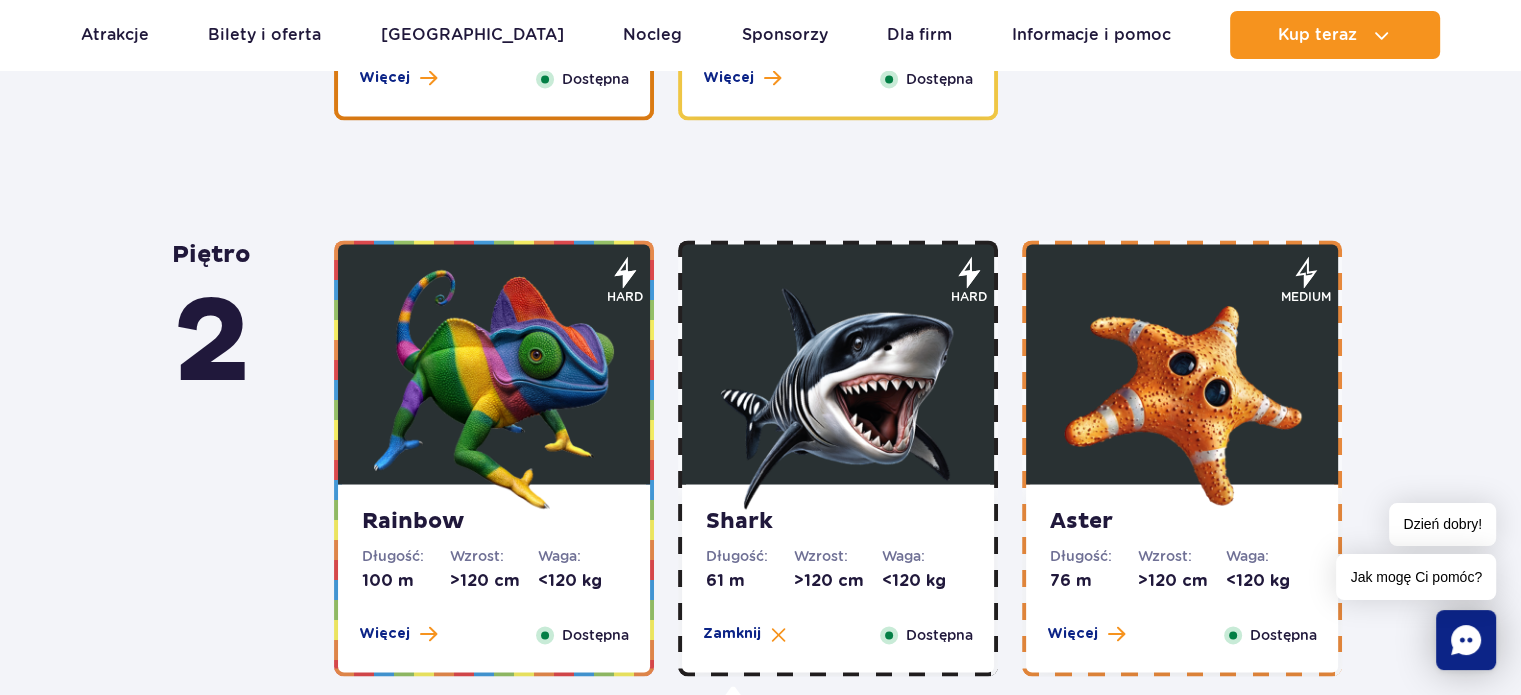 click at bounding box center (1182, 389) 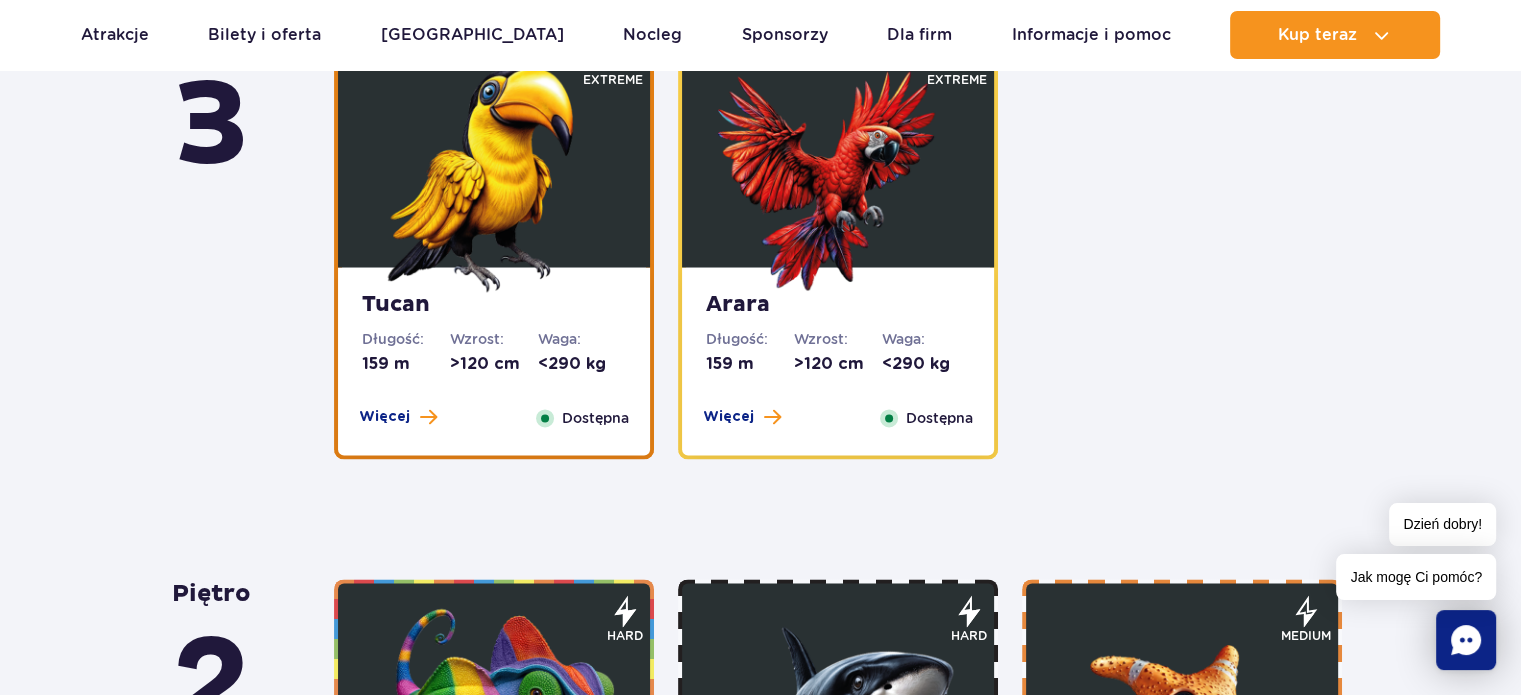click on "Arara" at bounding box center (838, 305) 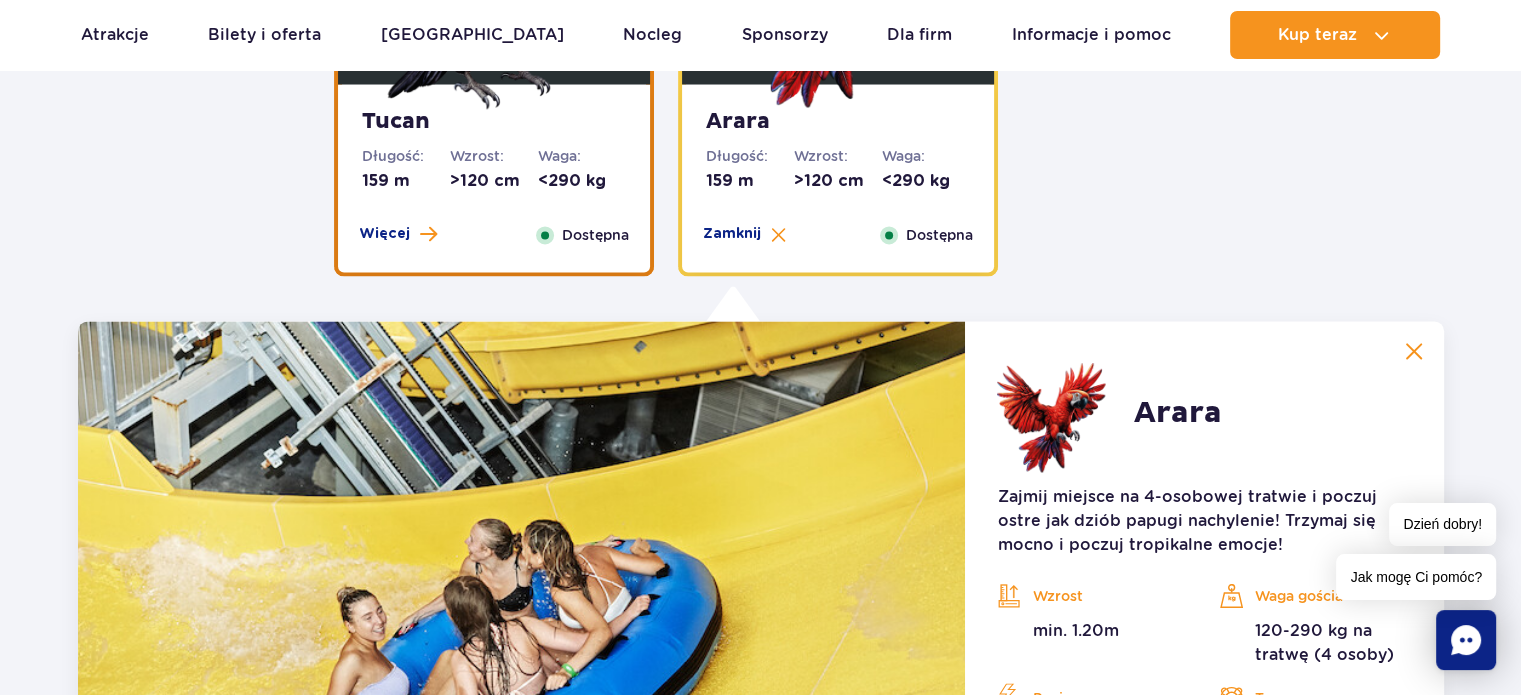 click on "Tucan
Długość:
159 m
Wzrost:
>120 cm
Waga:
<290 kg
Więcej
Zamknij
Dostępna" at bounding box center (494, 178) 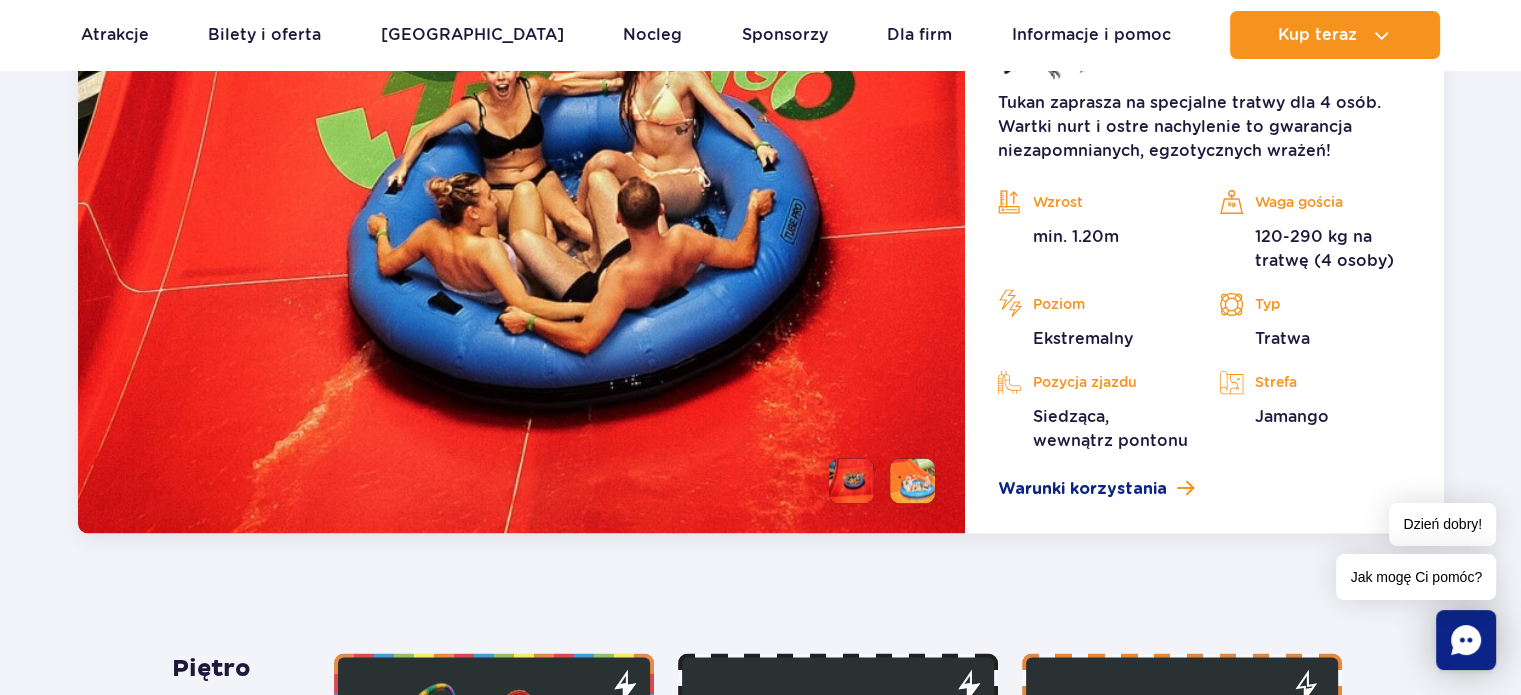 scroll, scrollTop: 3288, scrollLeft: 0, axis: vertical 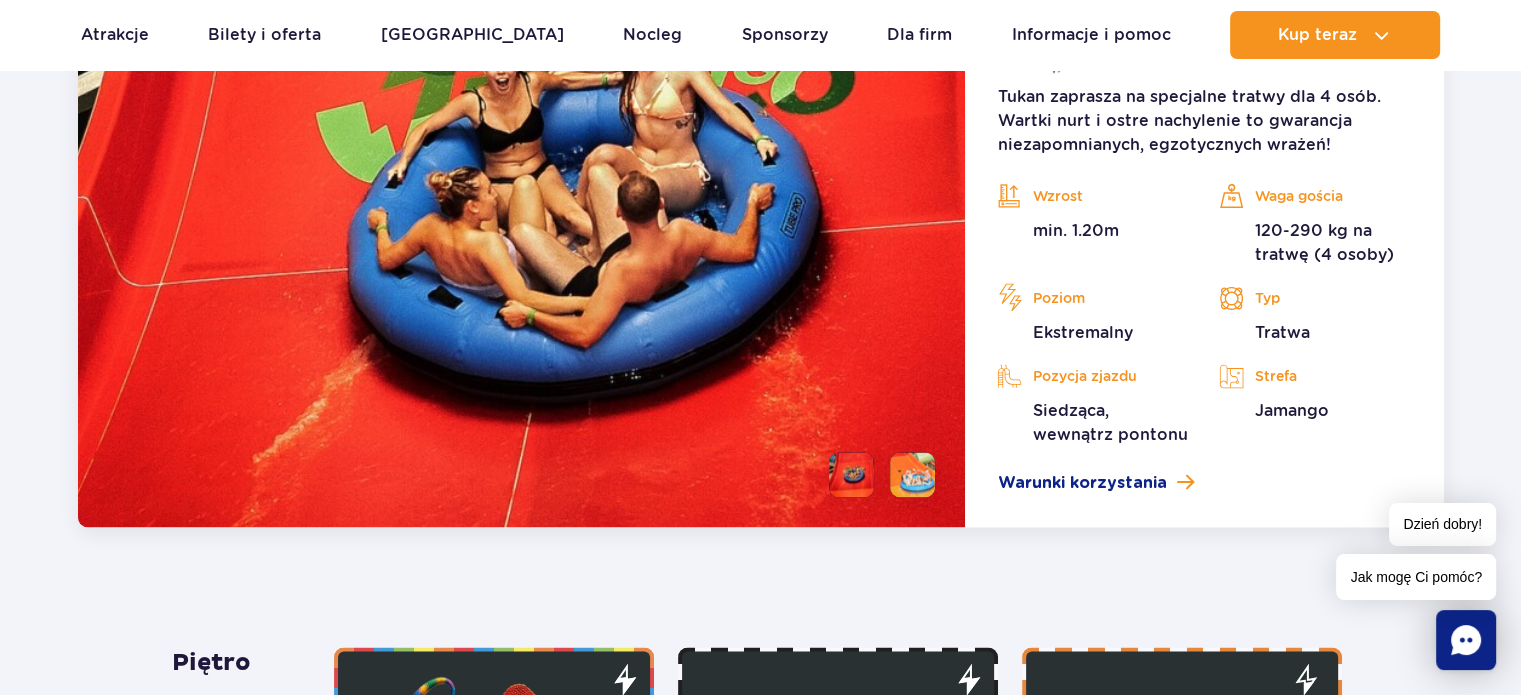 click at bounding box center (912, 474) 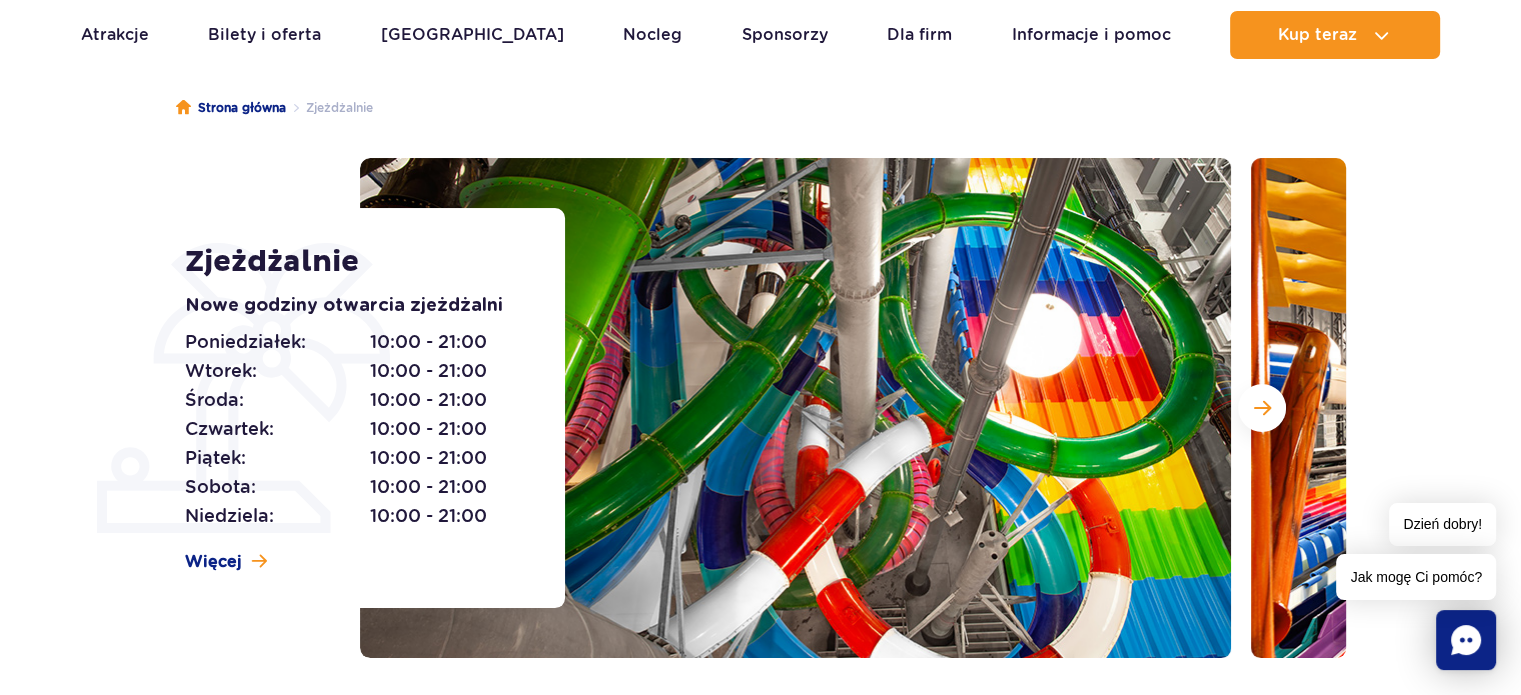 scroll, scrollTop: 88, scrollLeft: 0, axis: vertical 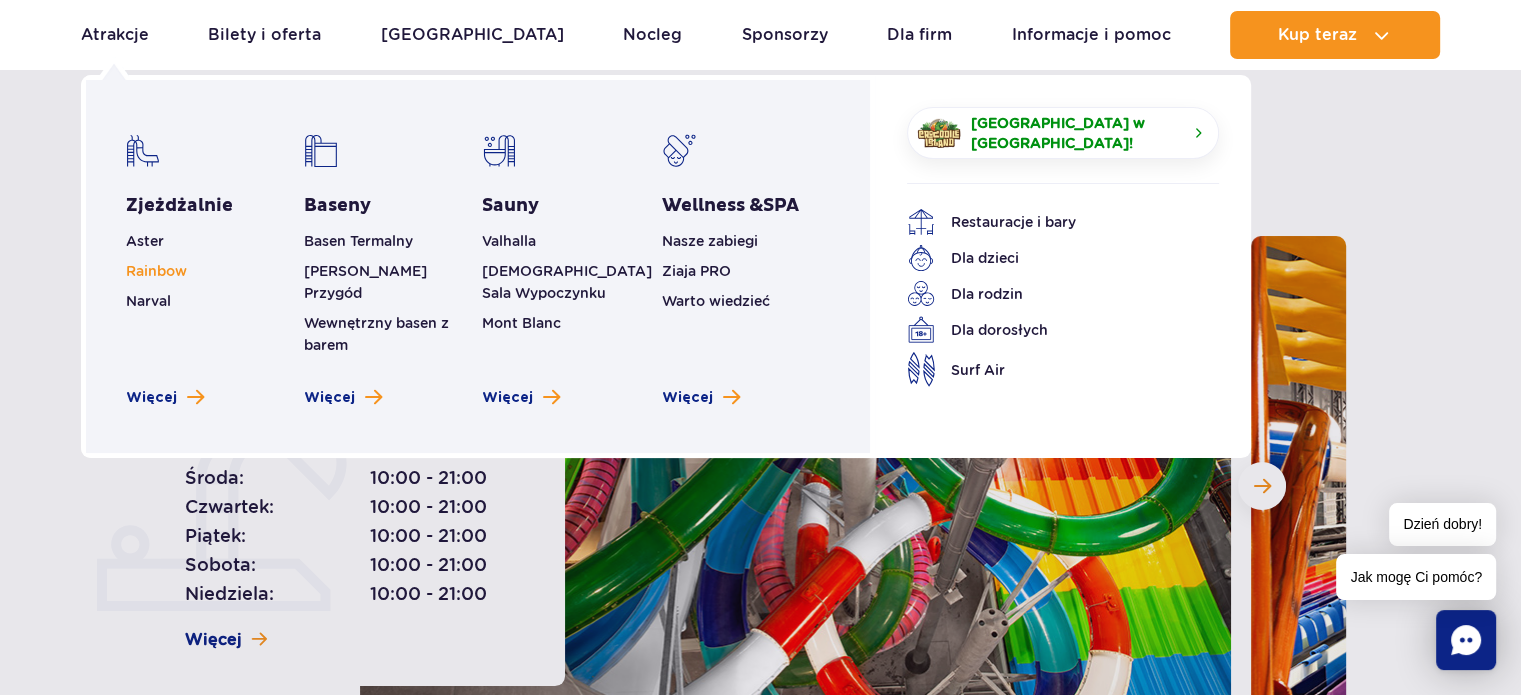 click on "Rainbow" at bounding box center [156, 271] 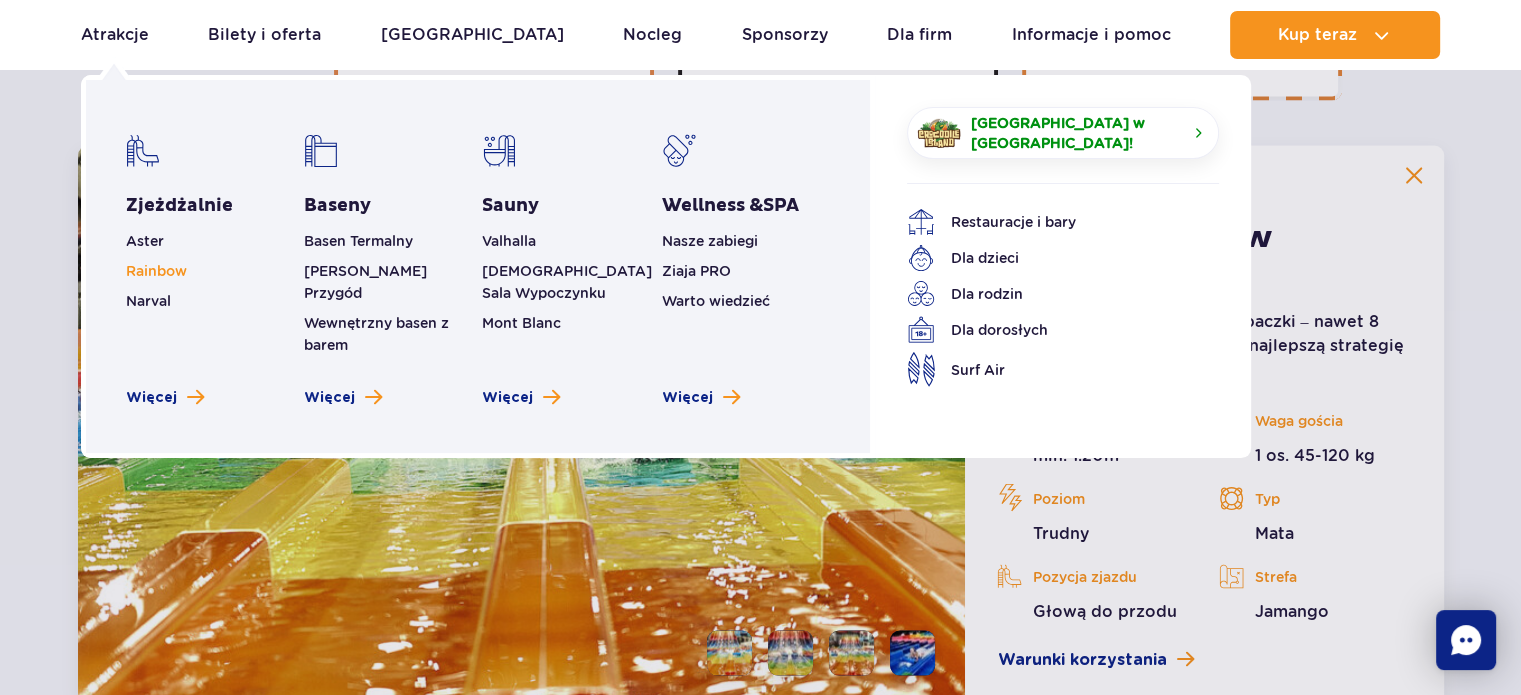 scroll, scrollTop: 3644, scrollLeft: 0, axis: vertical 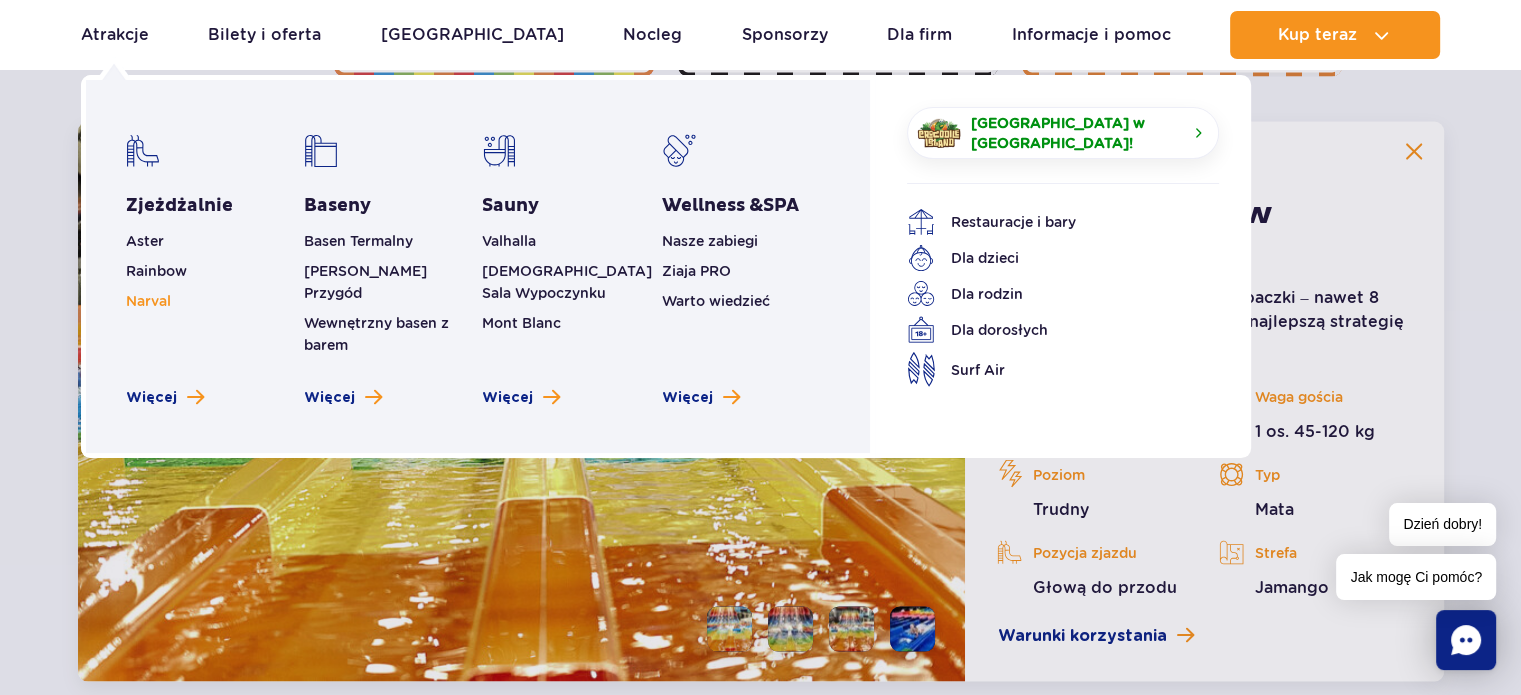 click on "Narval" at bounding box center (148, 301) 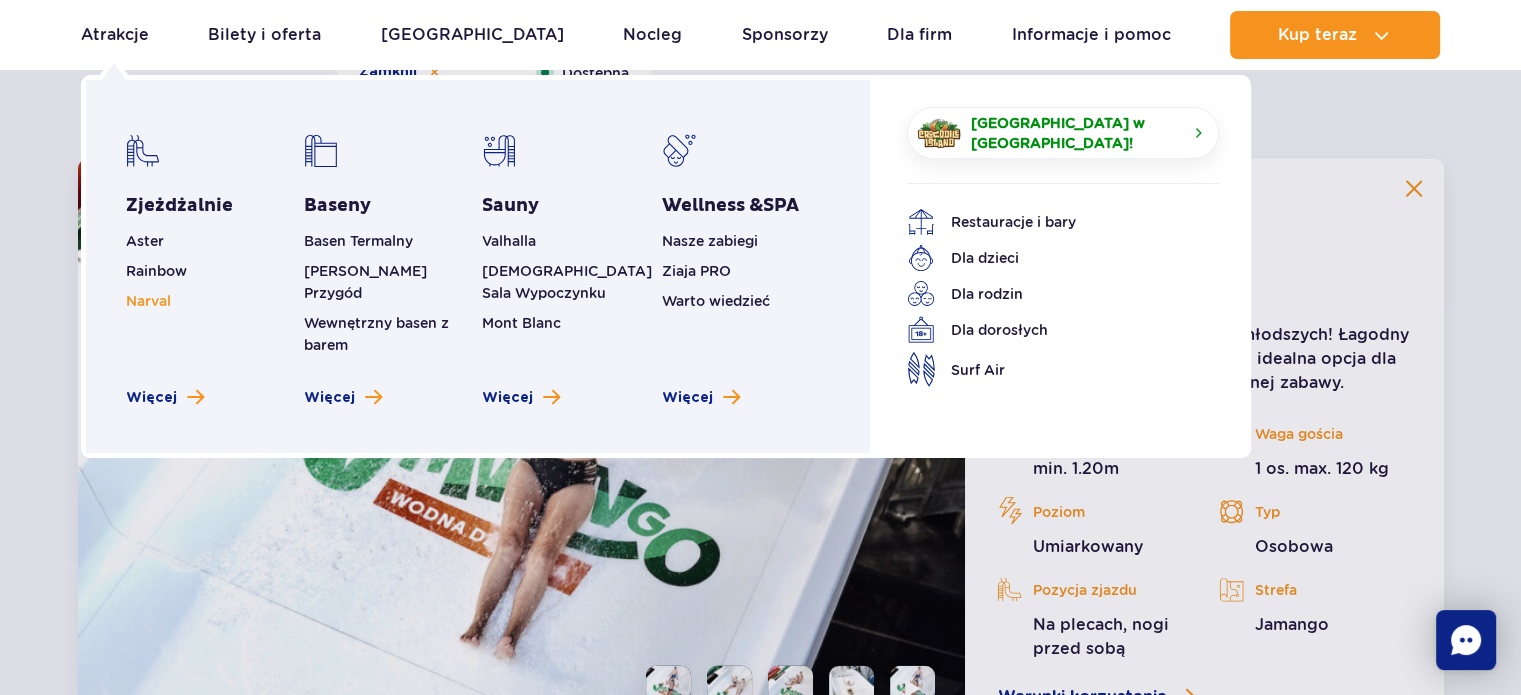 scroll, scrollTop: 4676, scrollLeft: 0, axis: vertical 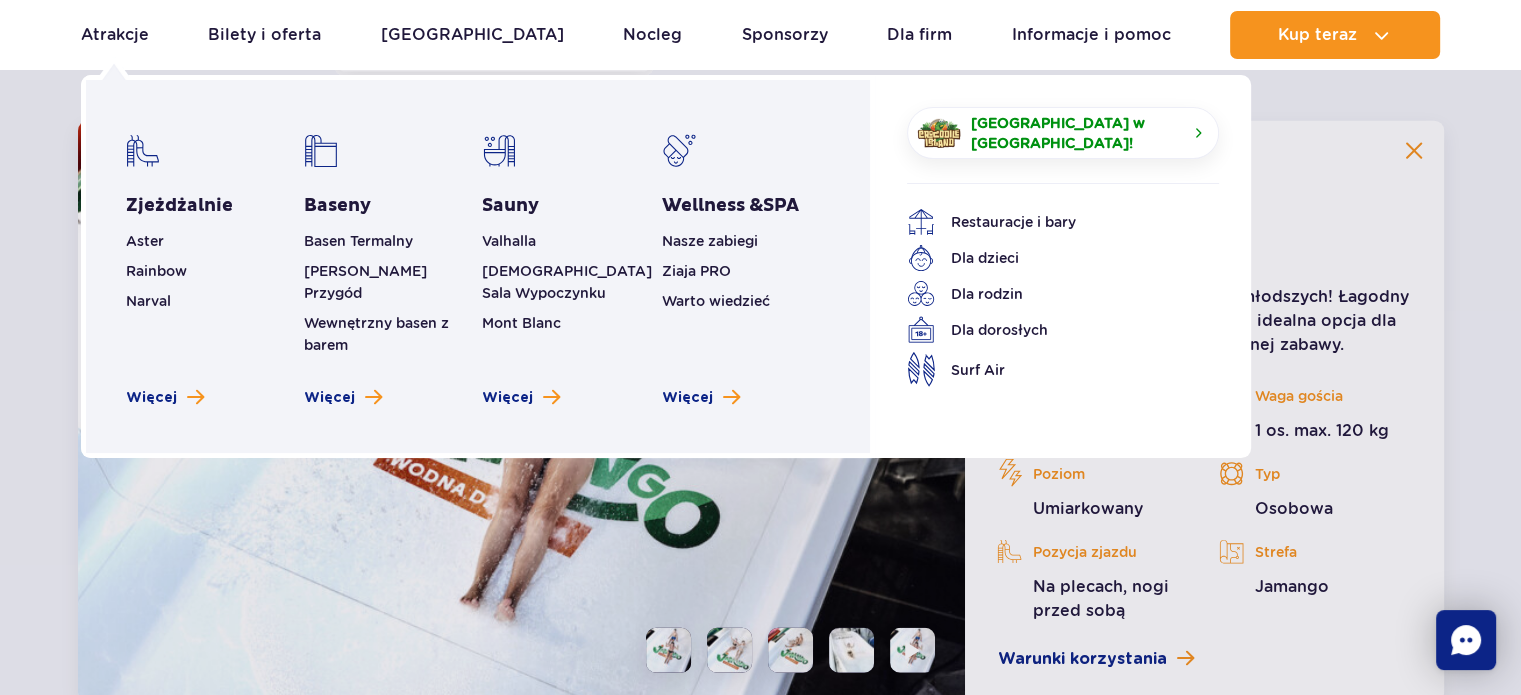 click on "Aster" at bounding box center (210, 241) 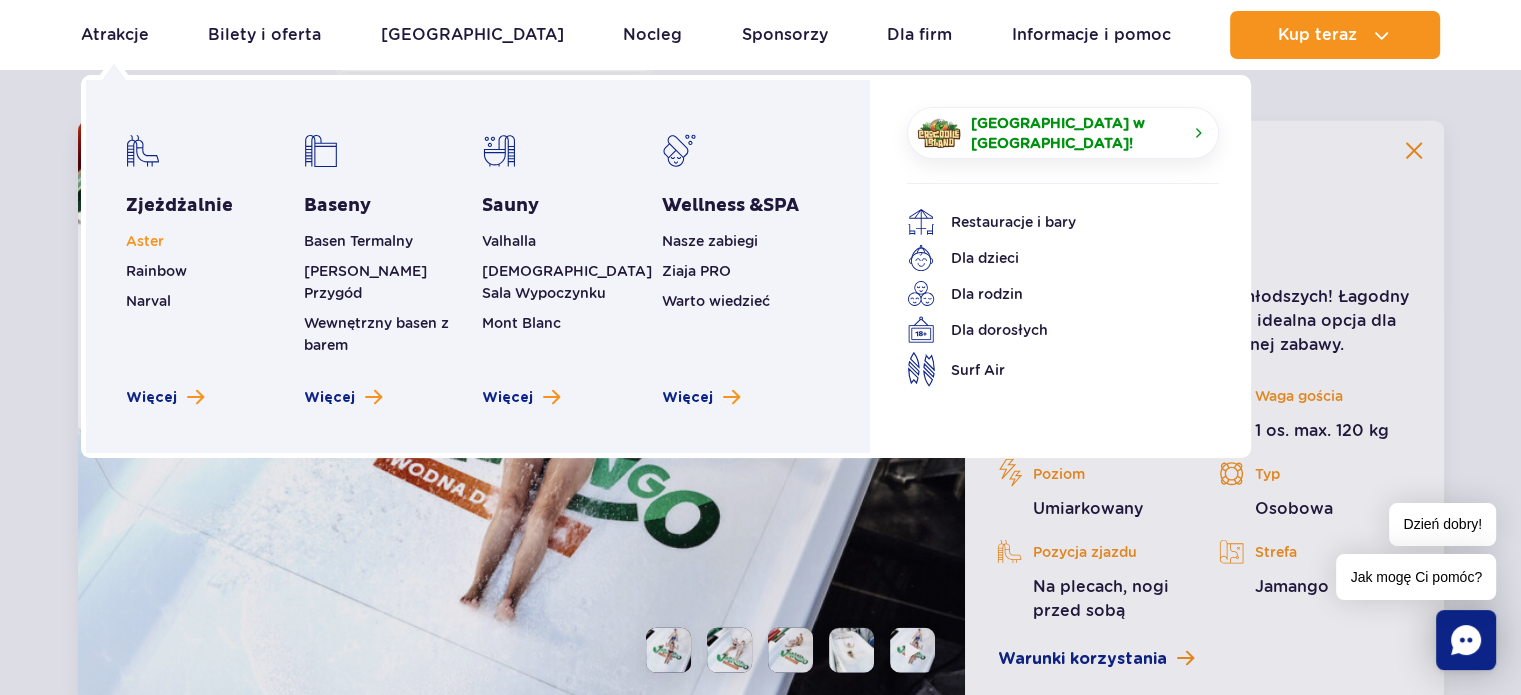 click on "Aster" at bounding box center (145, 241) 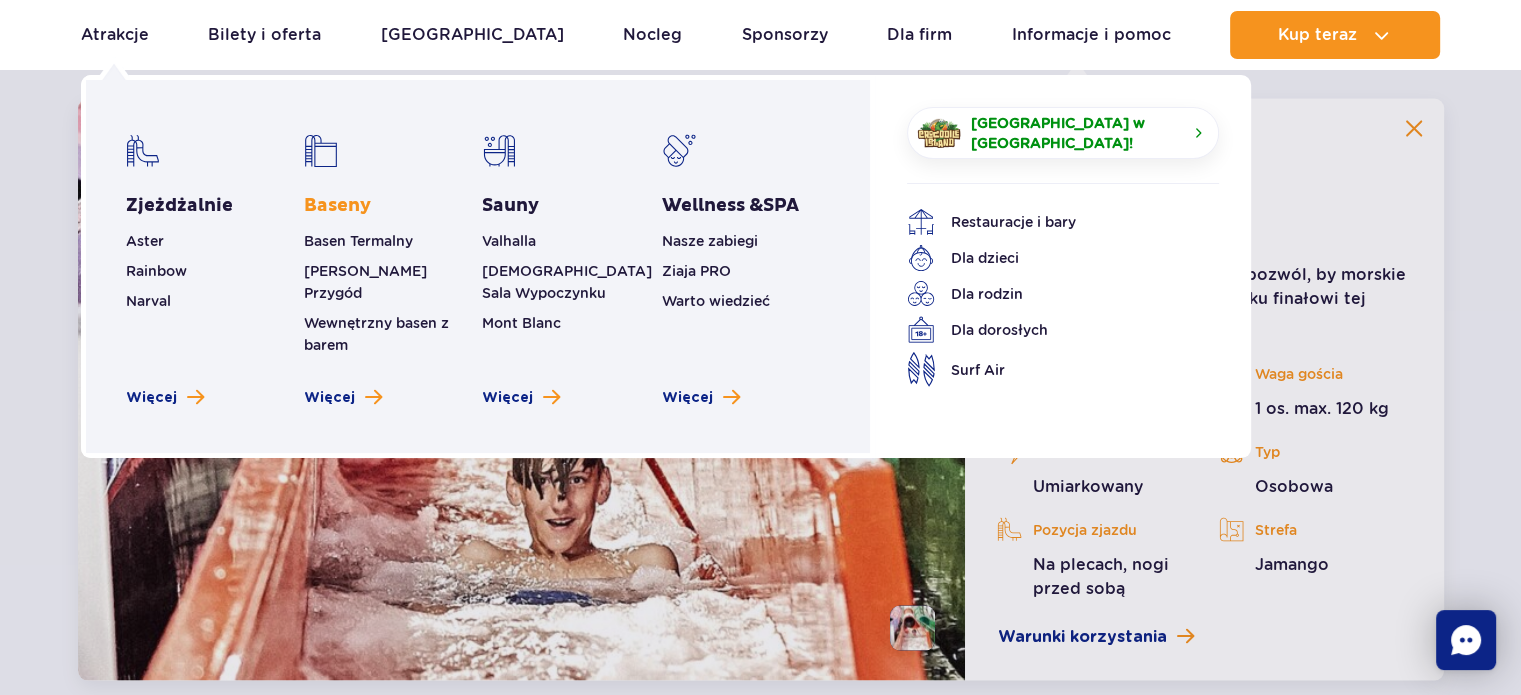 scroll, scrollTop: 3644, scrollLeft: 0, axis: vertical 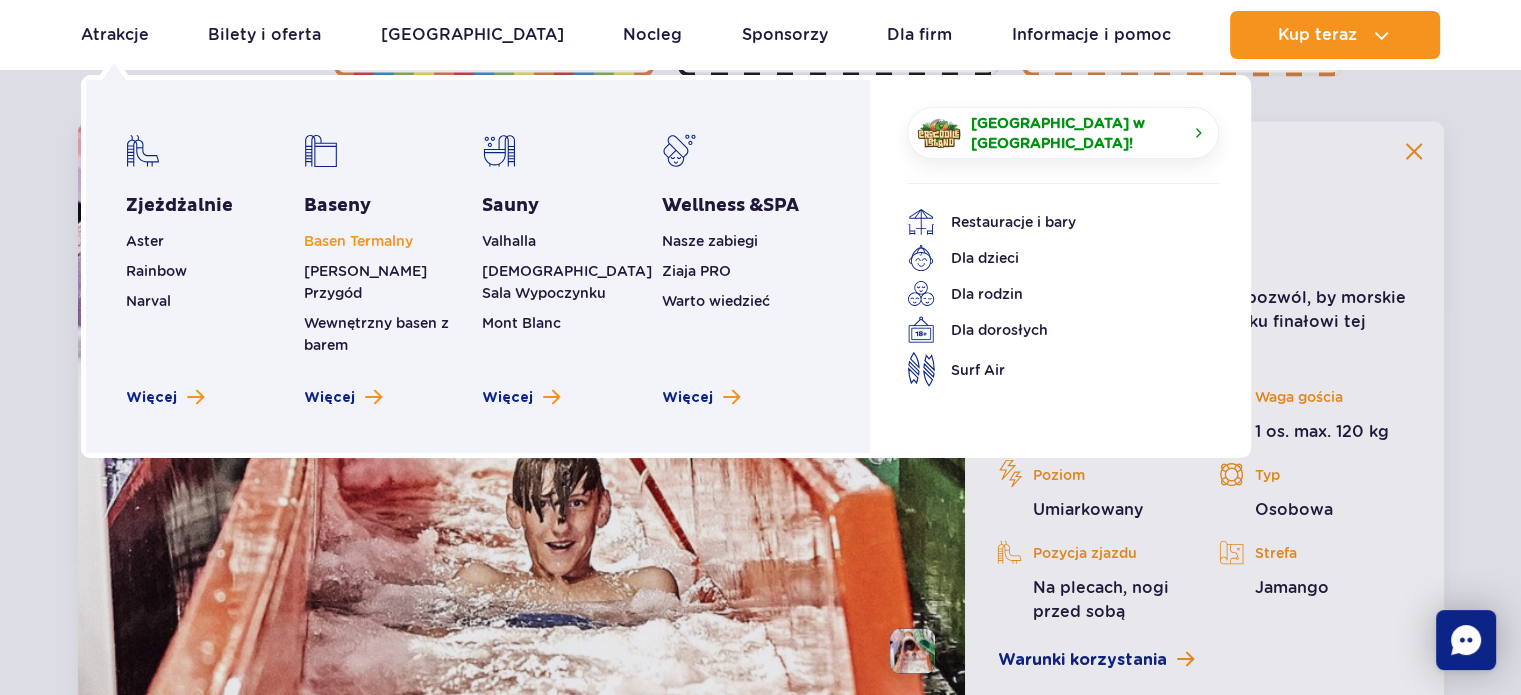 click on "Basen Termalny" at bounding box center [358, 241] 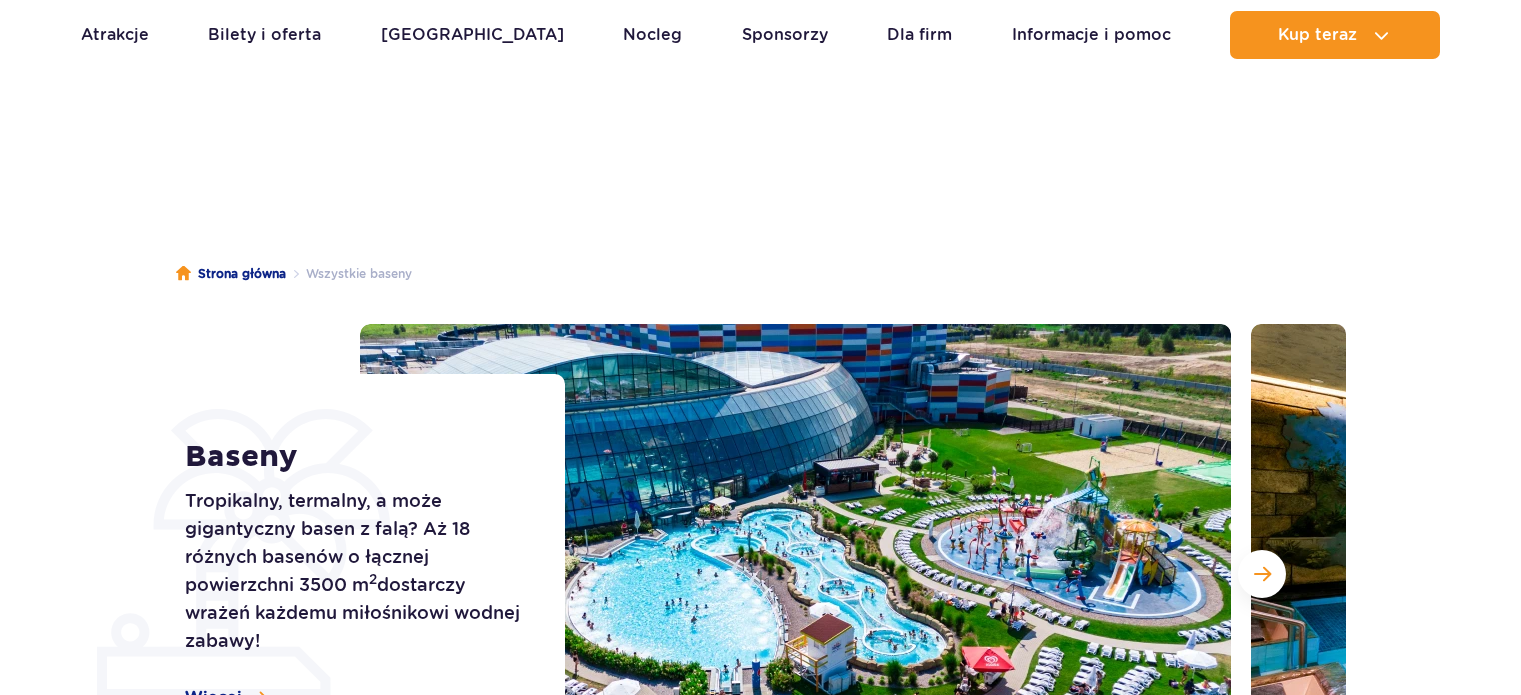 scroll, scrollTop: 1052, scrollLeft: 0, axis: vertical 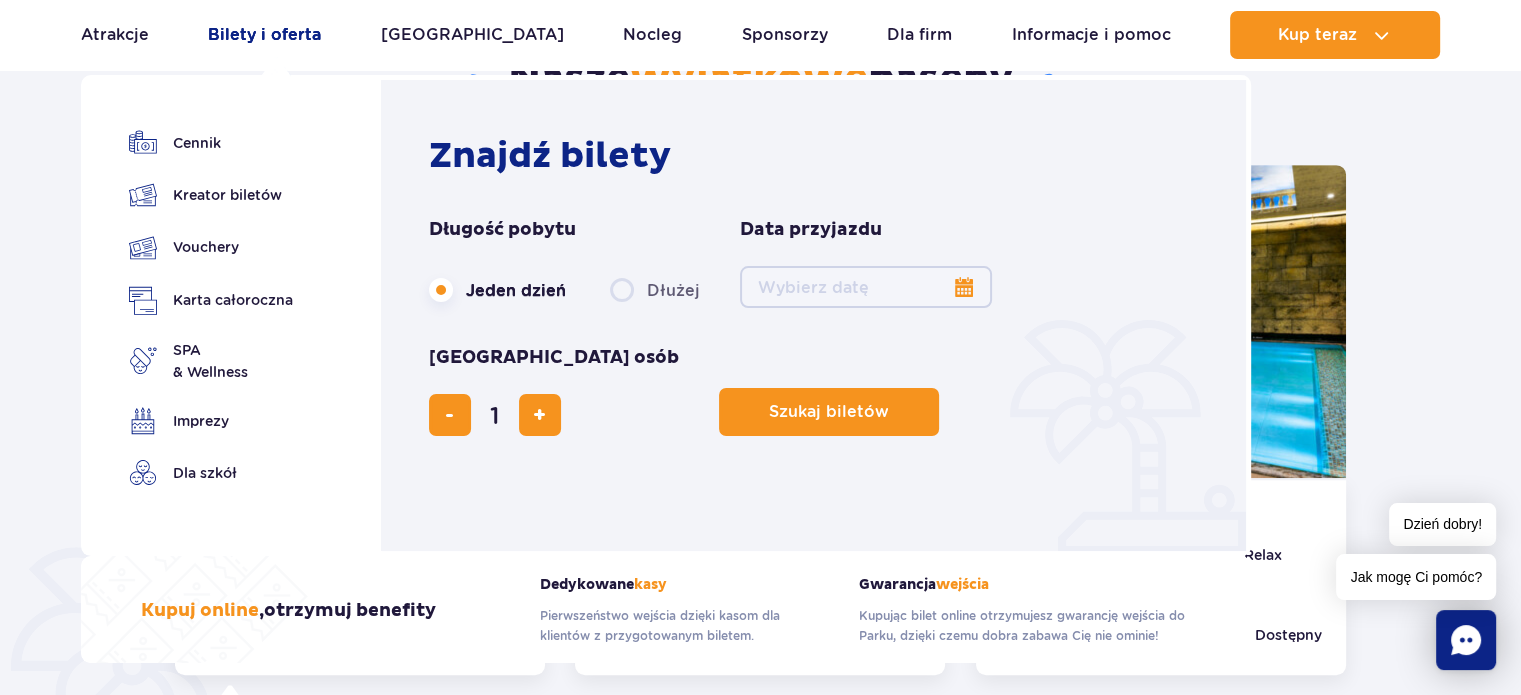 click on "Bilety i oferta" at bounding box center (264, 35) 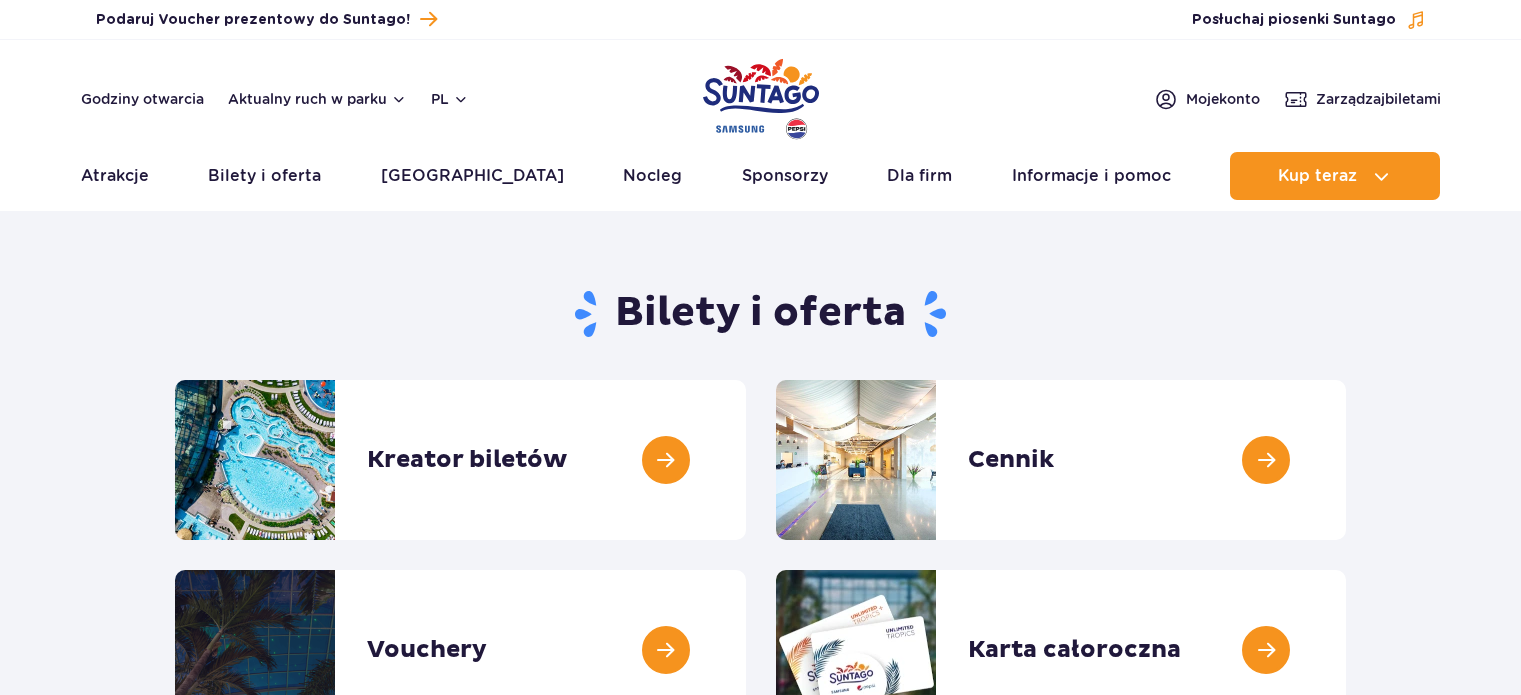 scroll, scrollTop: 0, scrollLeft: 0, axis: both 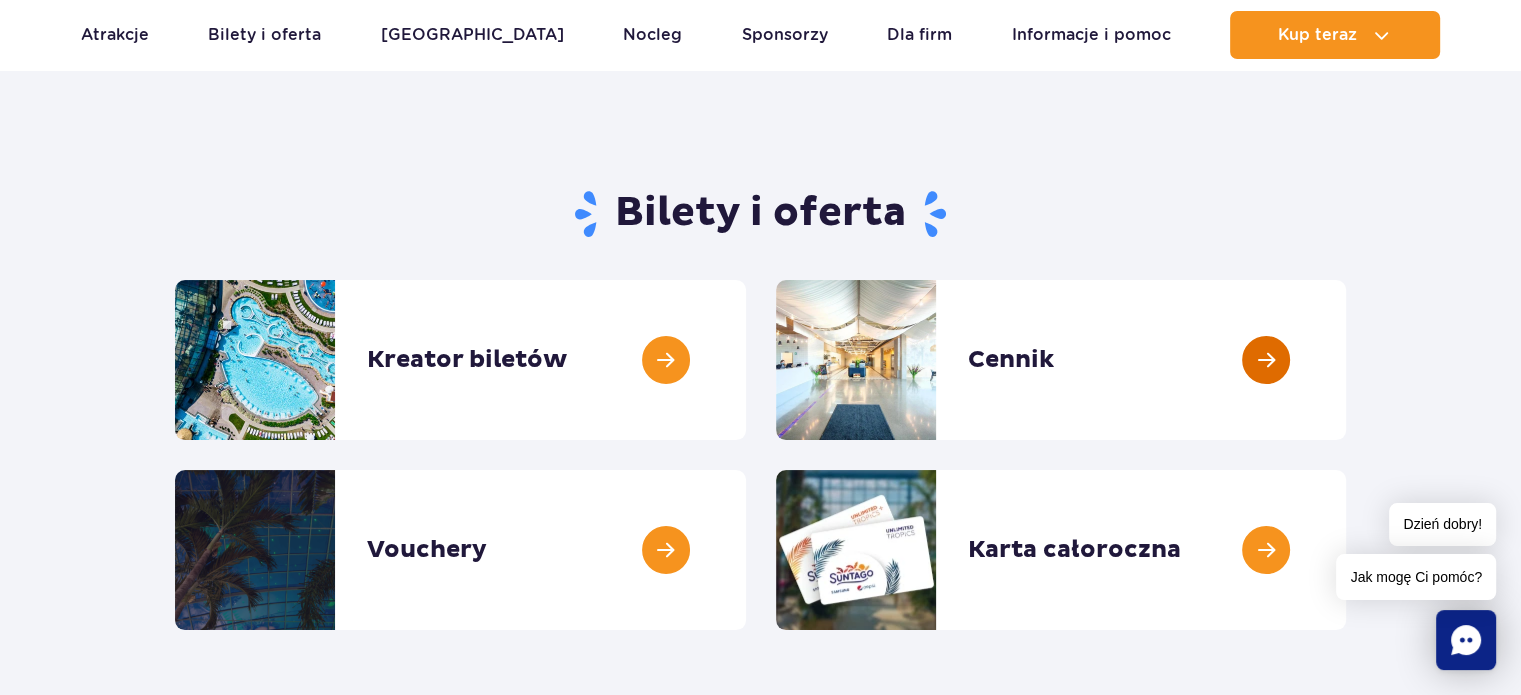 click at bounding box center [1346, 360] 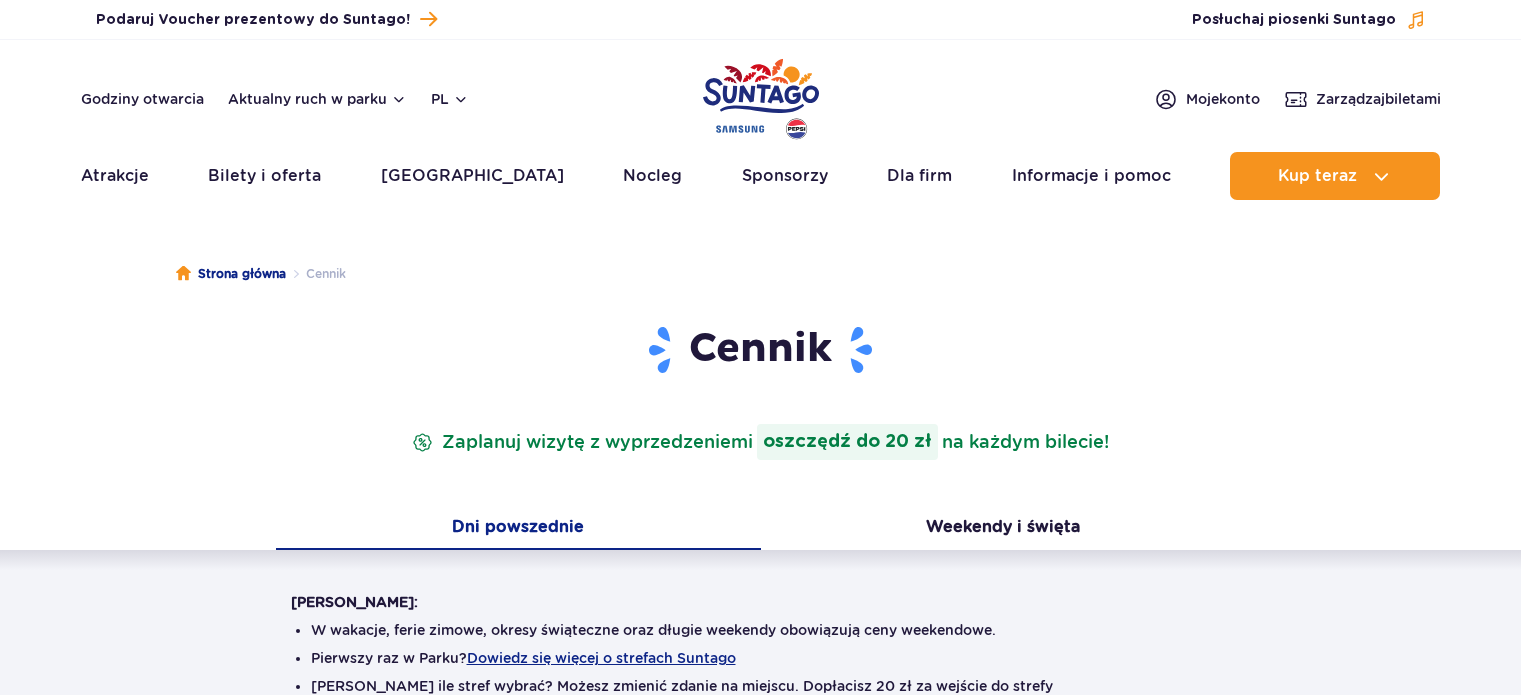 scroll, scrollTop: 0, scrollLeft: 0, axis: both 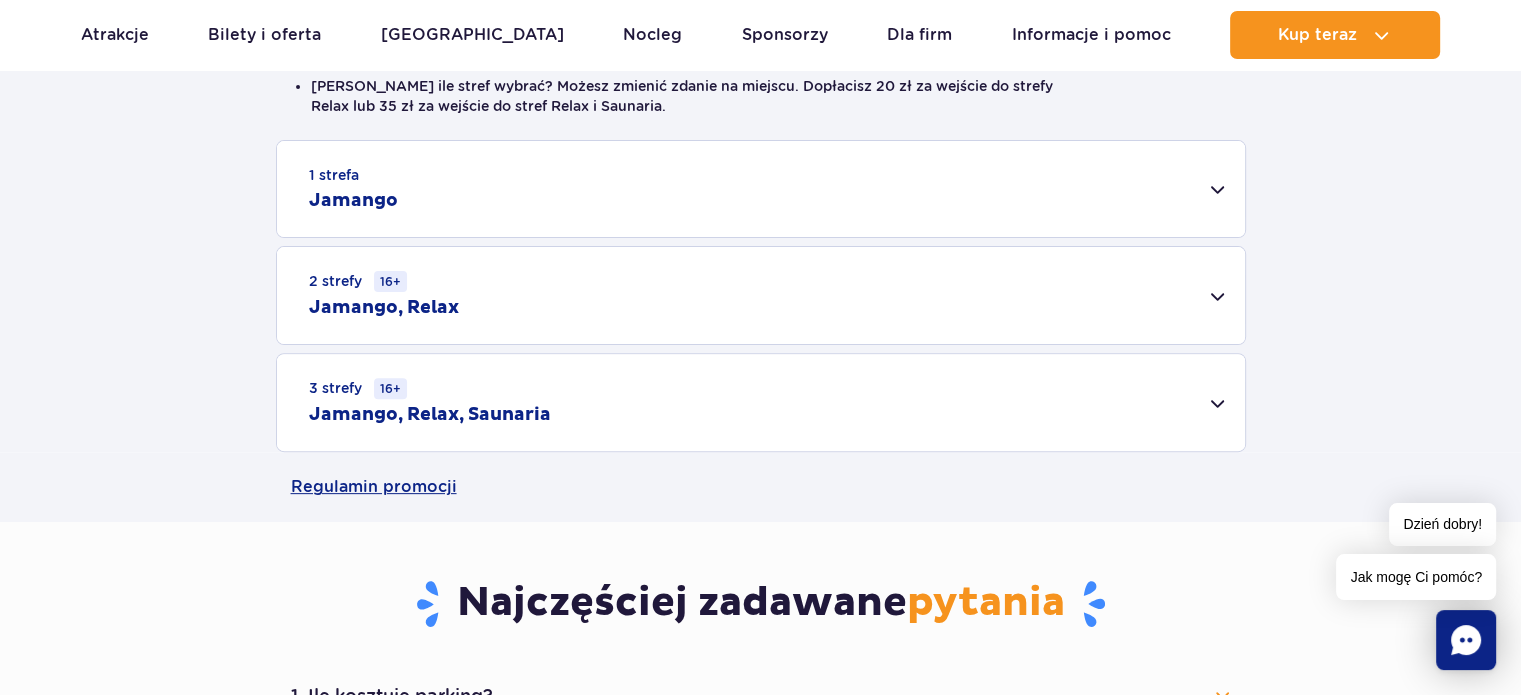 click on "2 strefy  16+
Jamango, Relax" at bounding box center [761, 295] 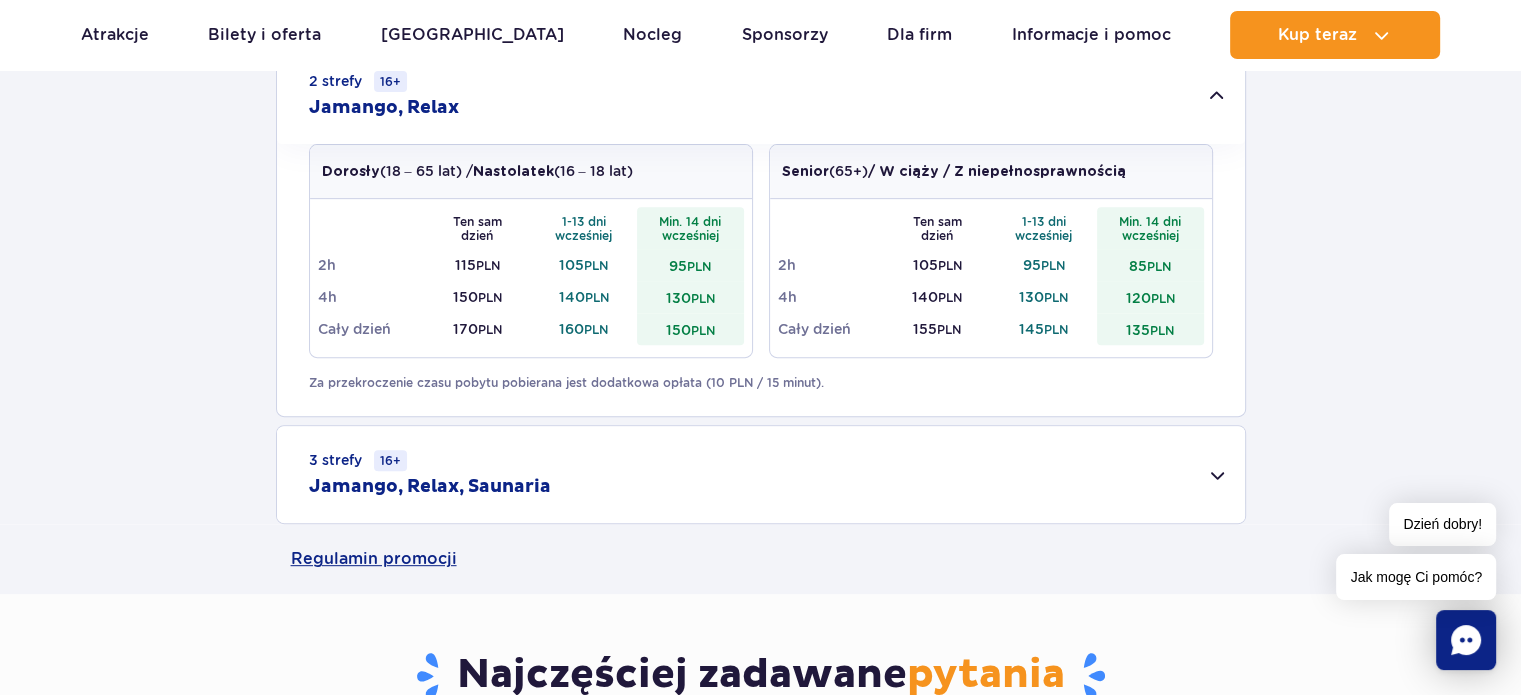 scroll, scrollTop: 400, scrollLeft: 0, axis: vertical 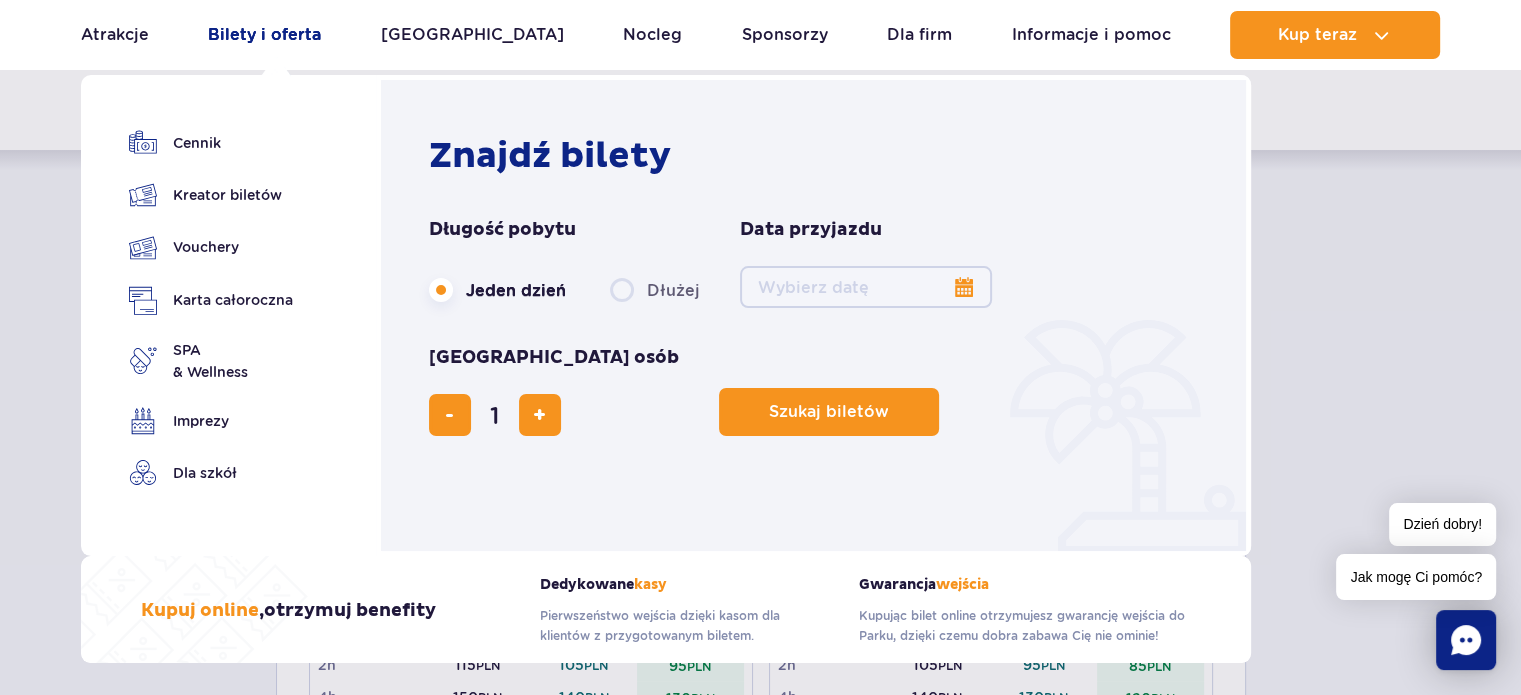 click on "Bilety i oferta" at bounding box center (264, 35) 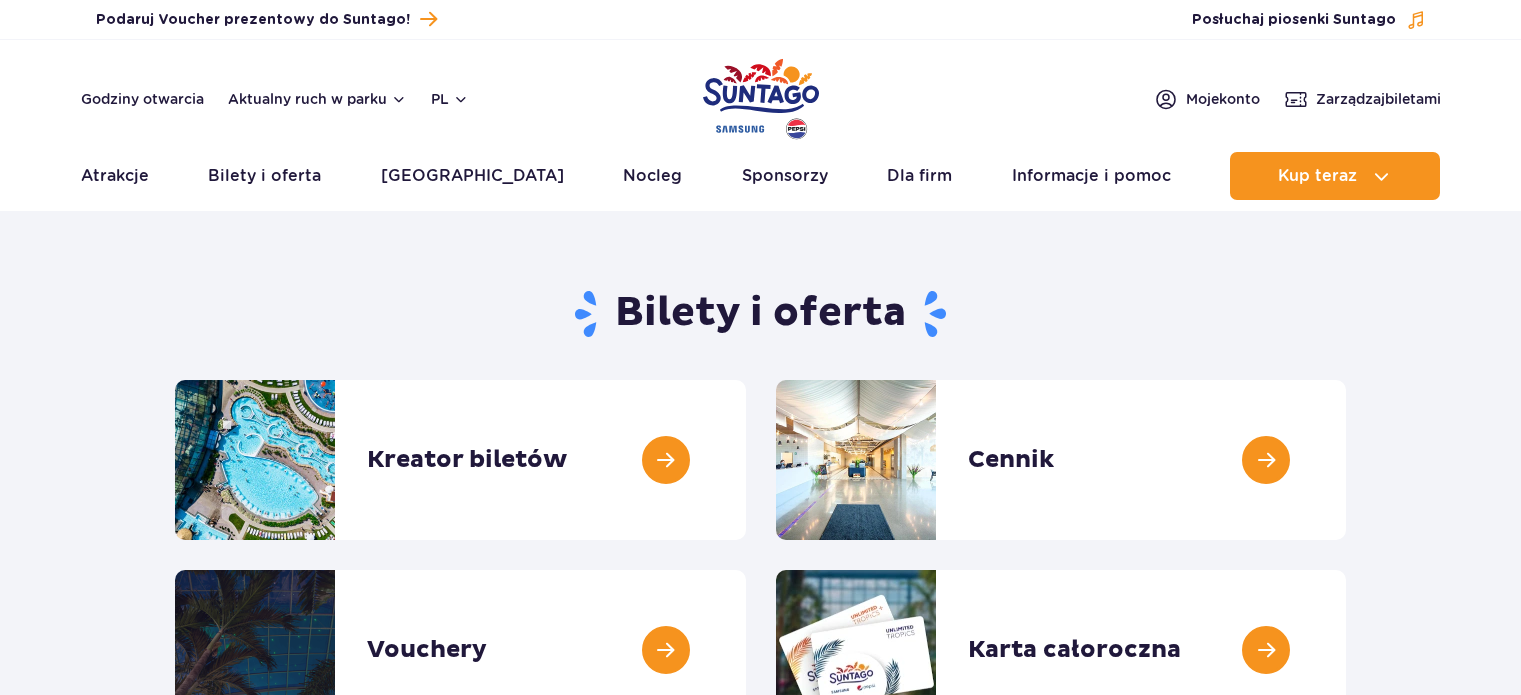 scroll, scrollTop: 0, scrollLeft: 0, axis: both 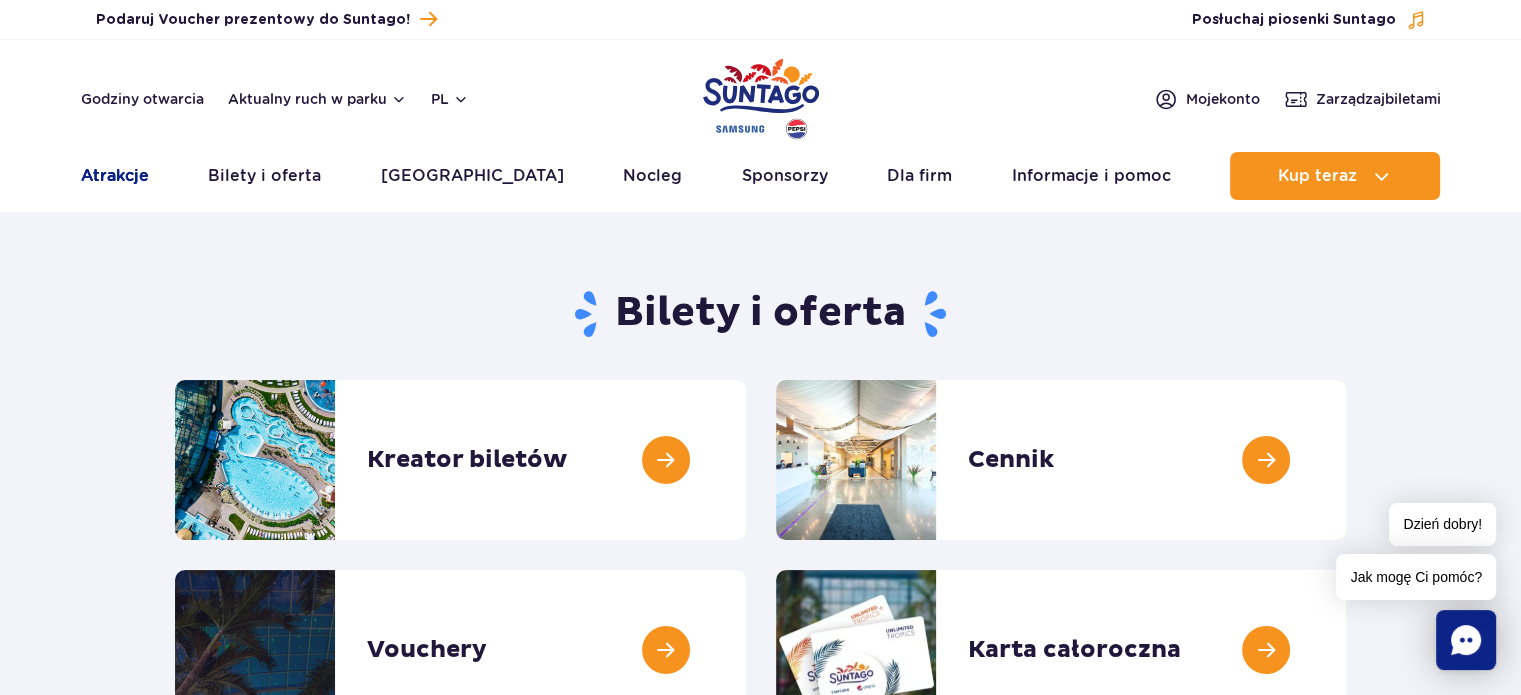 click on "Atrakcje" at bounding box center (115, 176) 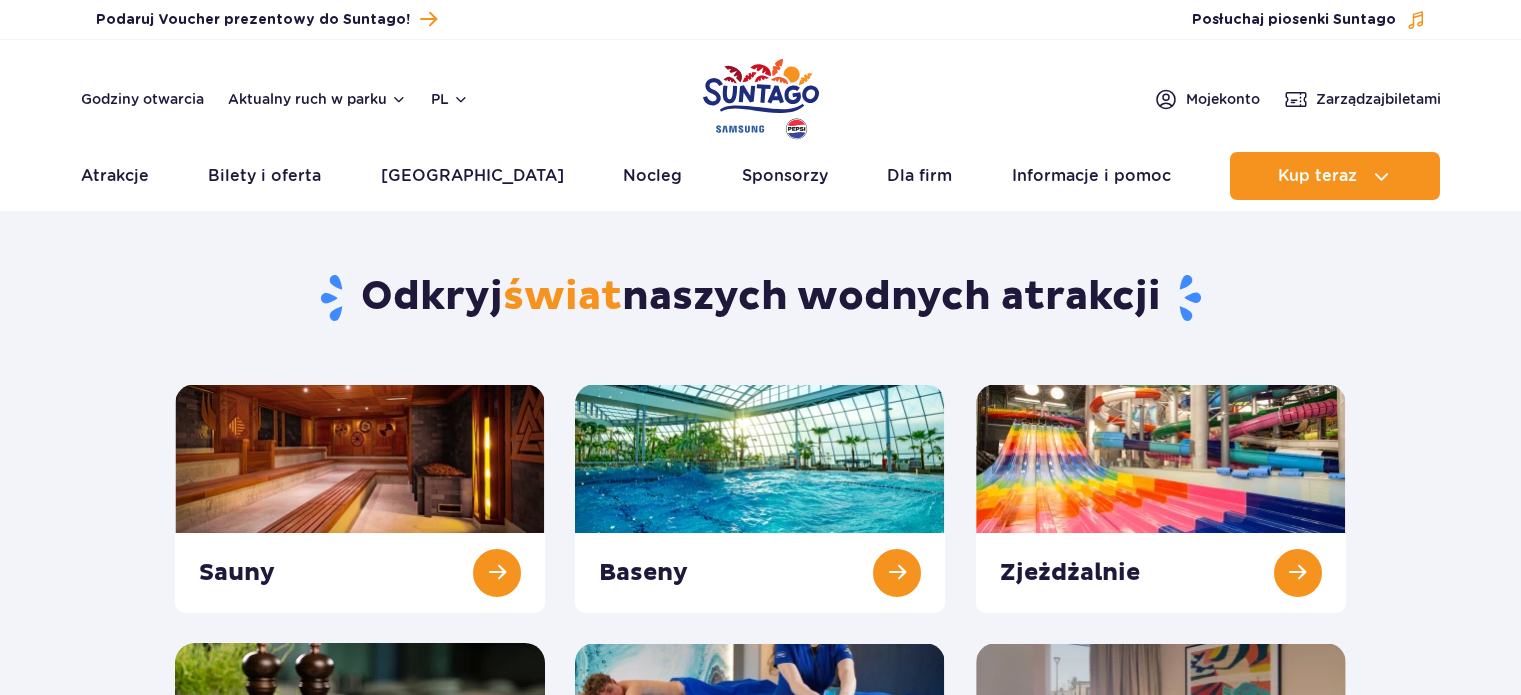 scroll, scrollTop: 0, scrollLeft: 0, axis: both 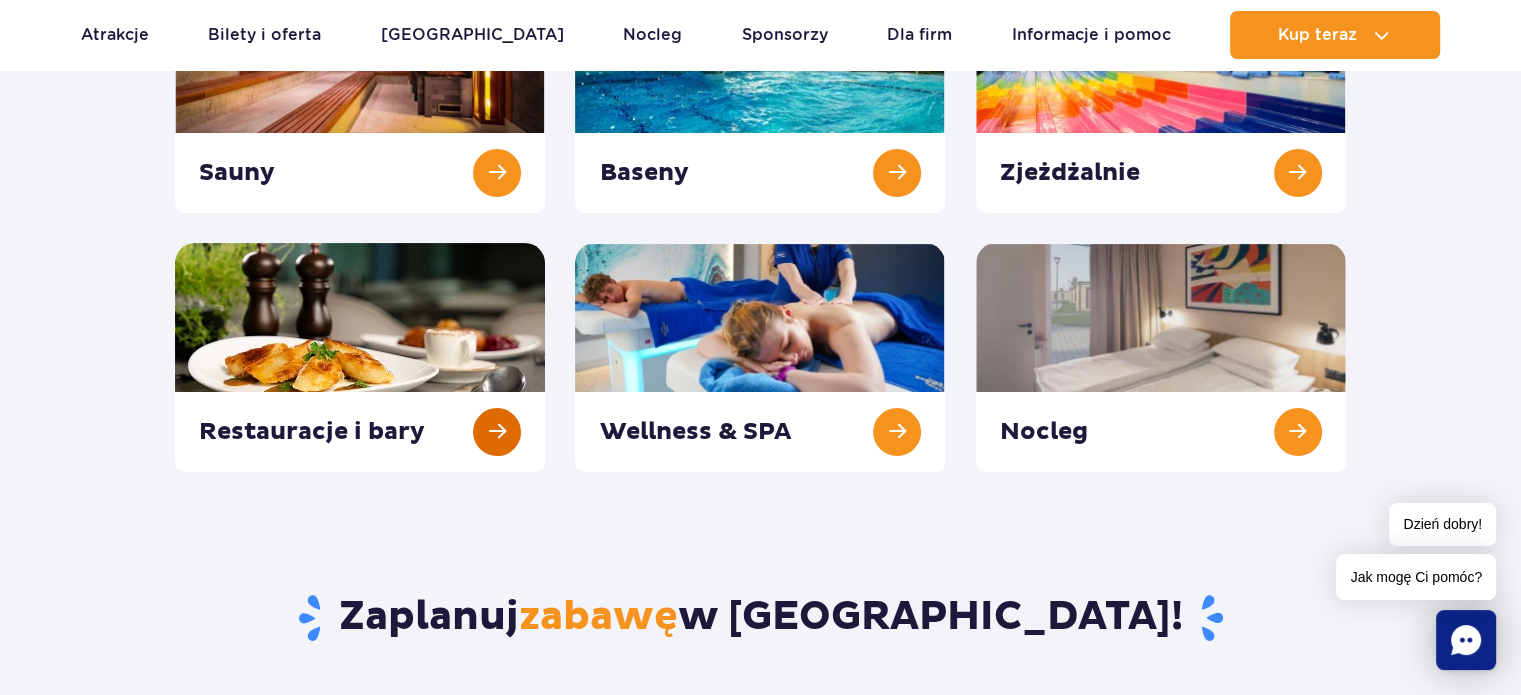 click at bounding box center [360, 357] 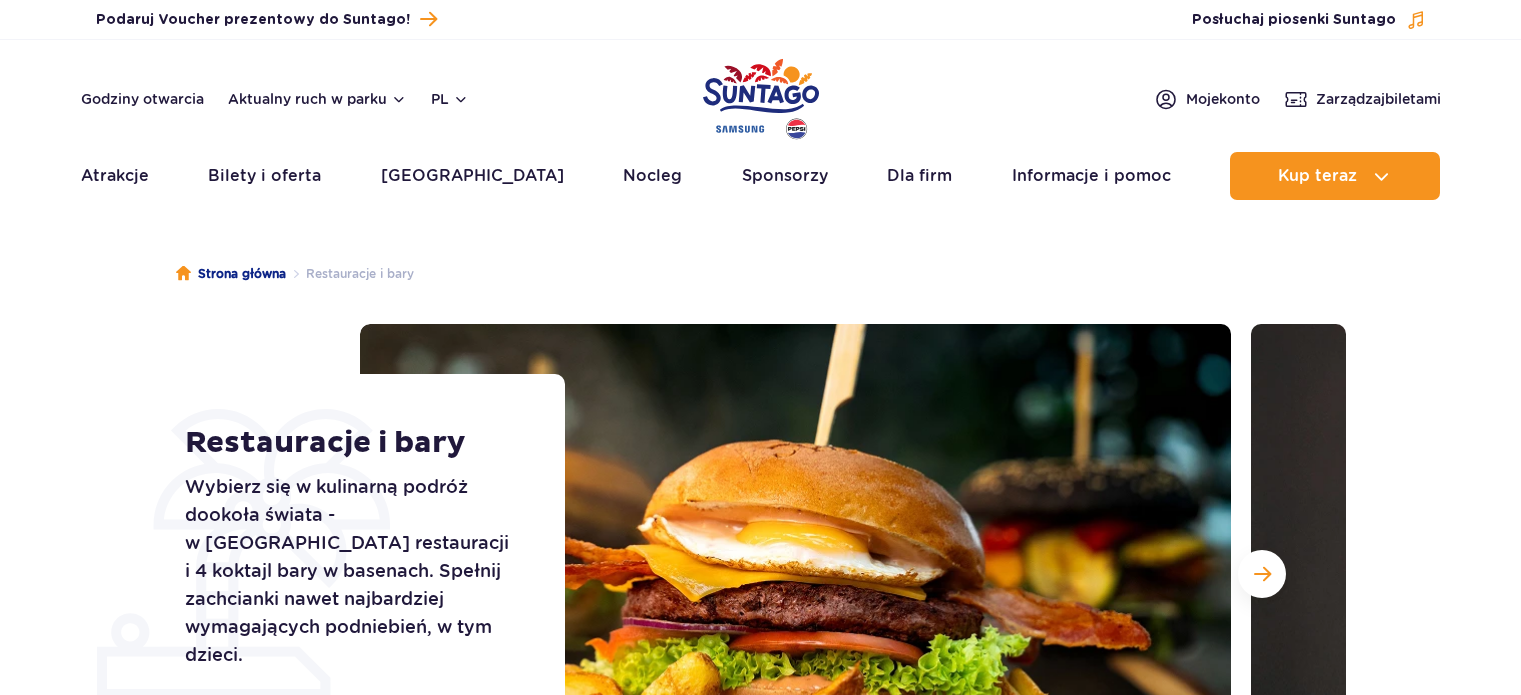 scroll, scrollTop: 400, scrollLeft: 0, axis: vertical 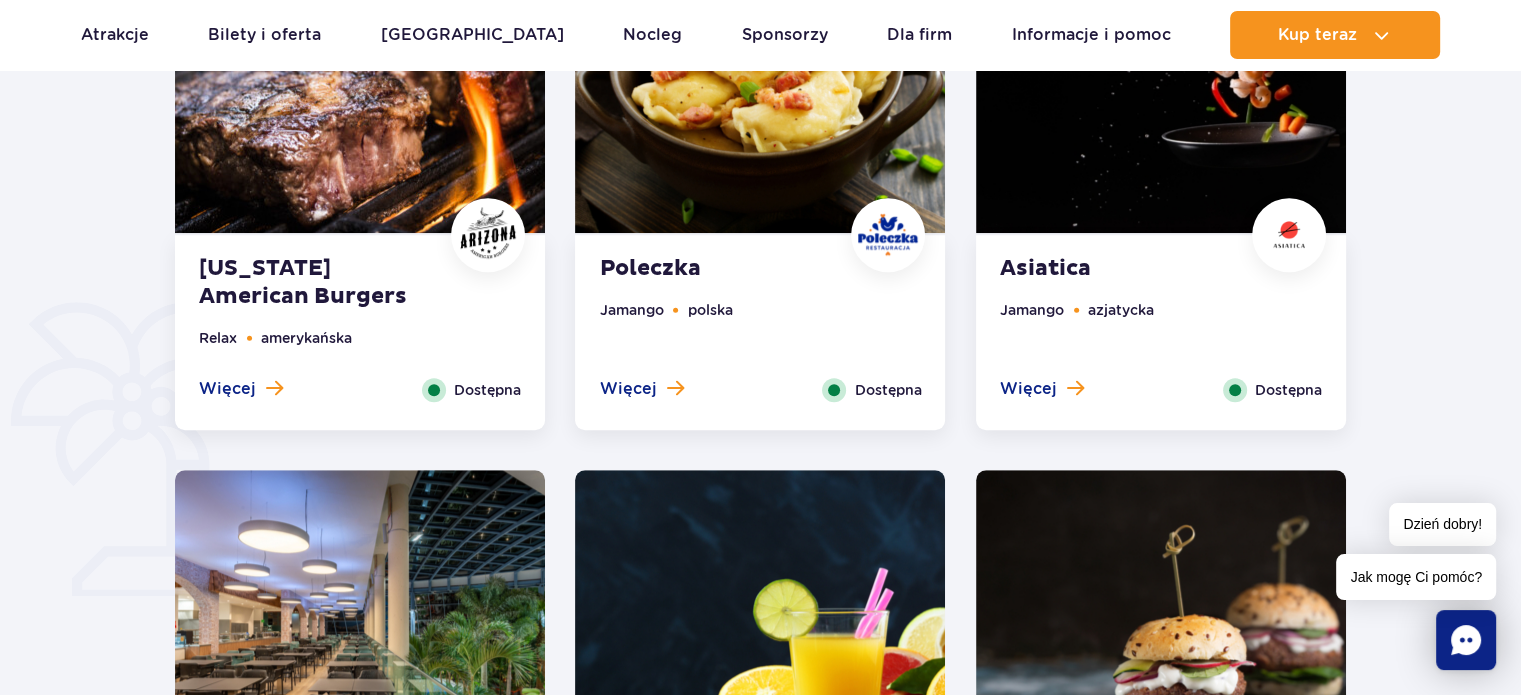 click on "Asiatica" at bounding box center [1121, 269] 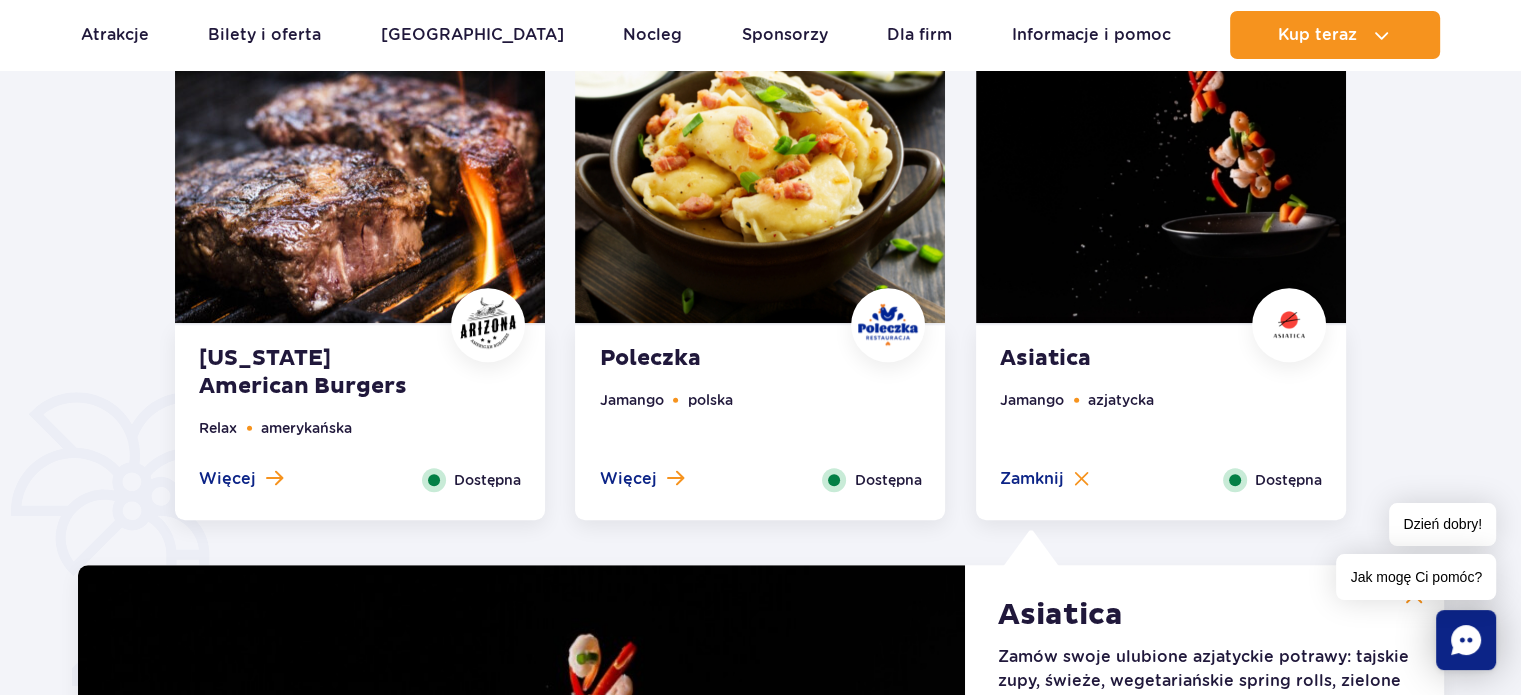 scroll, scrollTop: 1055, scrollLeft: 0, axis: vertical 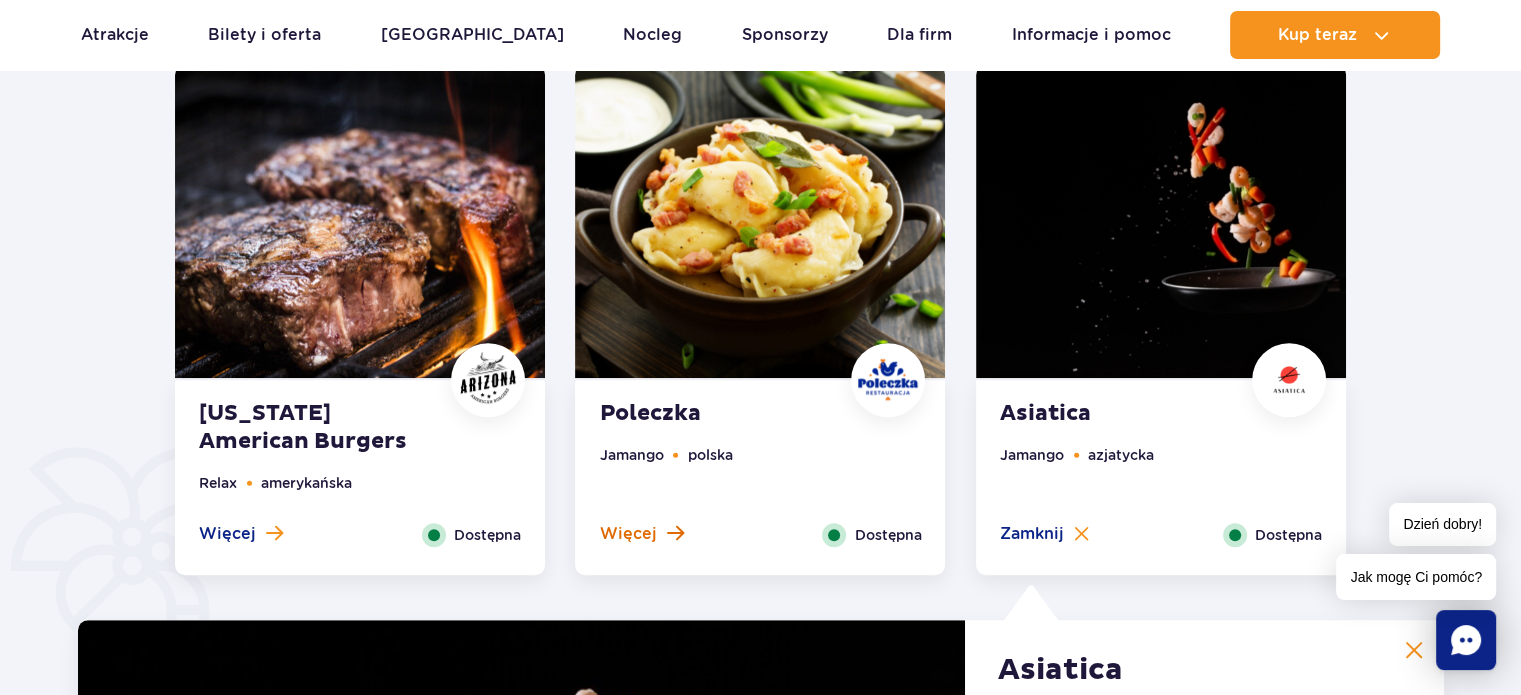 click on "Więcej" at bounding box center (627, 534) 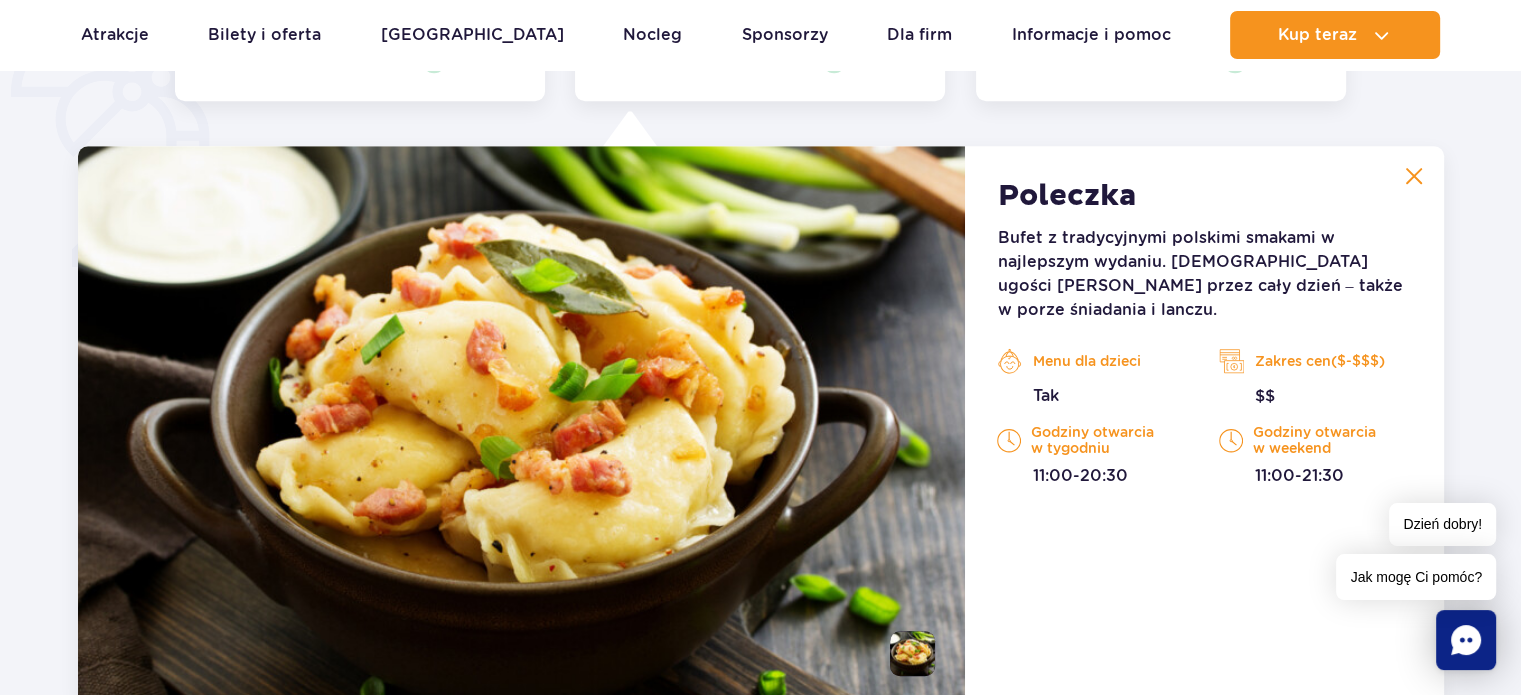 scroll, scrollTop: 1555, scrollLeft: 0, axis: vertical 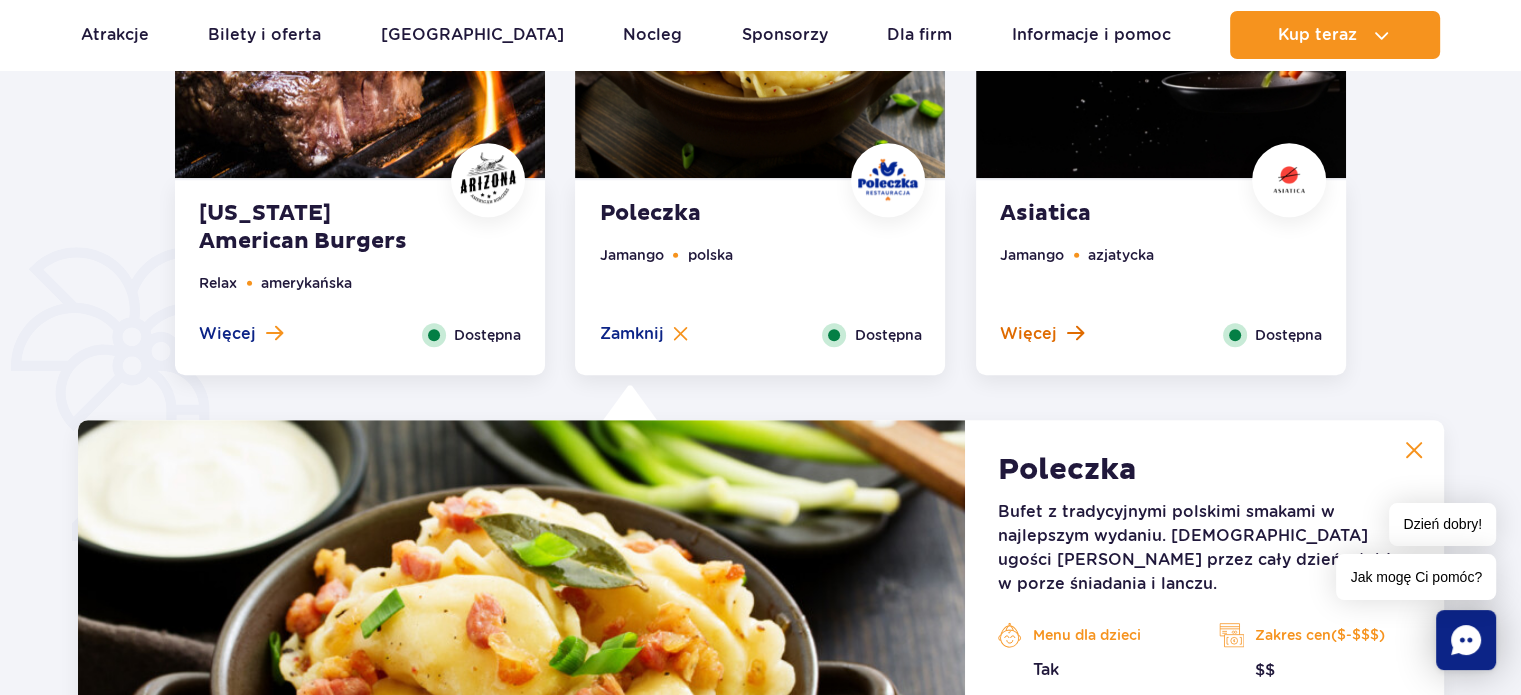 click on "Więcej" at bounding box center (1028, 334) 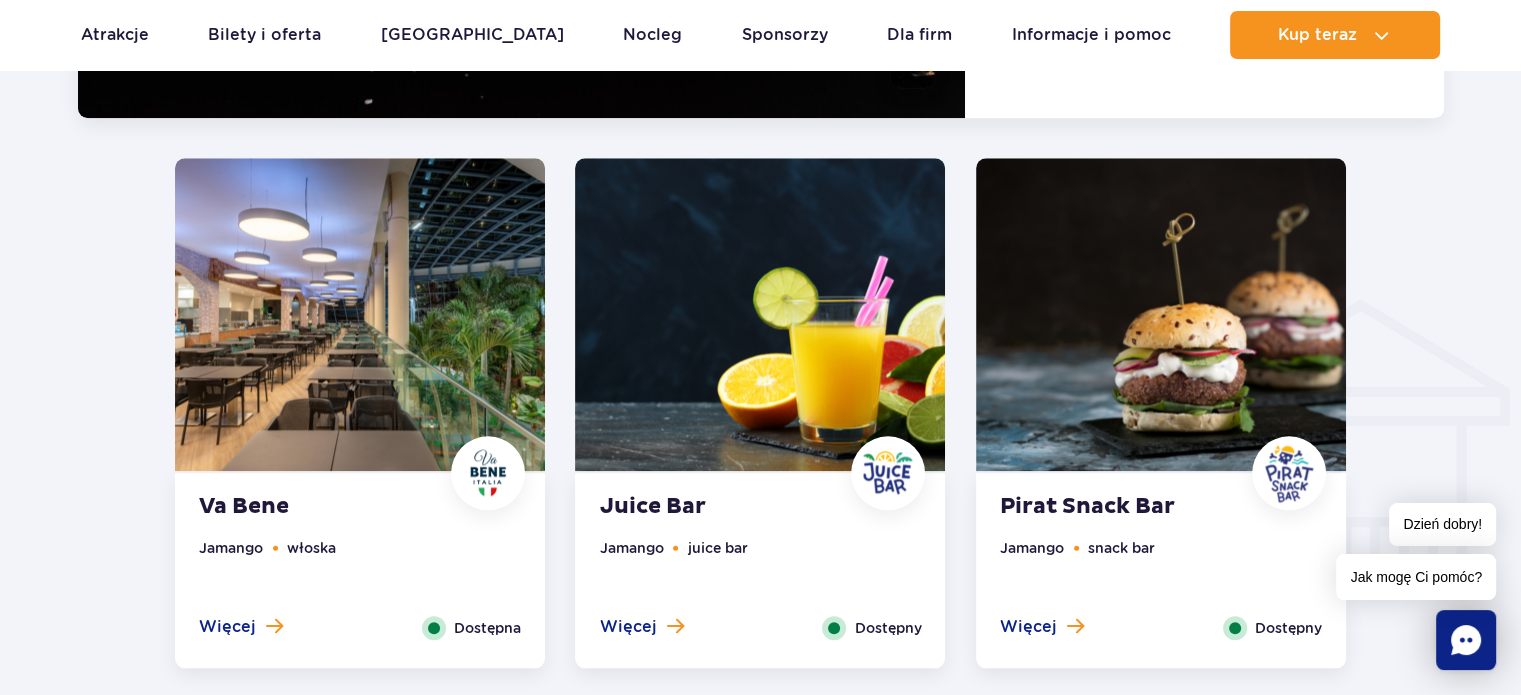 scroll, scrollTop: 2155, scrollLeft: 0, axis: vertical 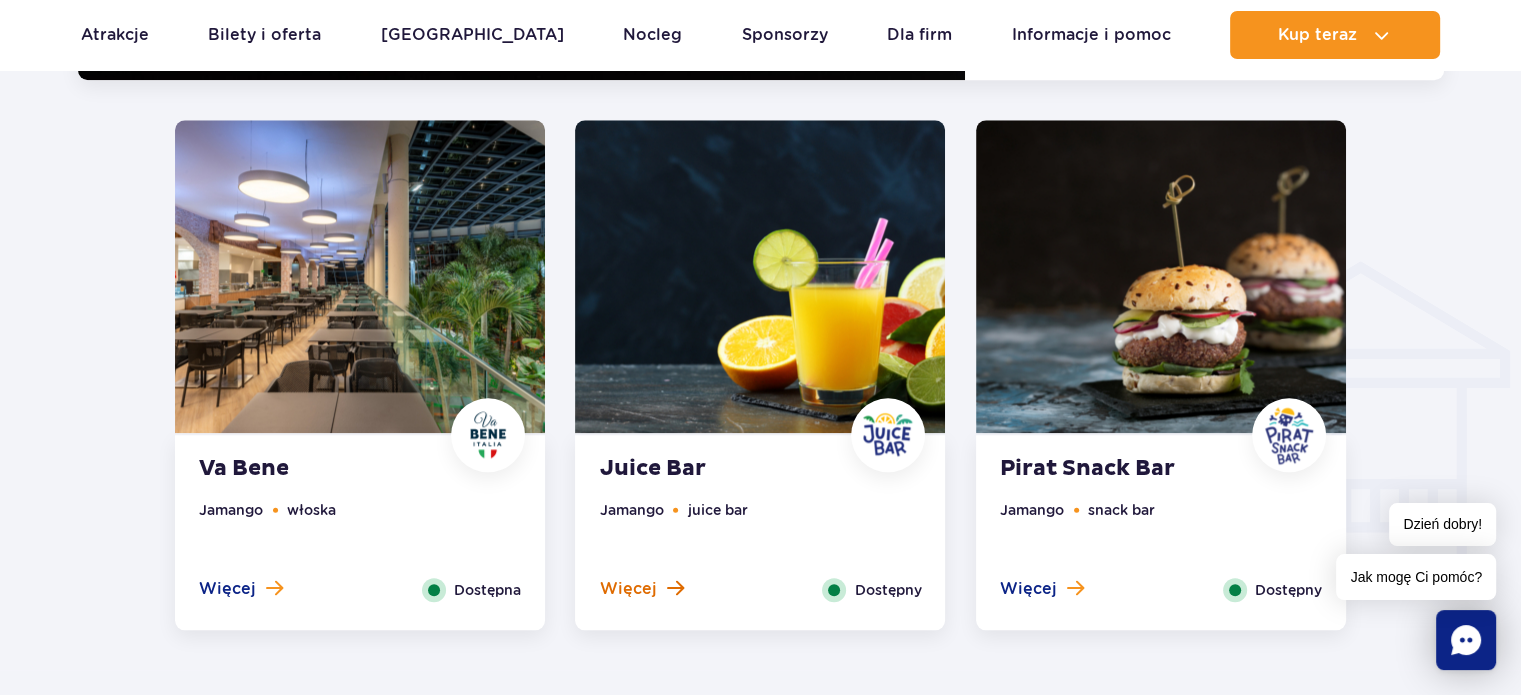 click on "Więcej" at bounding box center [627, 589] 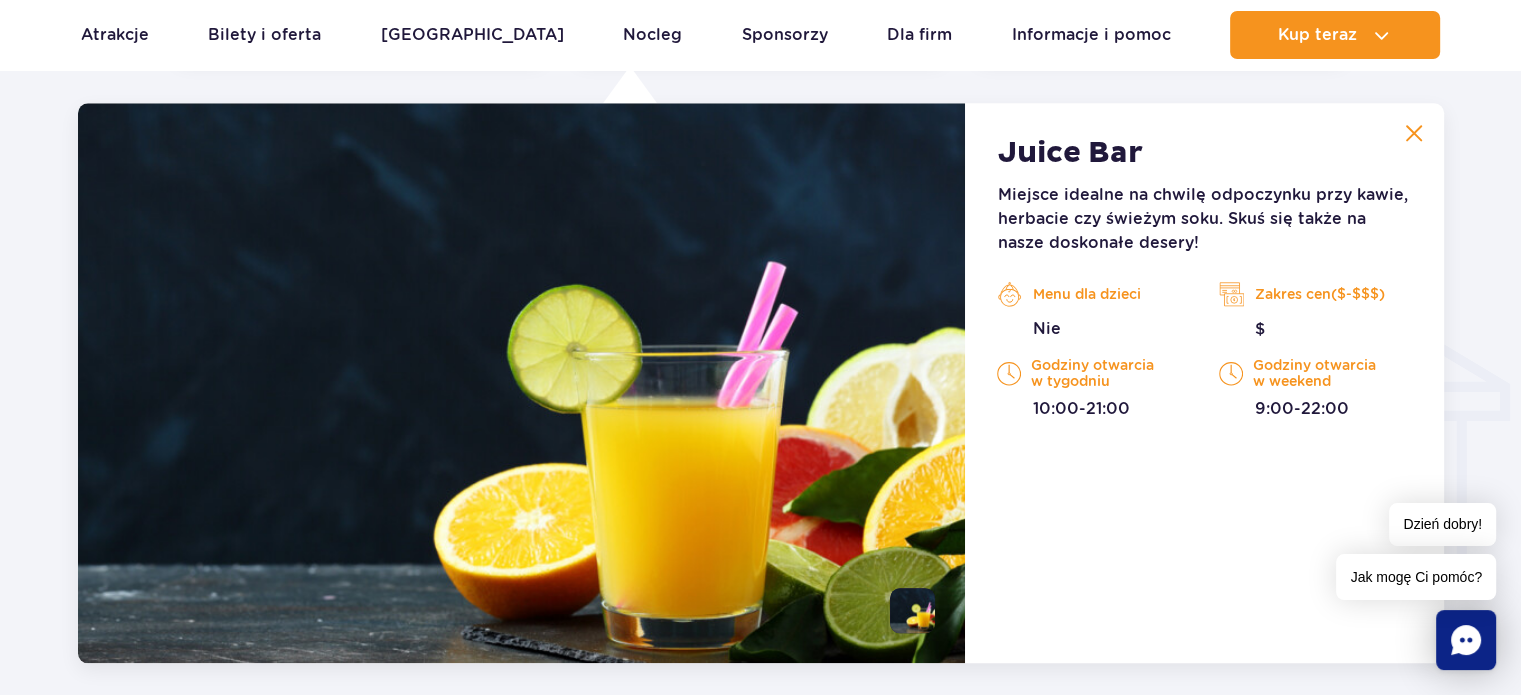 scroll, scrollTop: 2104, scrollLeft: 0, axis: vertical 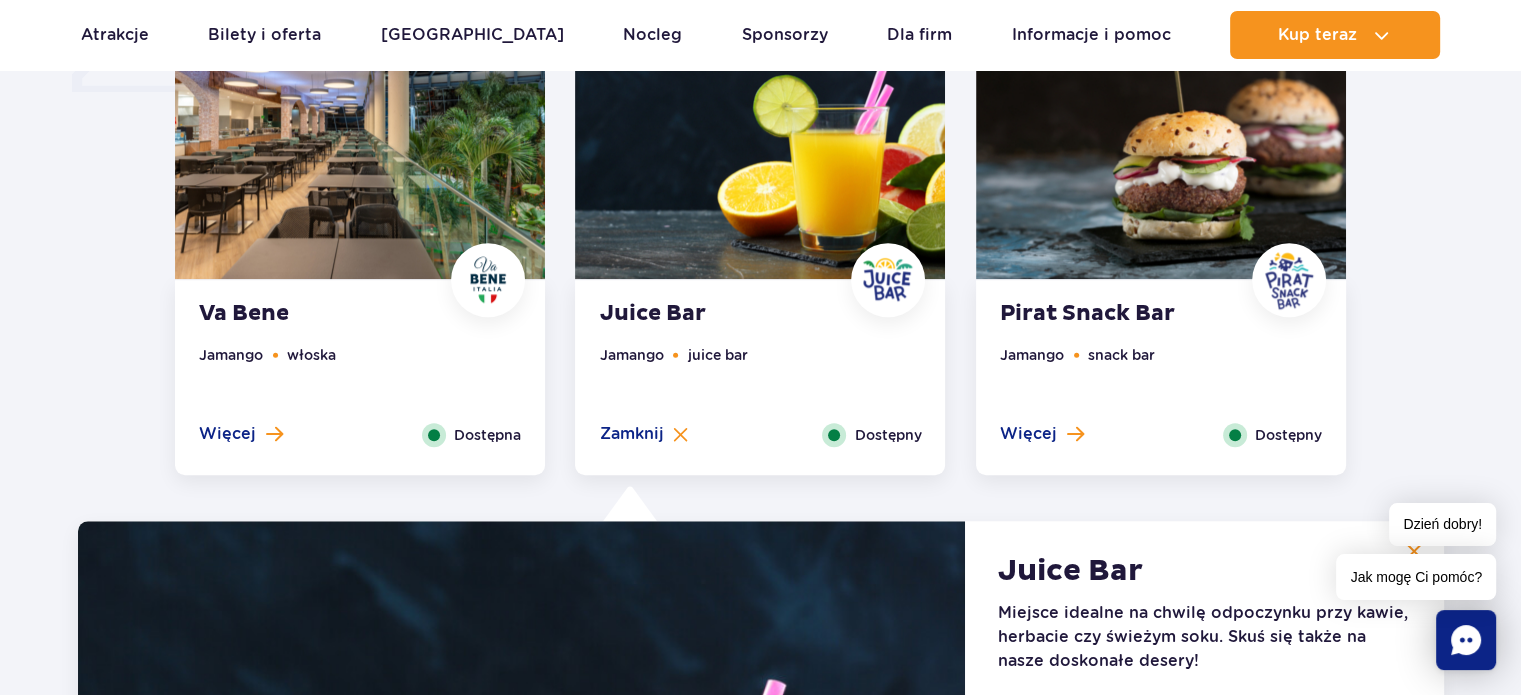 click on "Pirat Snack Bar
Jamango
snack bar
Więcej
Zamknij
Dostępny" at bounding box center (1161, 377) 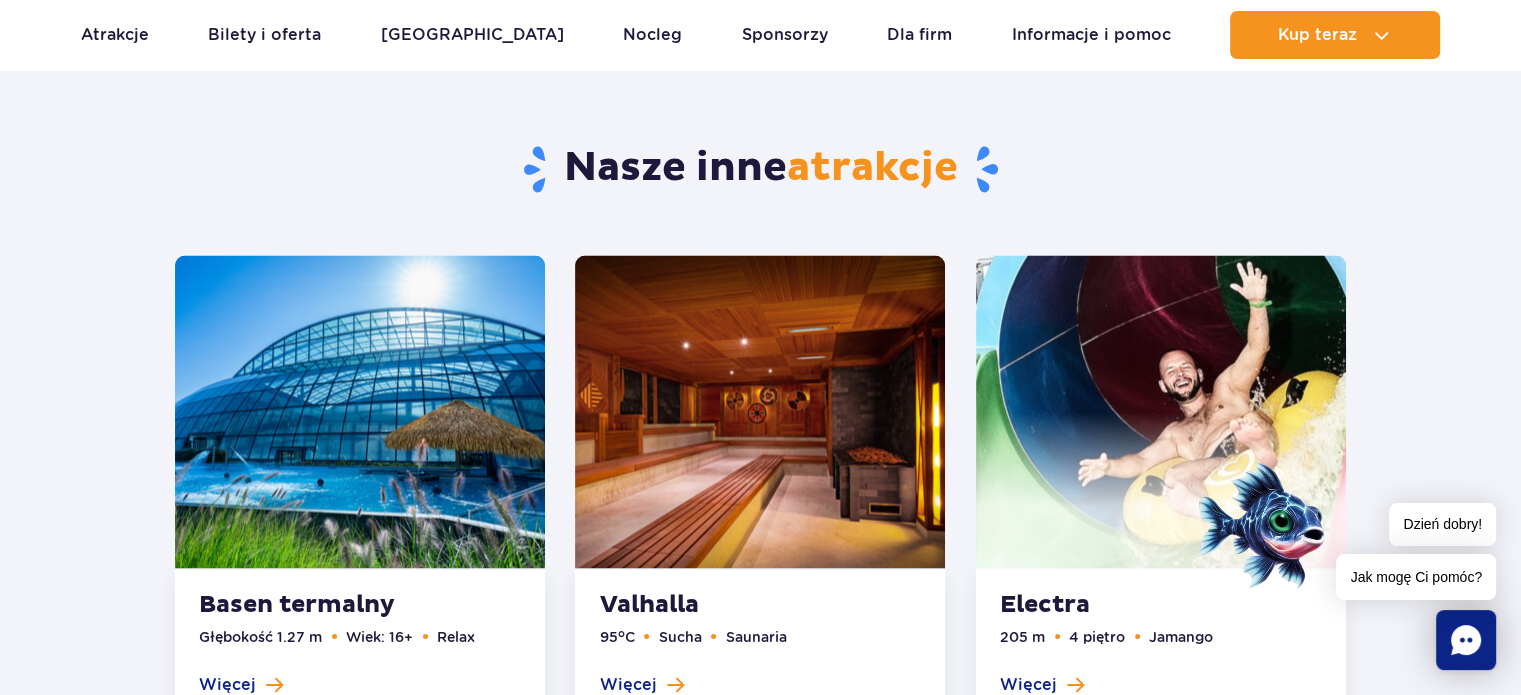 scroll, scrollTop: 3504, scrollLeft: 0, axis: vertical 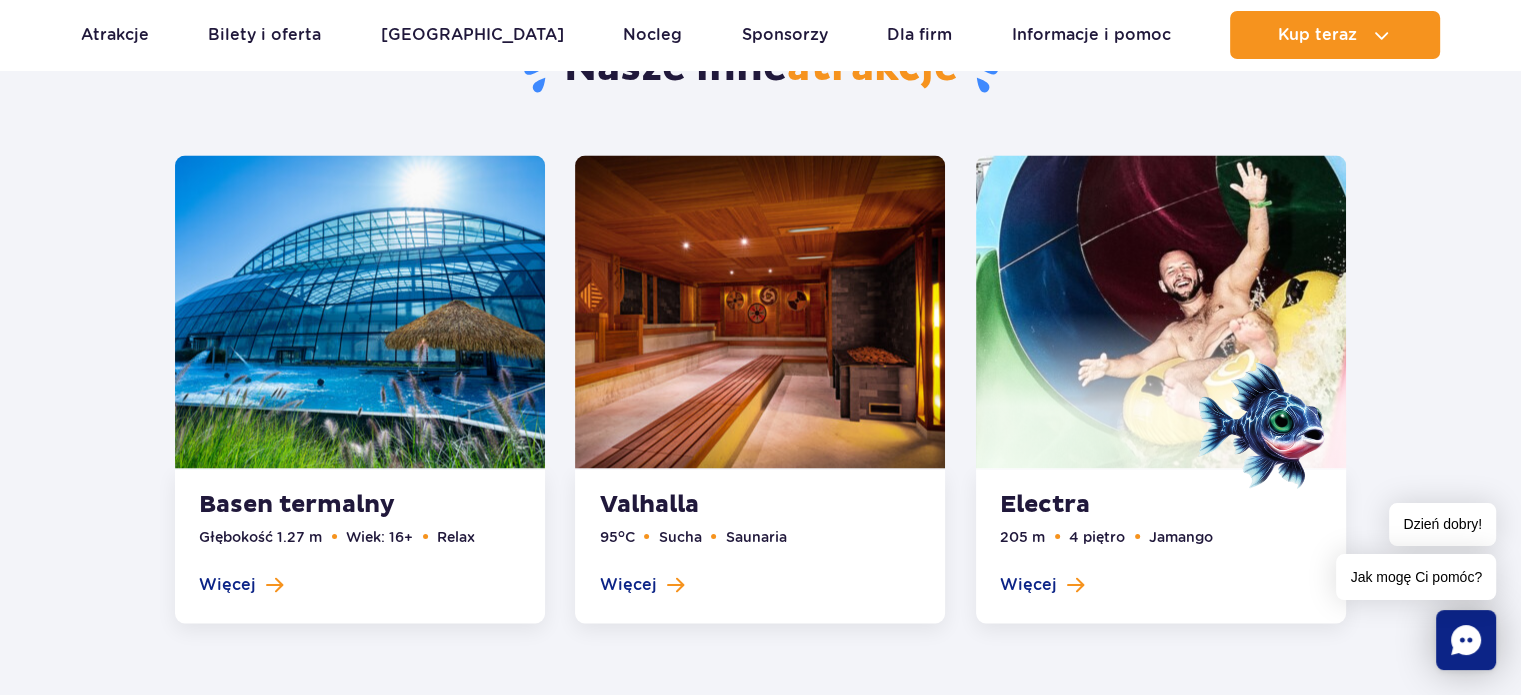 click at bounding box center [360, 389] 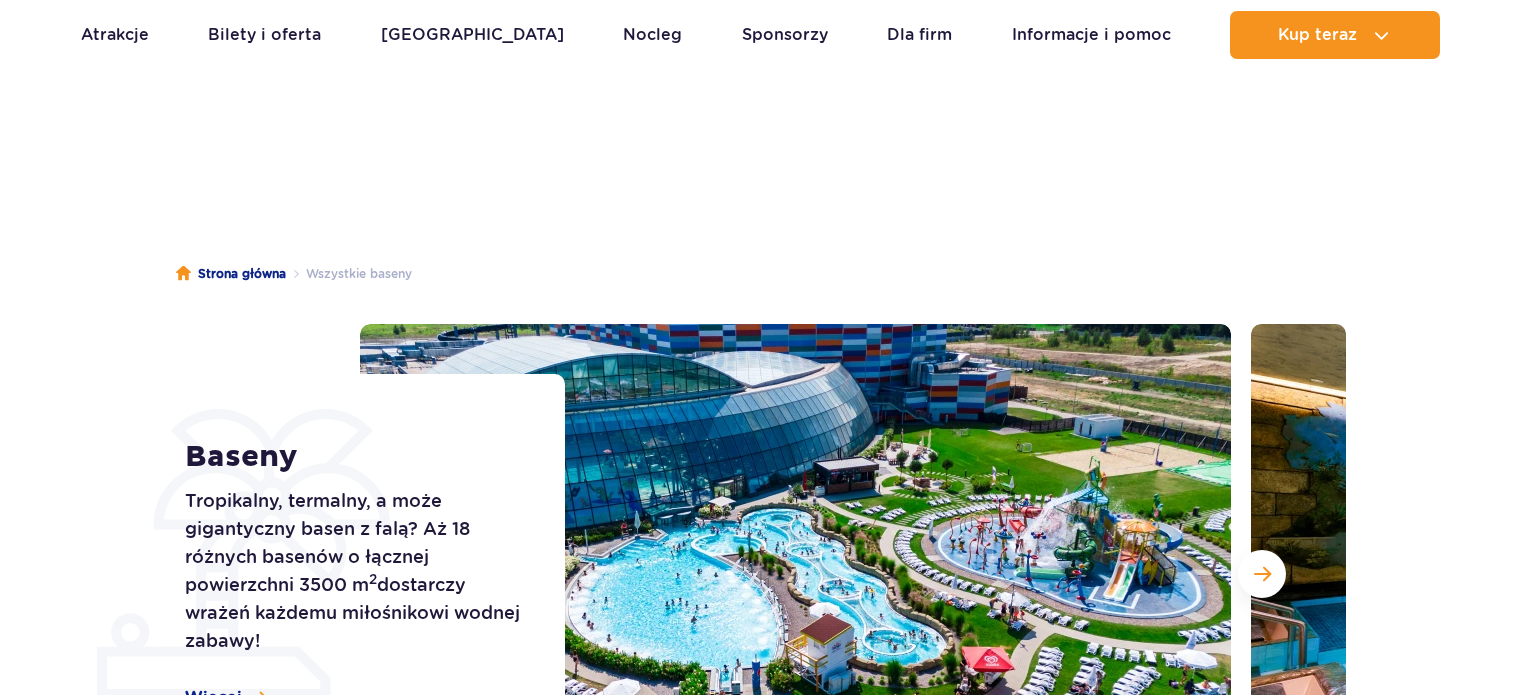 scroll, scrollTop: 1145, scrollLeft: 0, axis: vertical 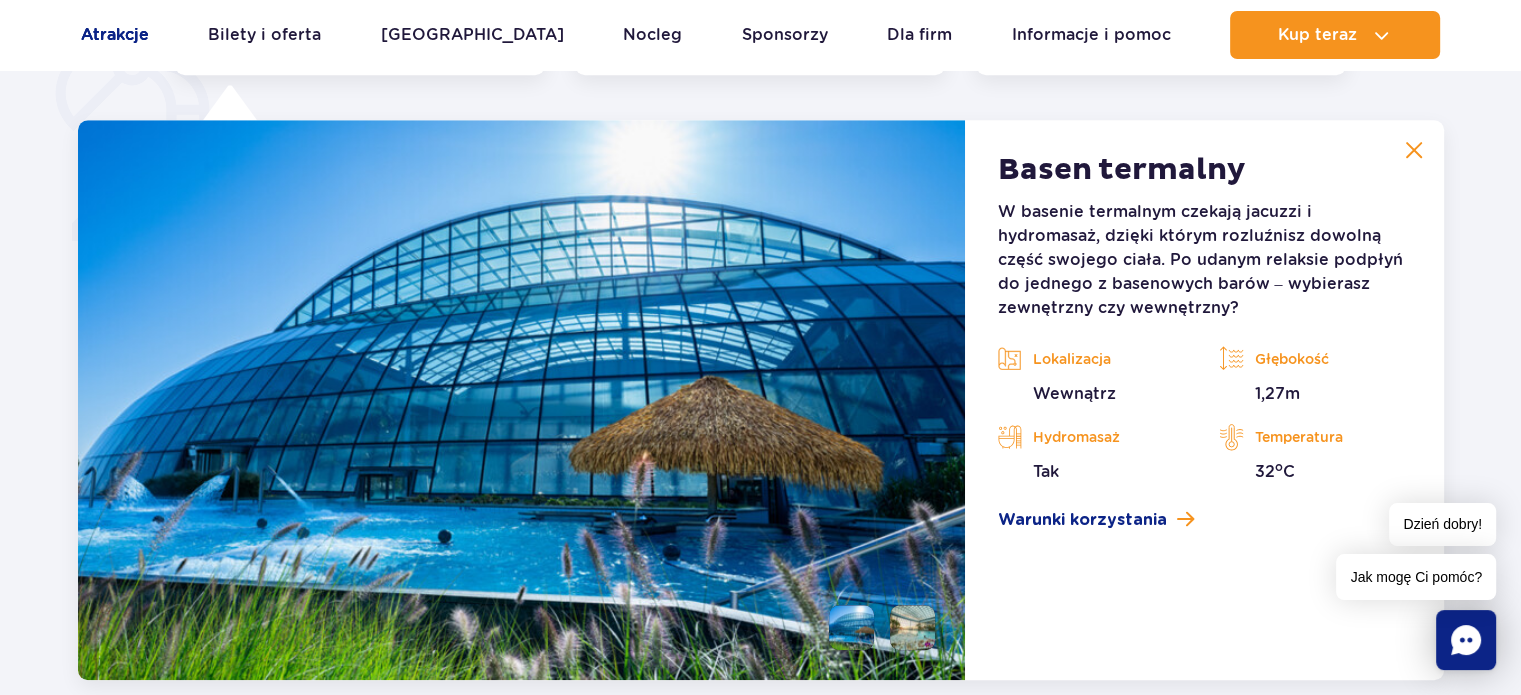 click on "Atrakcje" at bounding box center [115, 35] 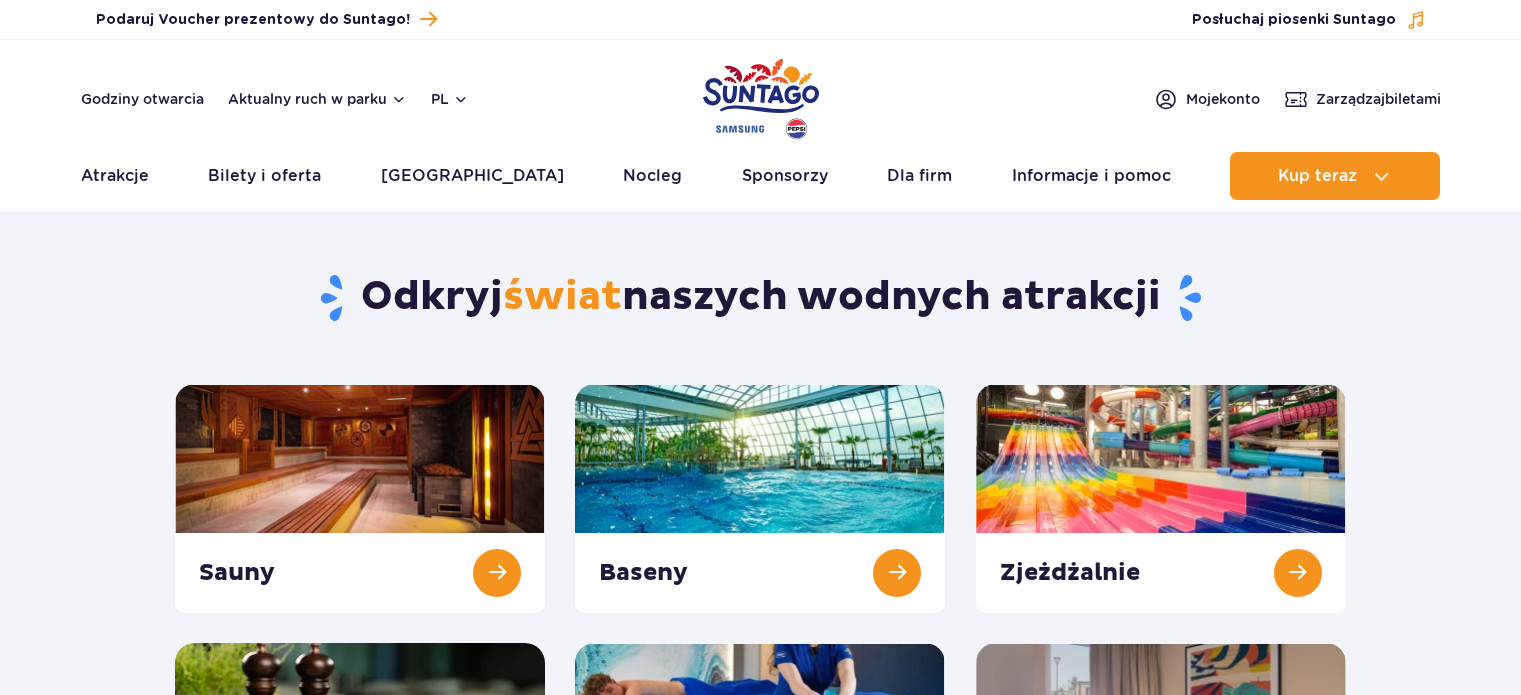 scroll, scrollTop: 0, scrollLeft: 0, axis: both 